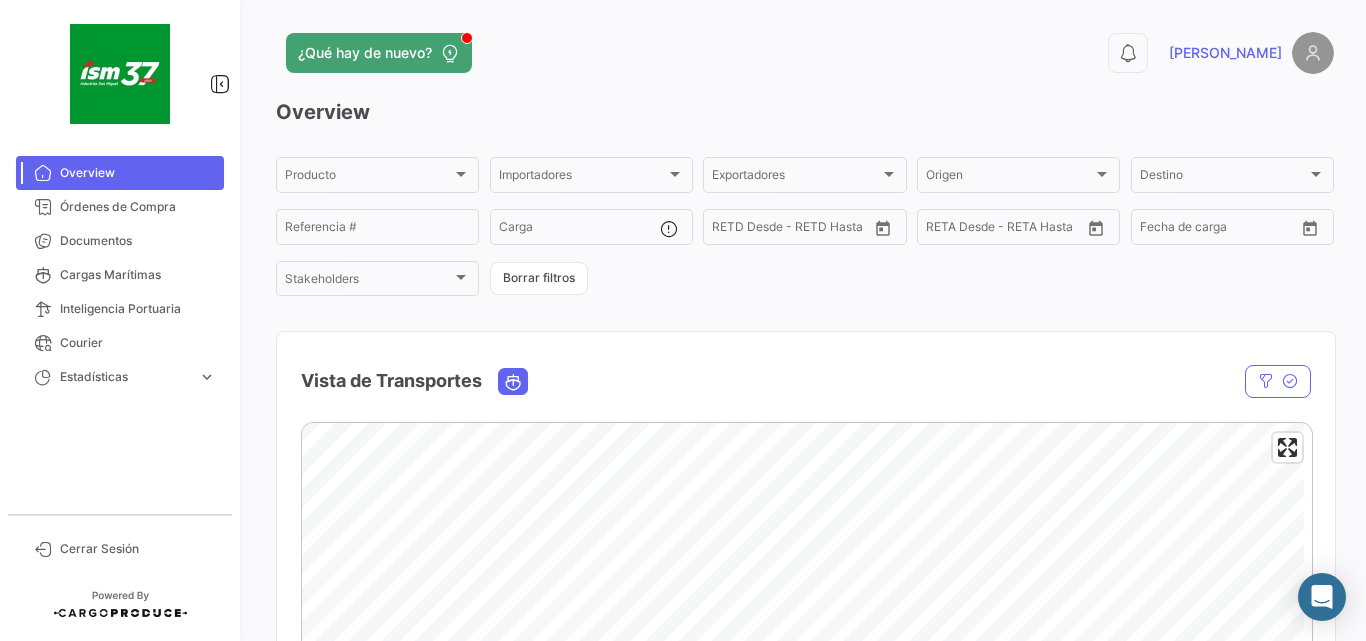scroll, scrollTop: 0, scrollLeft: 0, axis: both 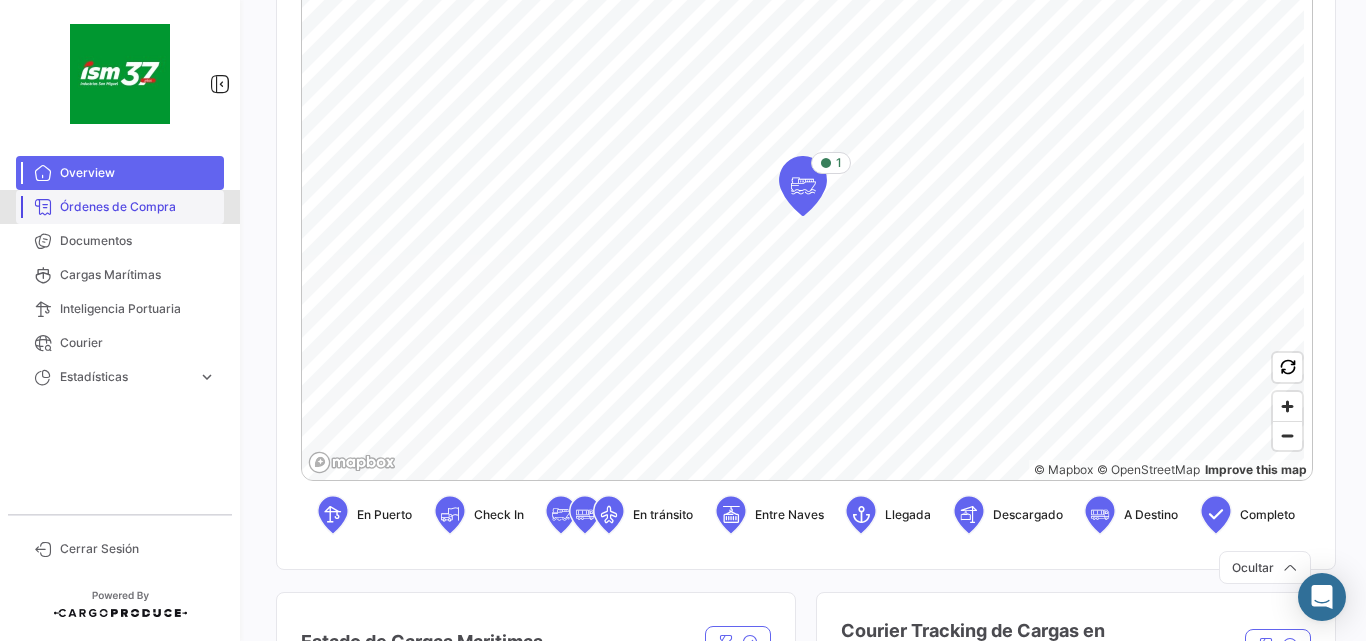 click on "Órdenes de Compra" at bounding box center [138, 207] 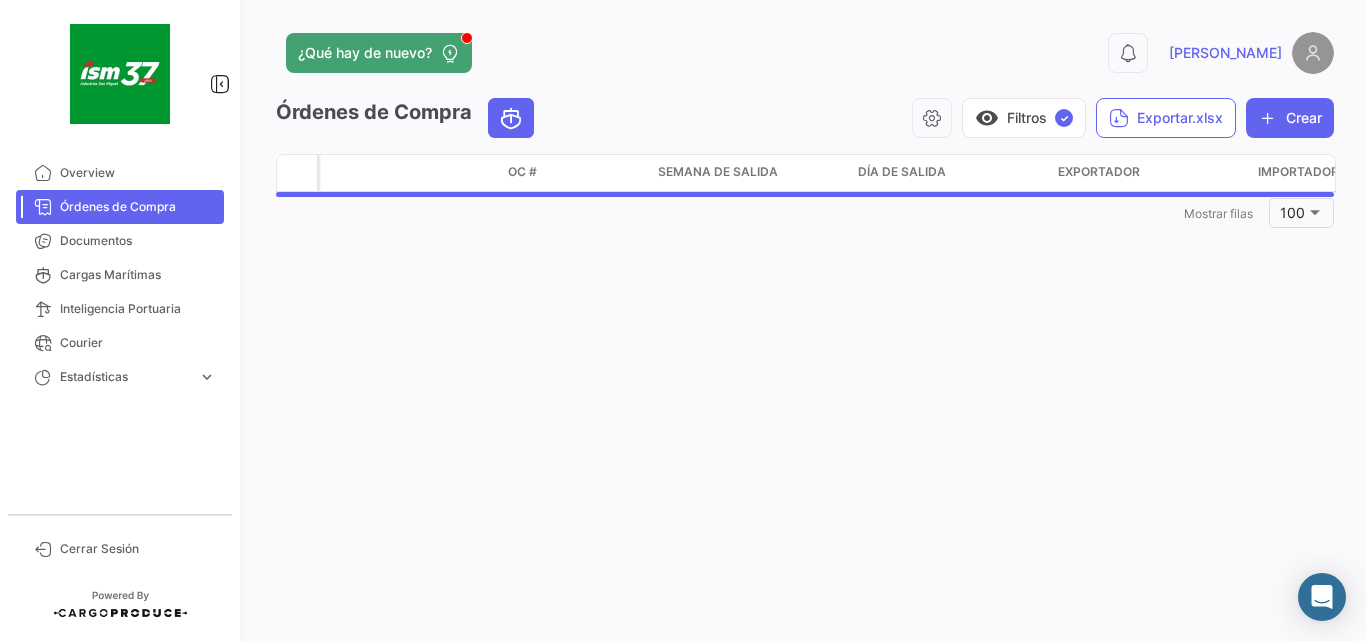 scroll, scrollTop: 0, scrollLeft: 0, axis: both 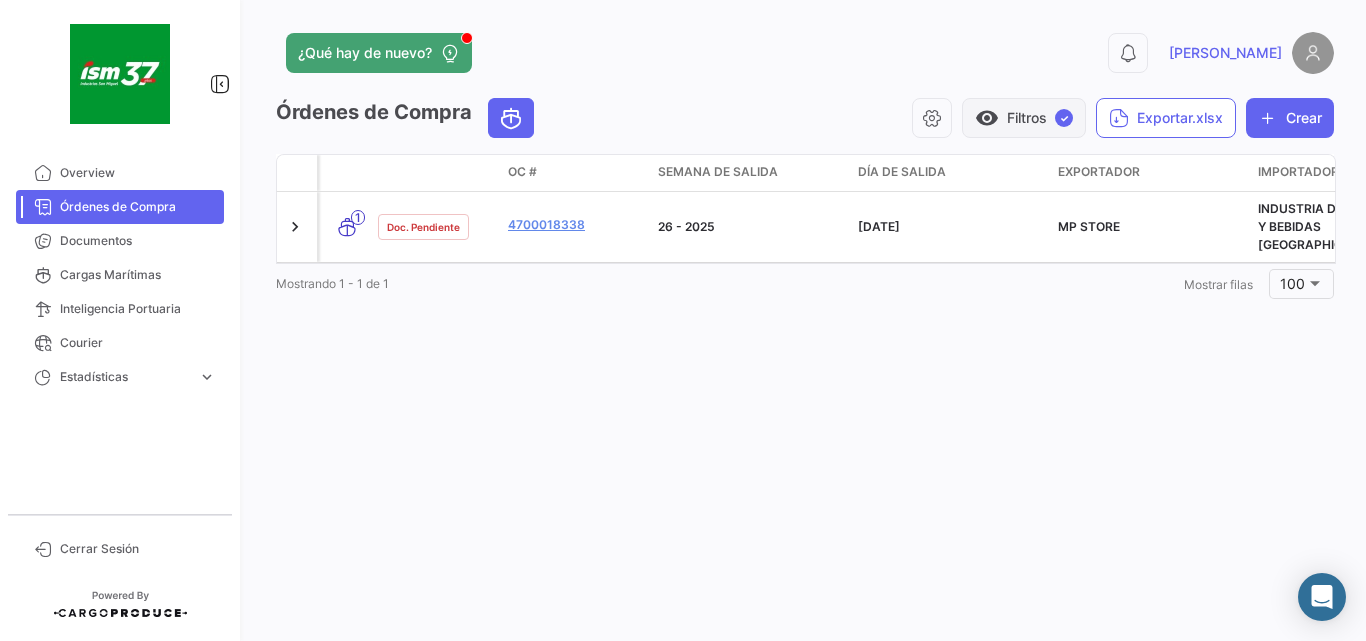 click on "✓" 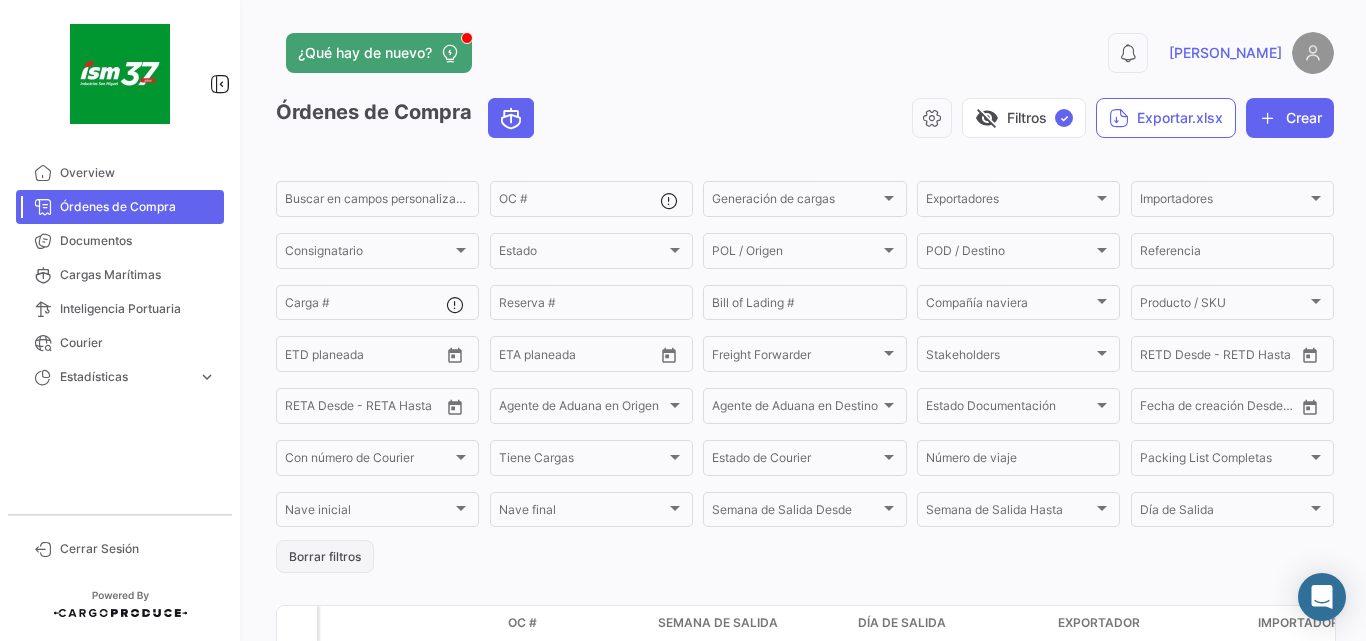 click on "Borrar filtros" 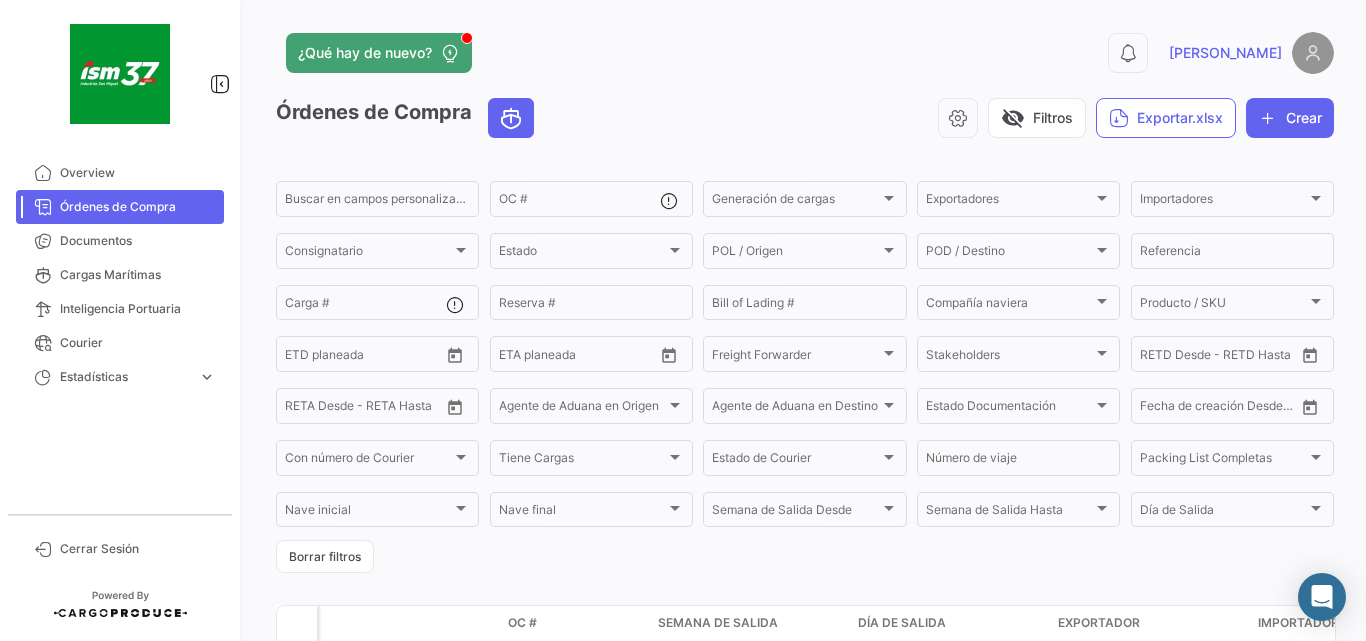click on "visibility_off   Filtros   Exportar.xlsx   Crear" 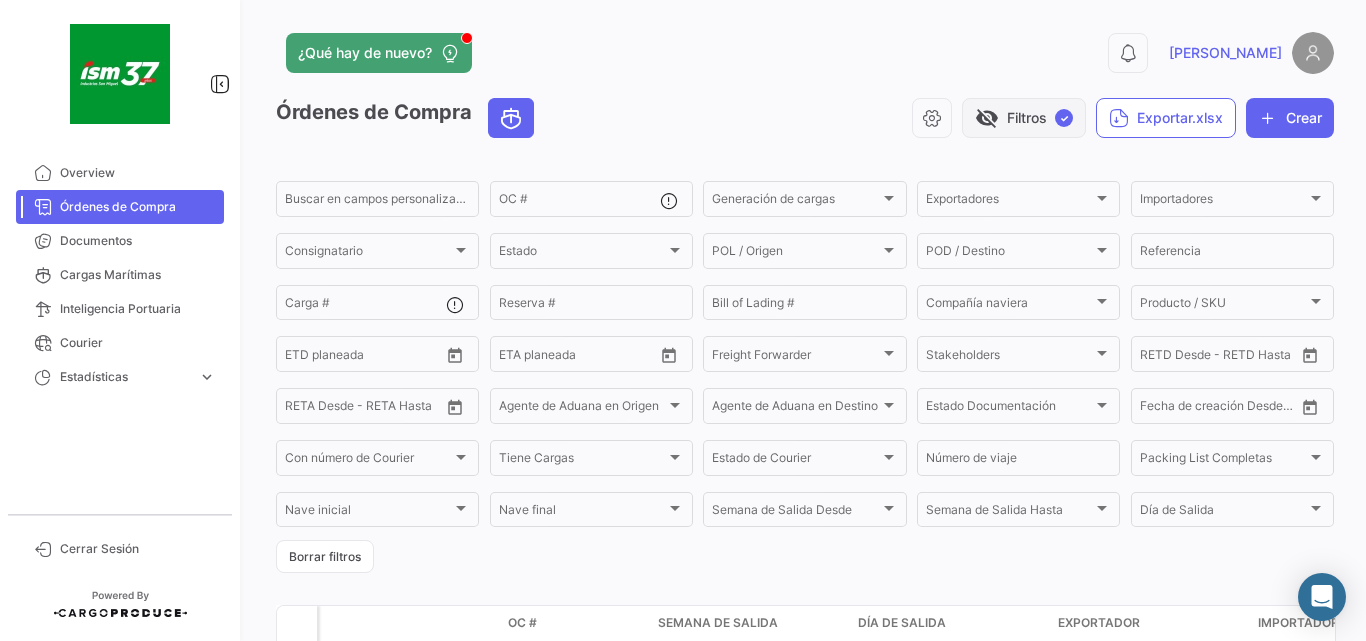 click on "visibility_off   Filtros  ✓" 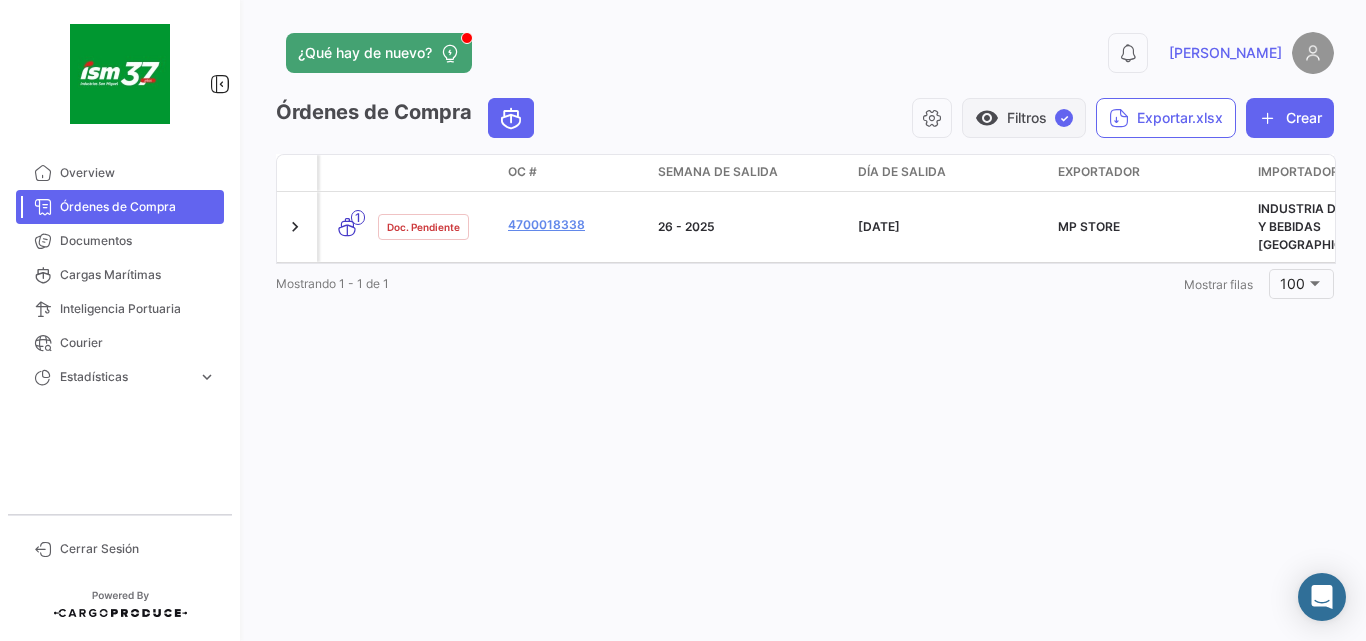 click on "visibility" 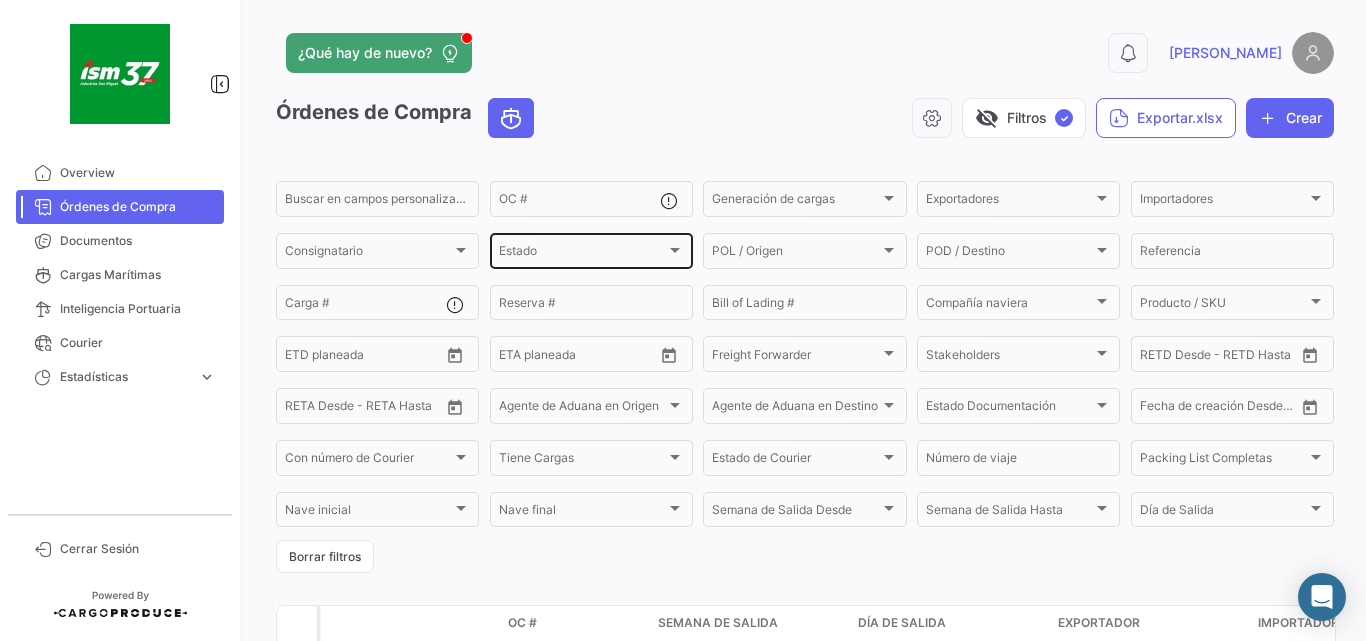 click on "Estado Estado" 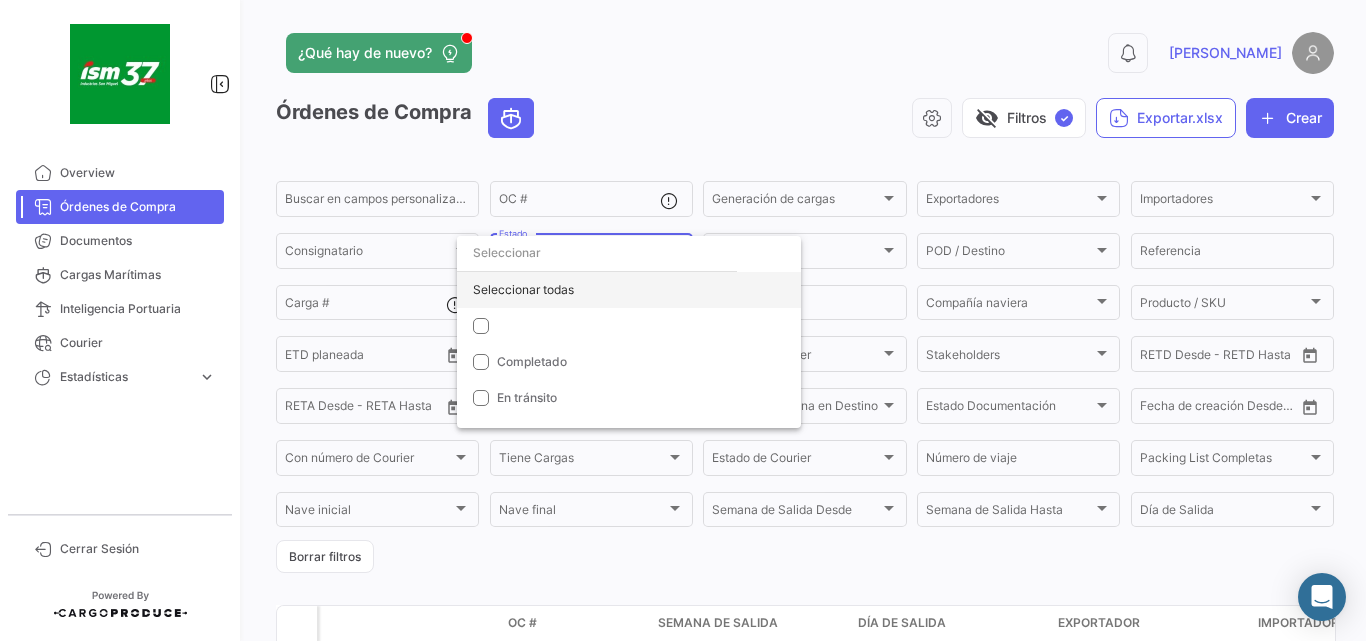 click on "Seleccionar todas" 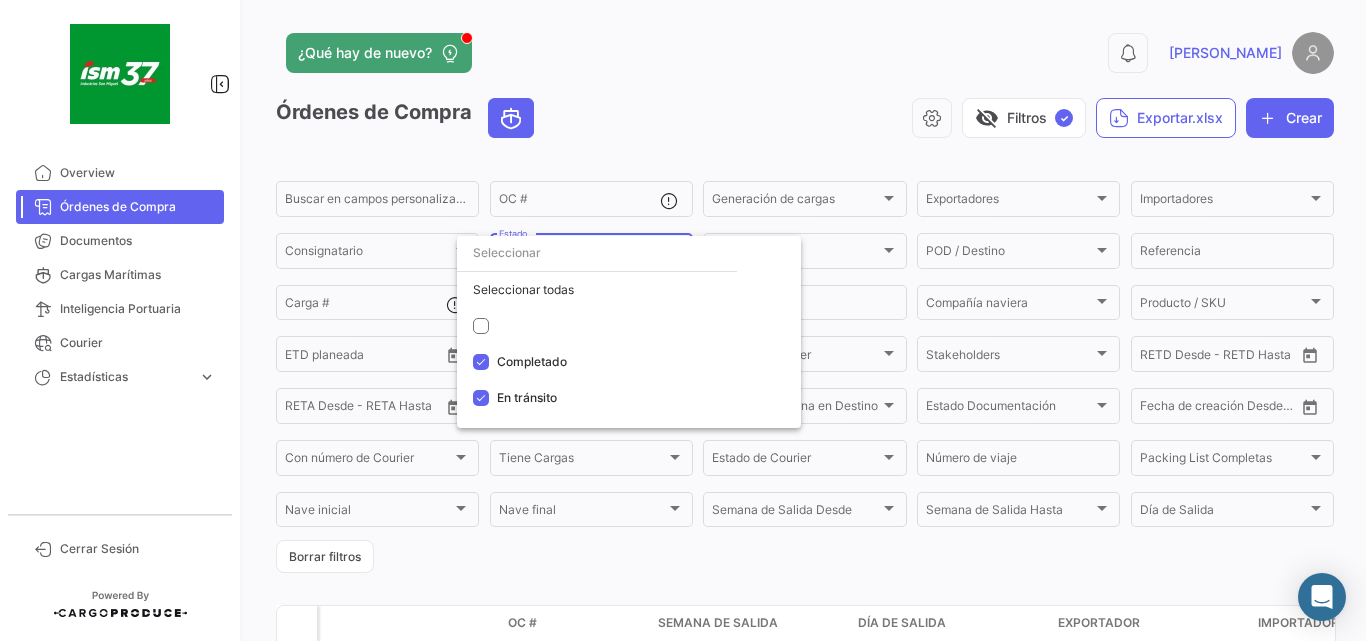 click at bounding box center [683, 320] 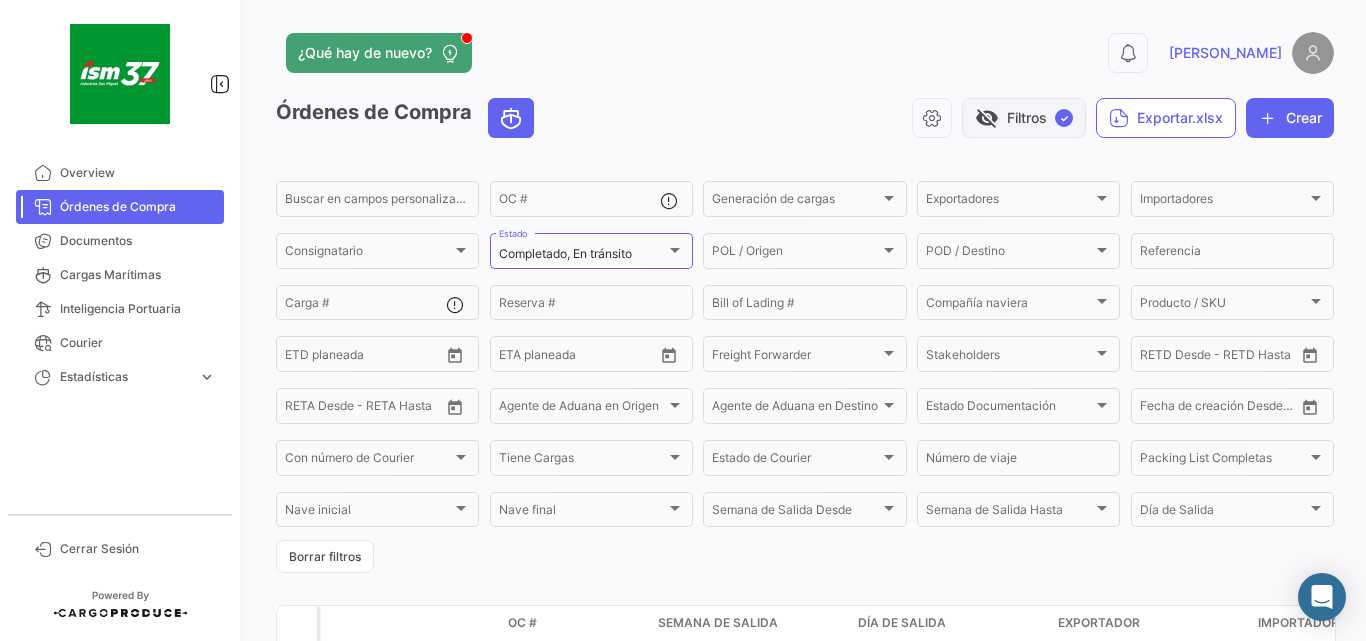 click on "visibility_off   Filtros  ✓" 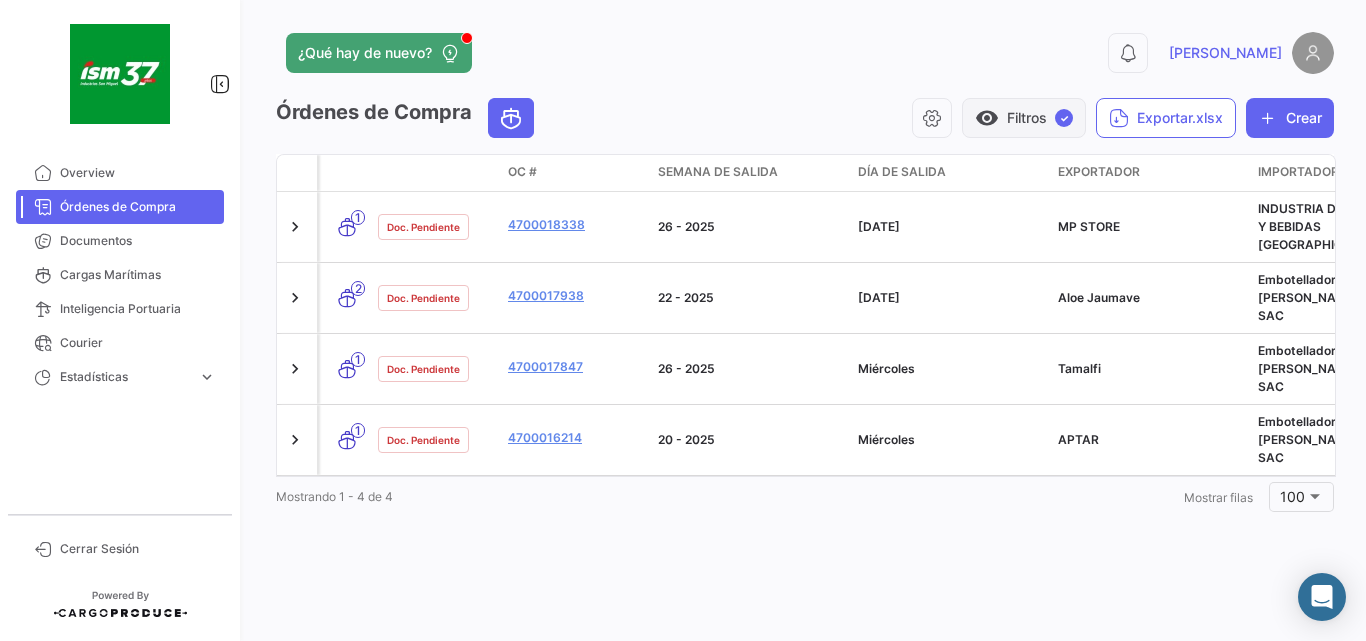 click on "visibility" 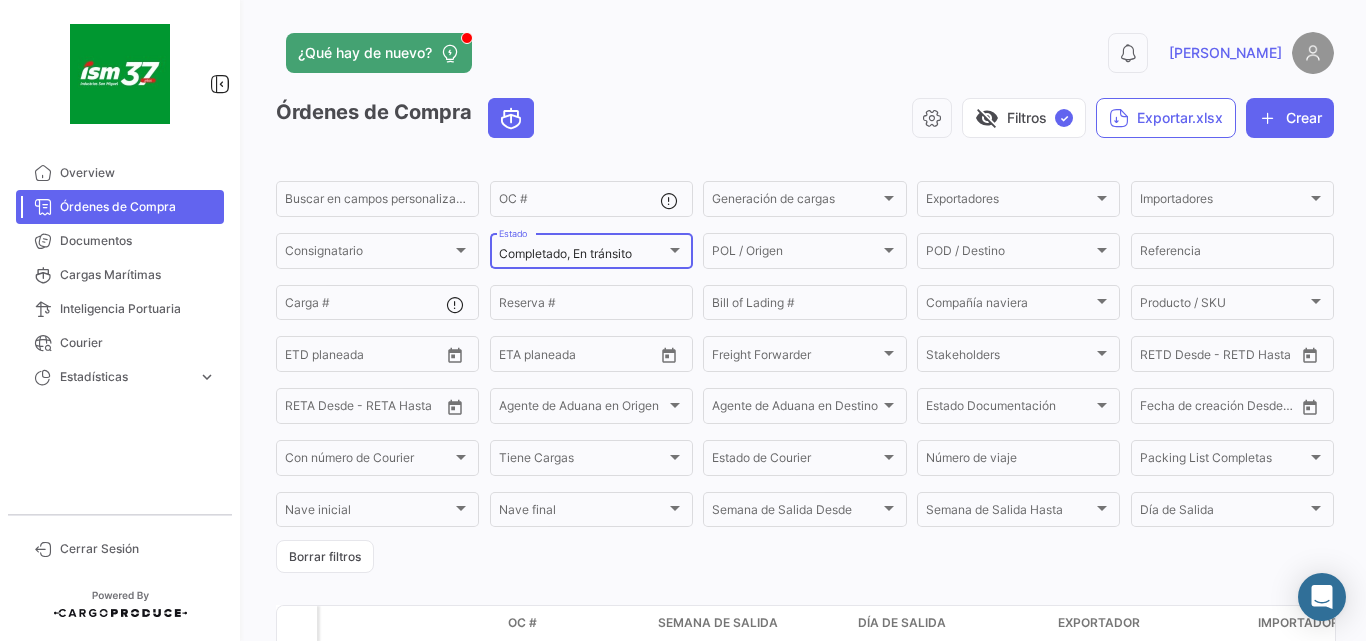 click on "Completado, En tránsito  Estado" 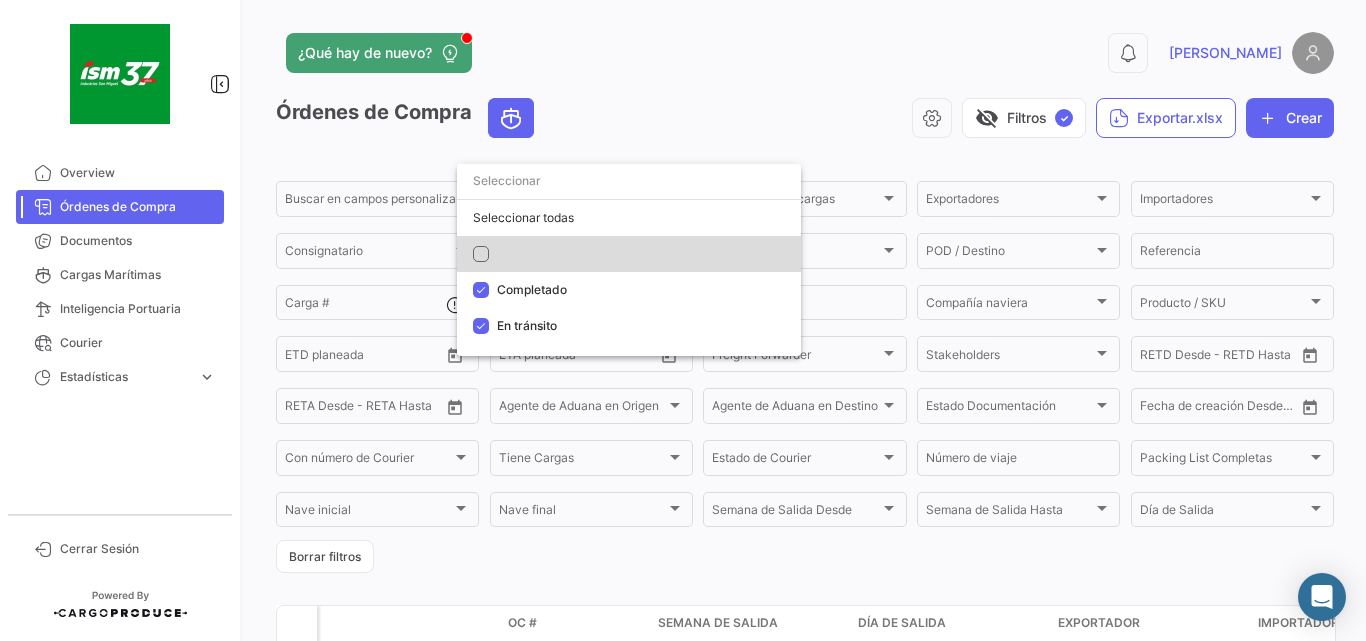 click at bounding box center [481, 254] 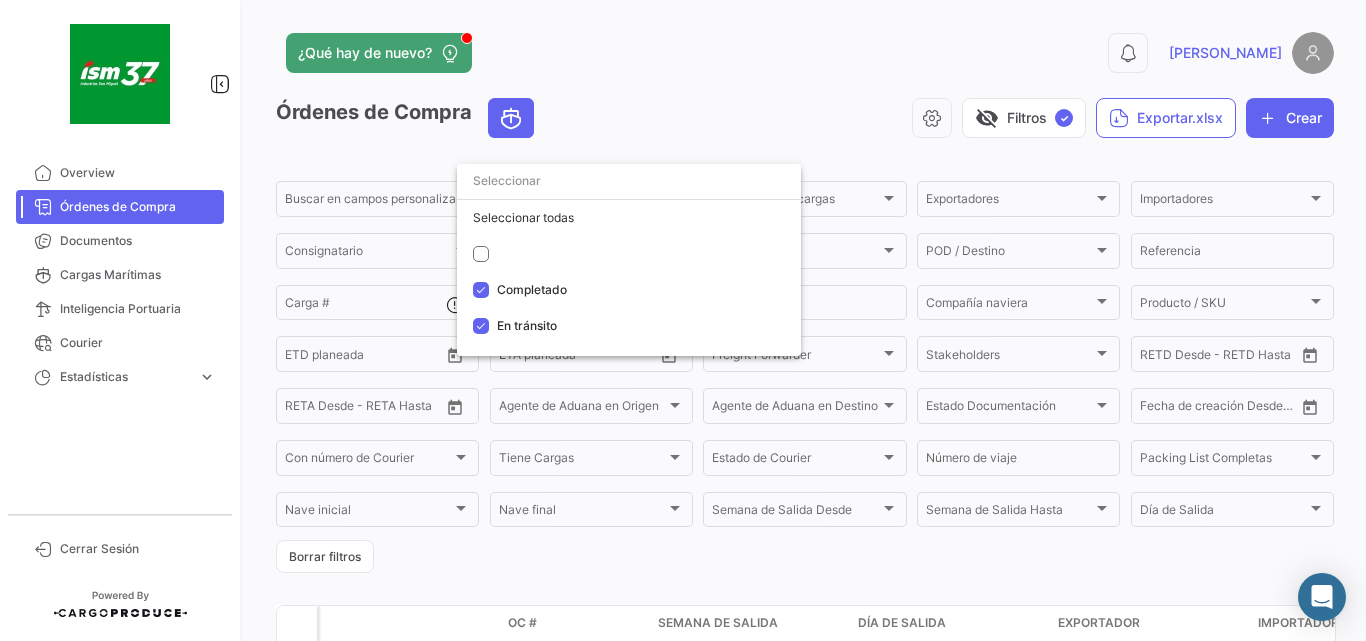 click at bounding box center [683, 320] 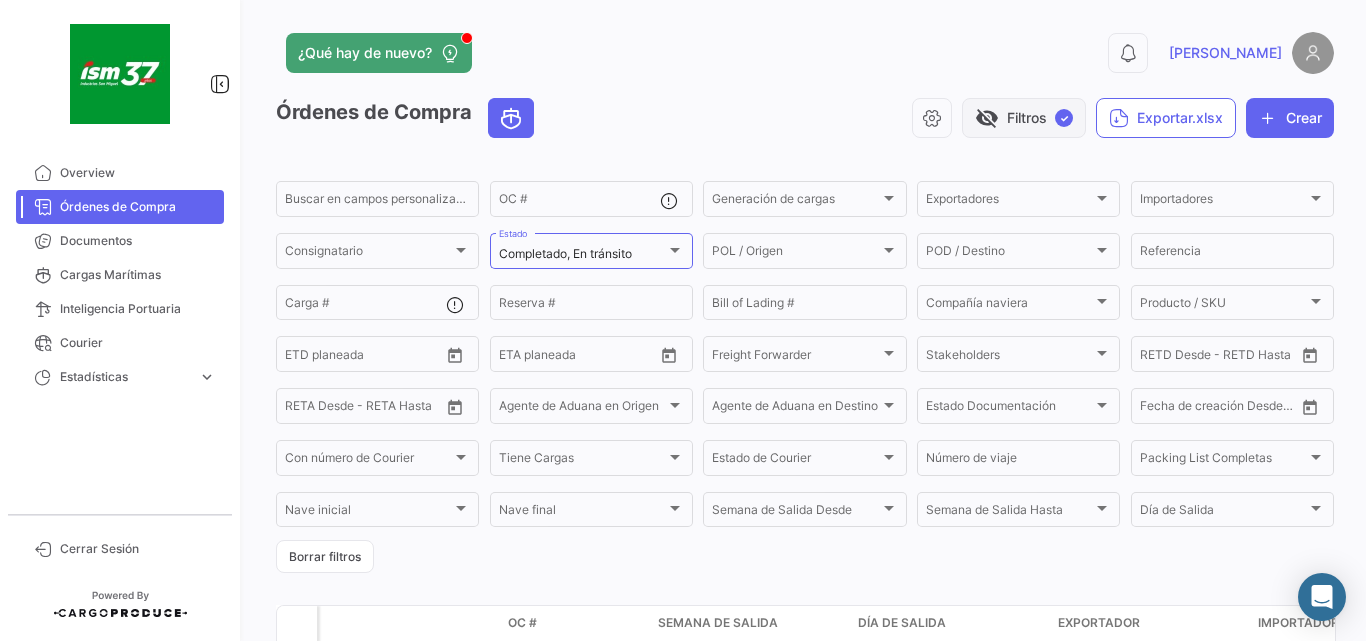 click on "visibility_off   Filtros  ✓" 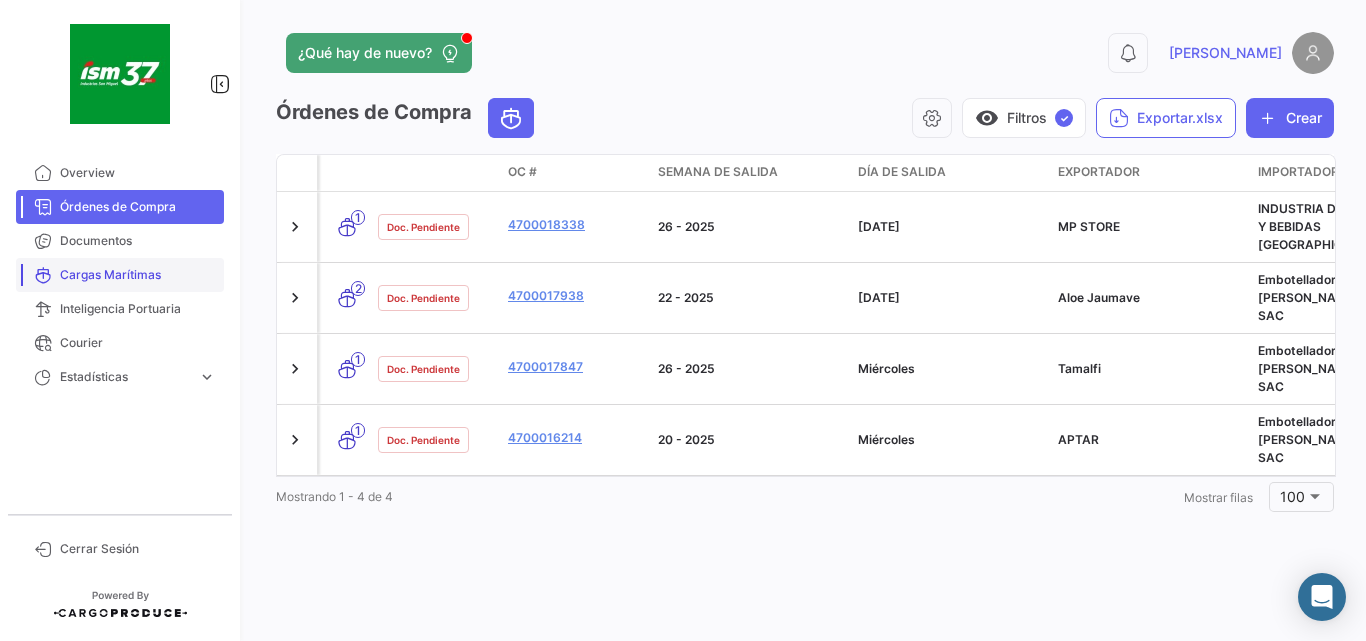 click on "Cargas Marítimas" at bounding box center (138, 275) 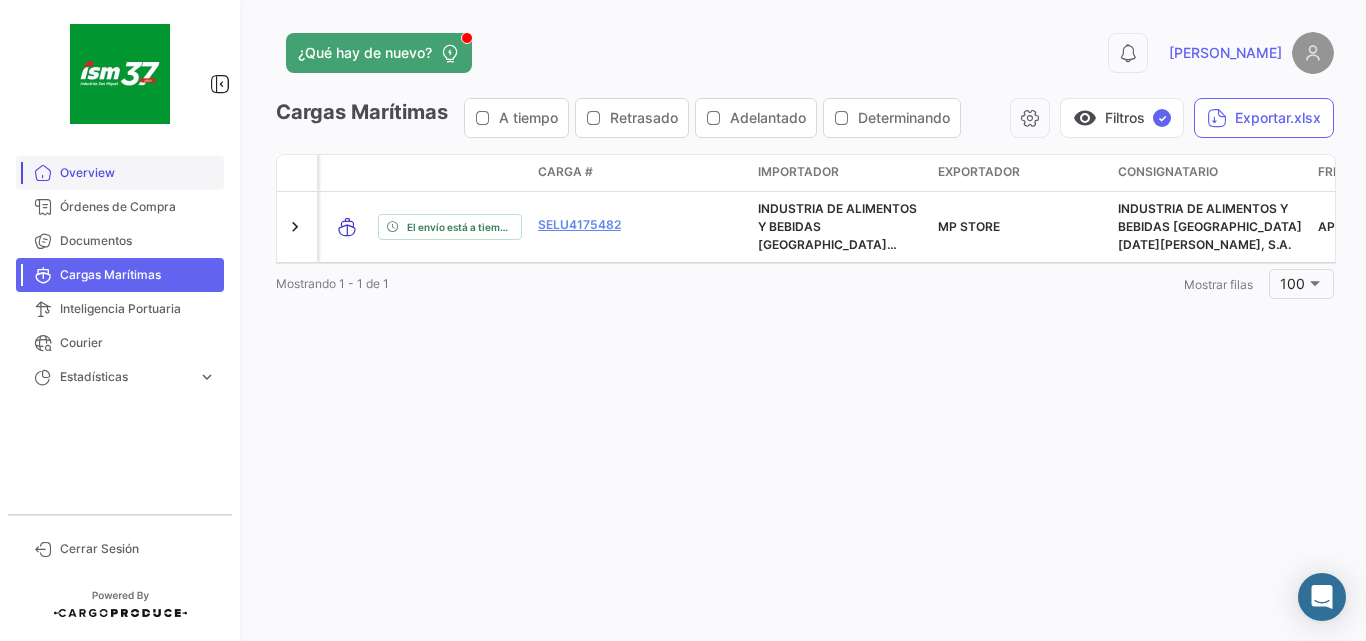 click on "Overview" at bounding box center [138, 173] 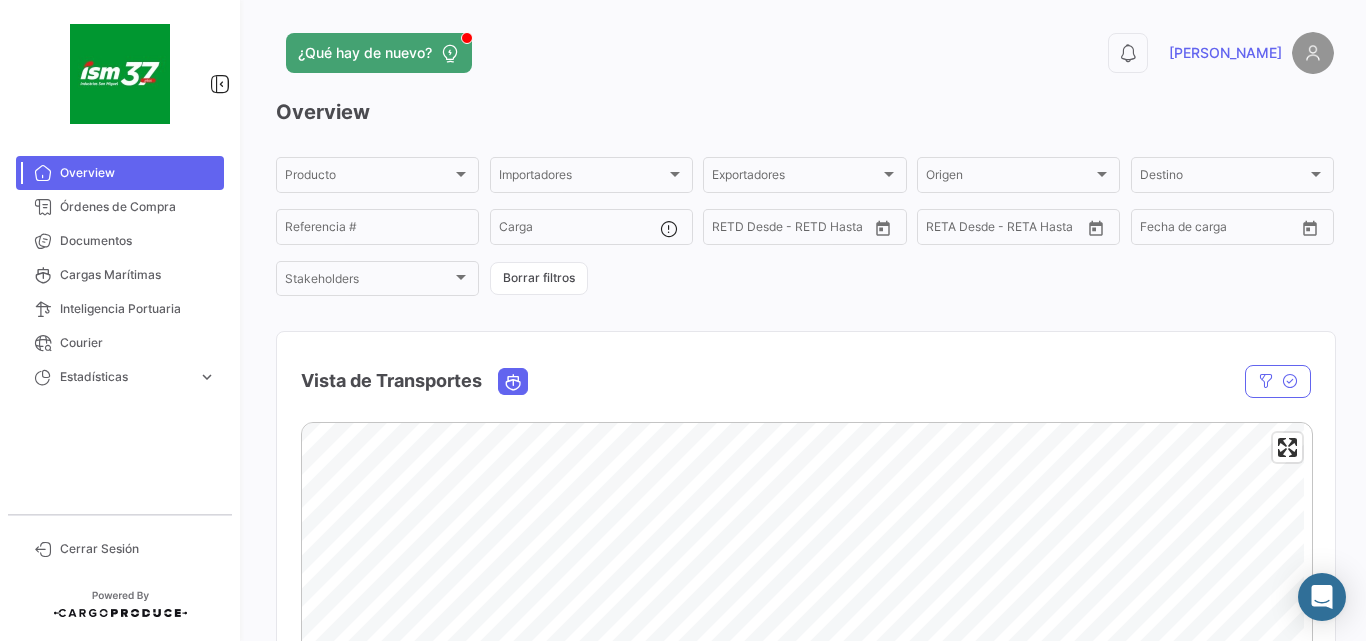 scroll, scrollTop: 267, scrollLeft: 0, axis: vertical 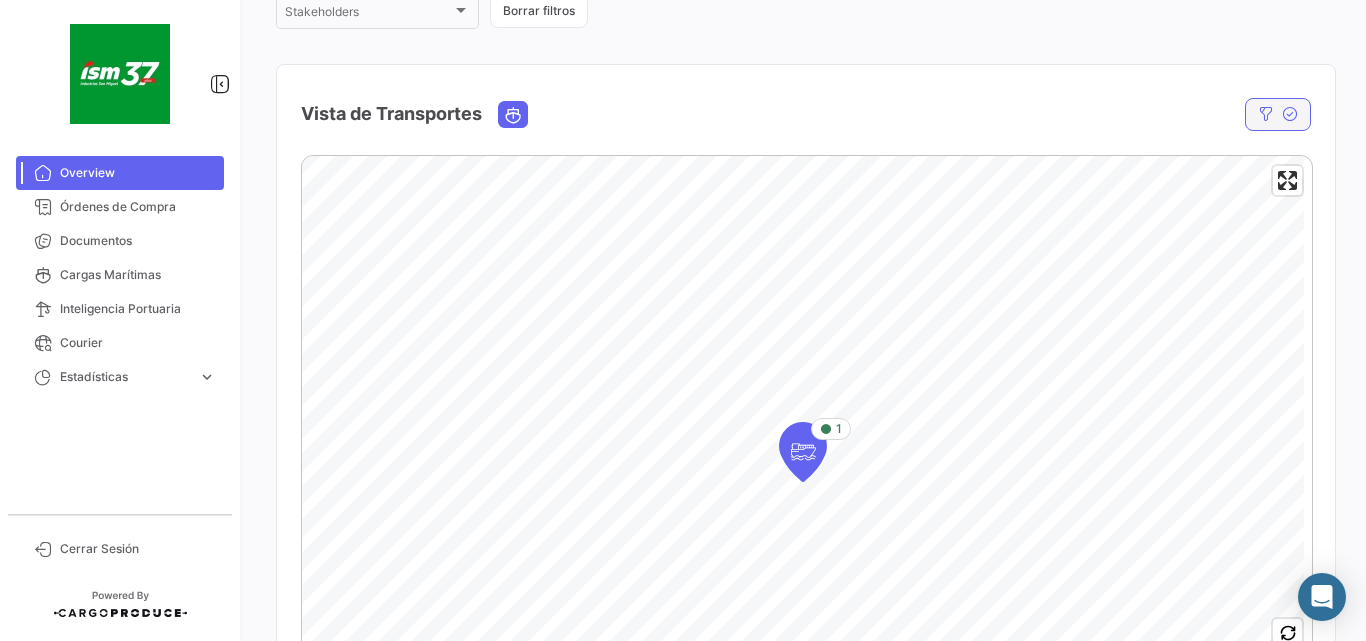 click 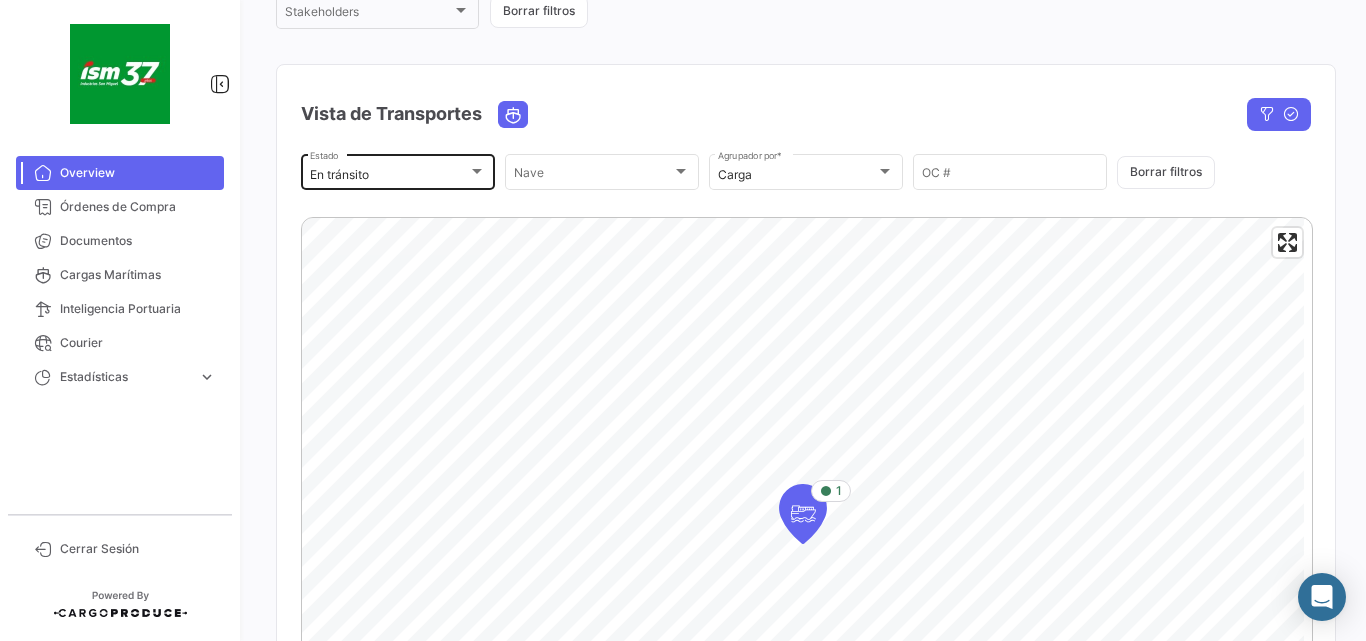 click on "En tránsito  Estado" 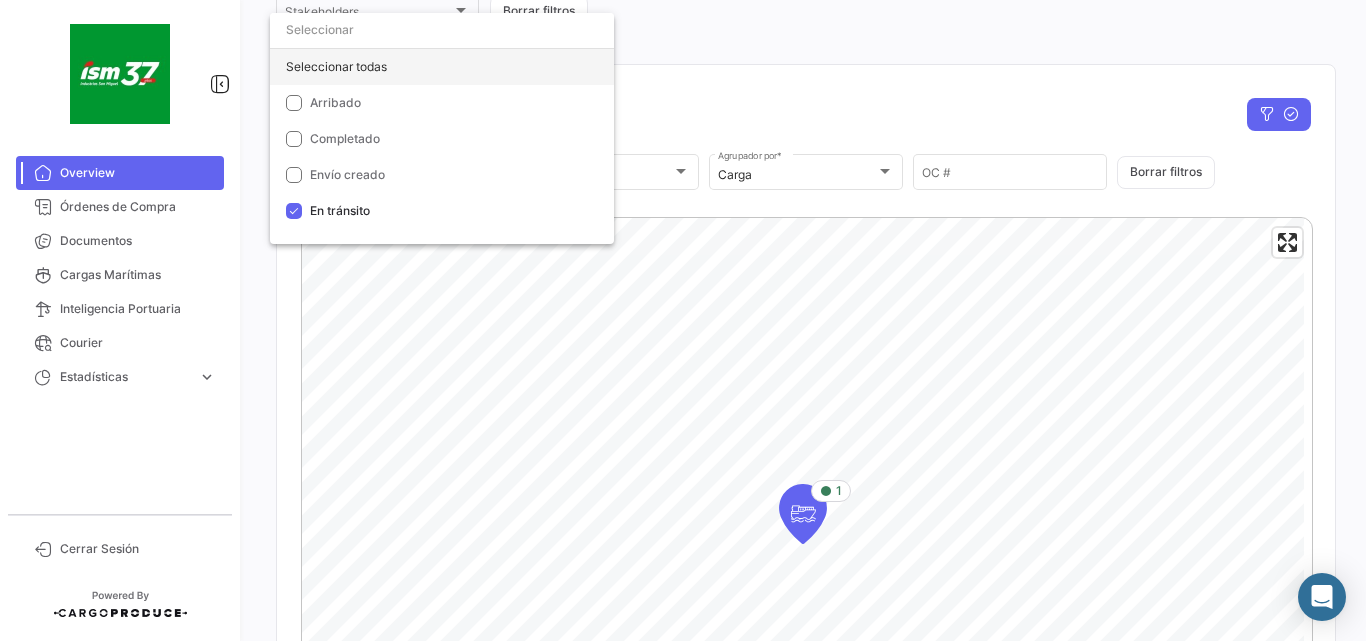 click on "Seleccionar todas" 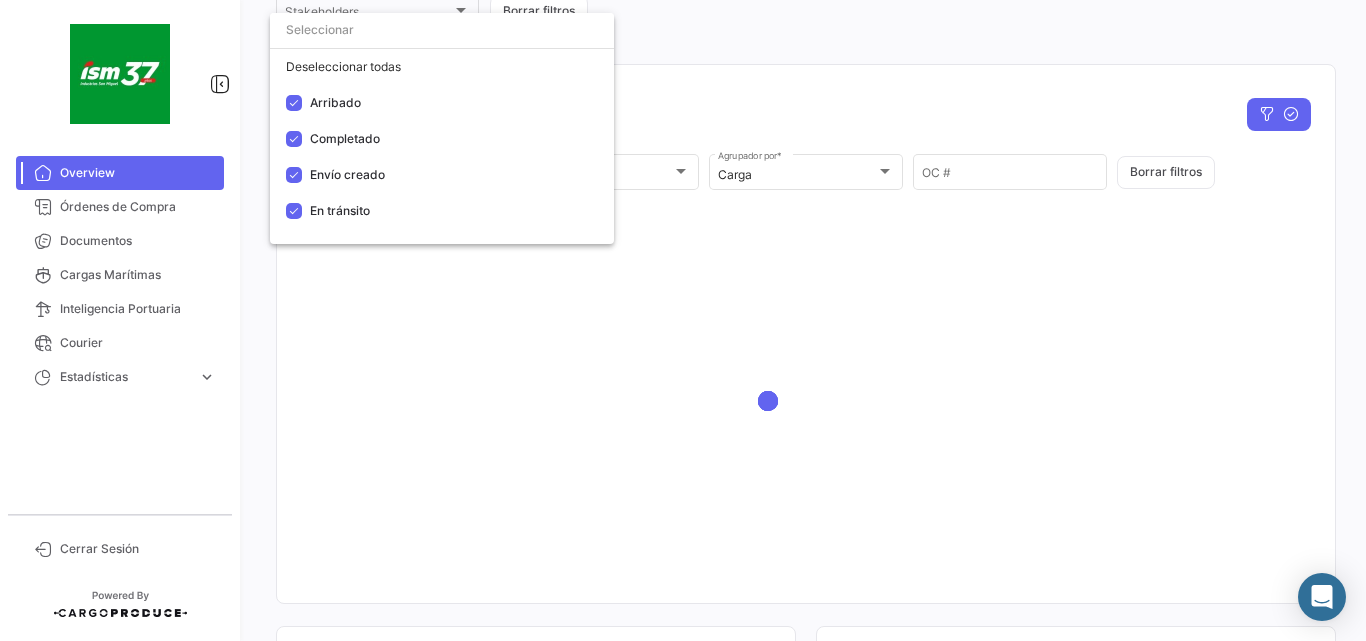 click at bounding box center (683, 320) 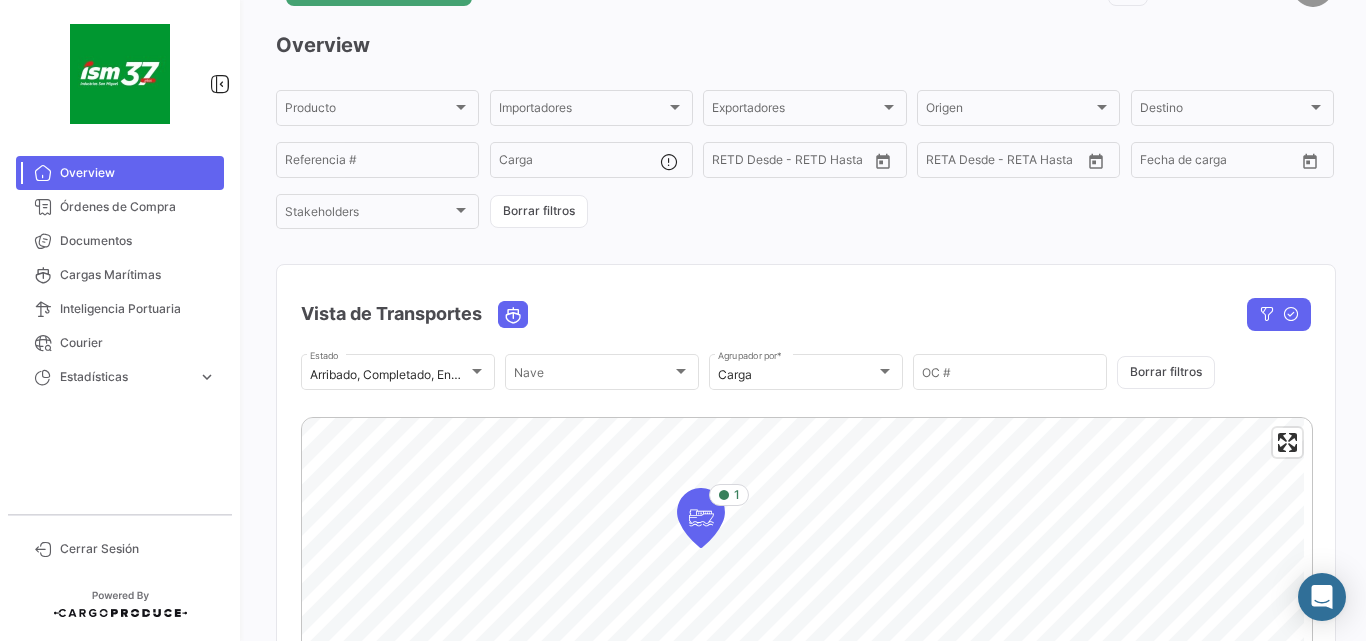 scroll, scrollTop: 0, scrollLeft: 0, axis: both 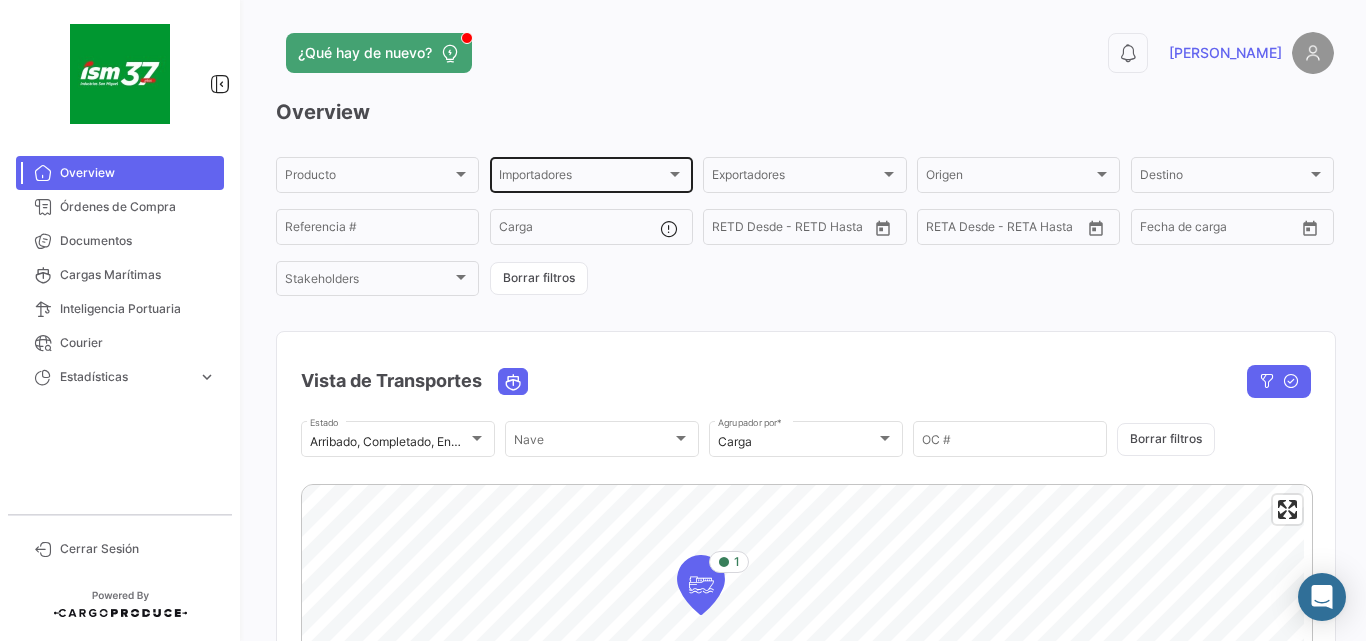 click on "Importadores" at bounding box center [582, 178] 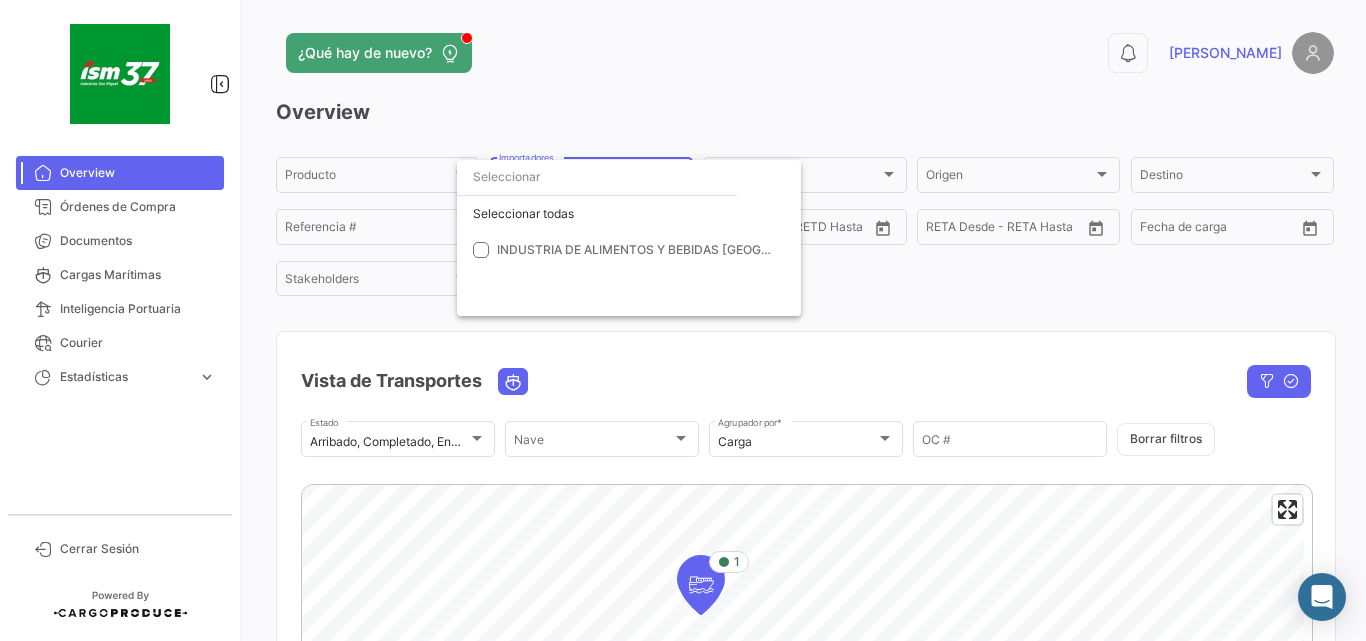 click at bounding box center [683, 320] 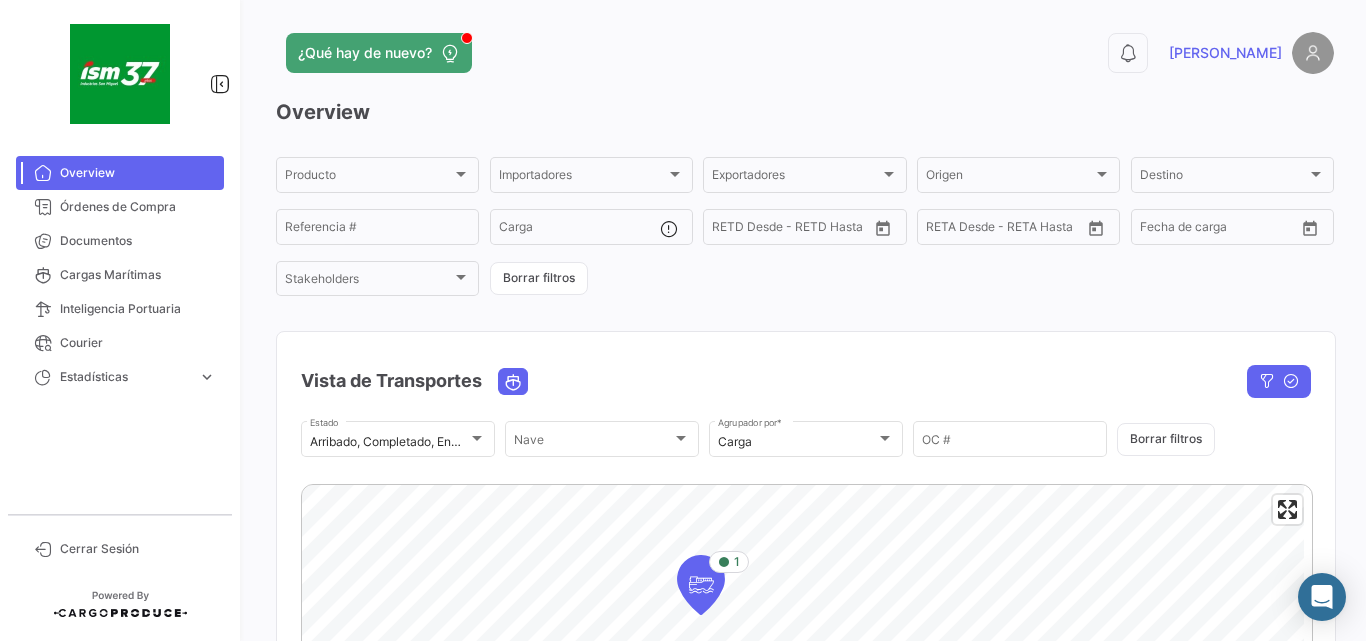 click on "Producto" at bounding box center (368, 178) 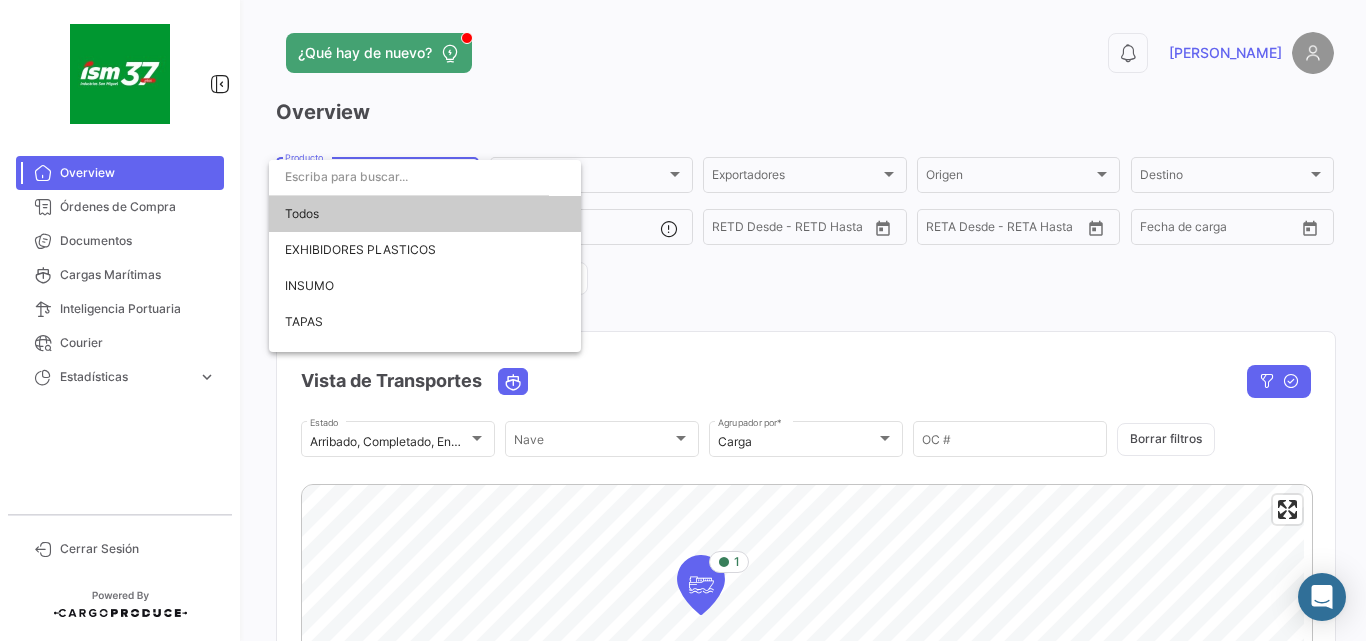 click at bounding box center (683, 320) 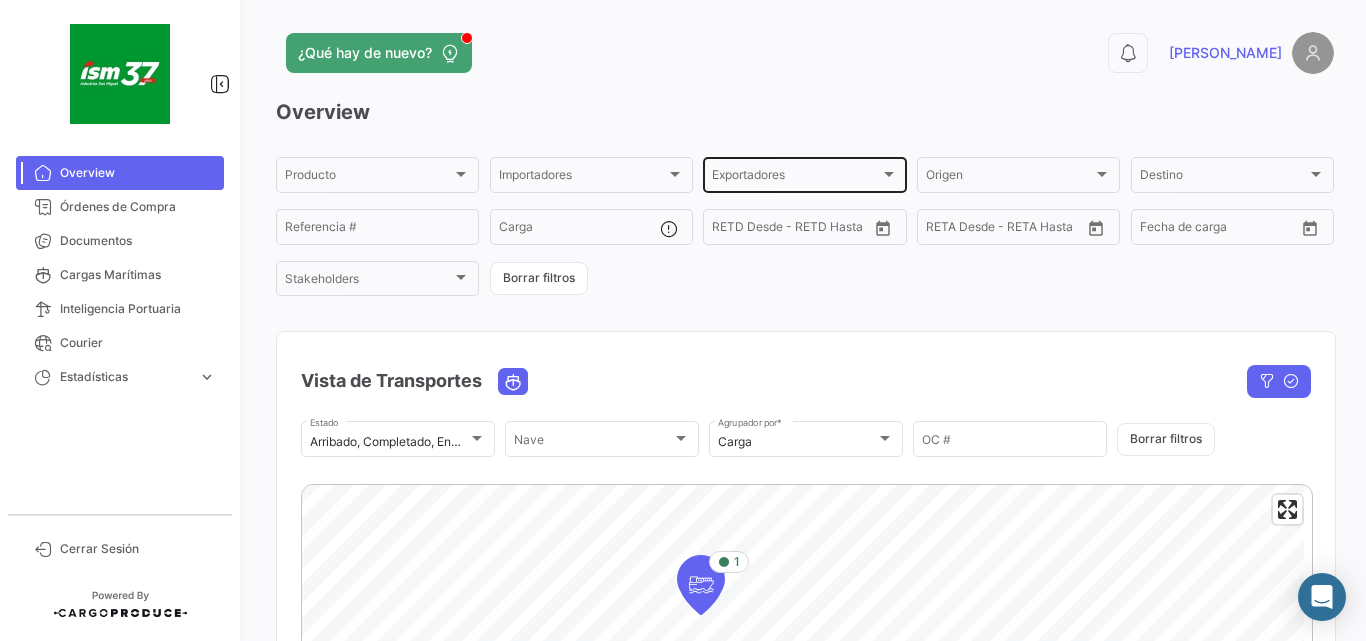 click on "Exportadores Exportadores" 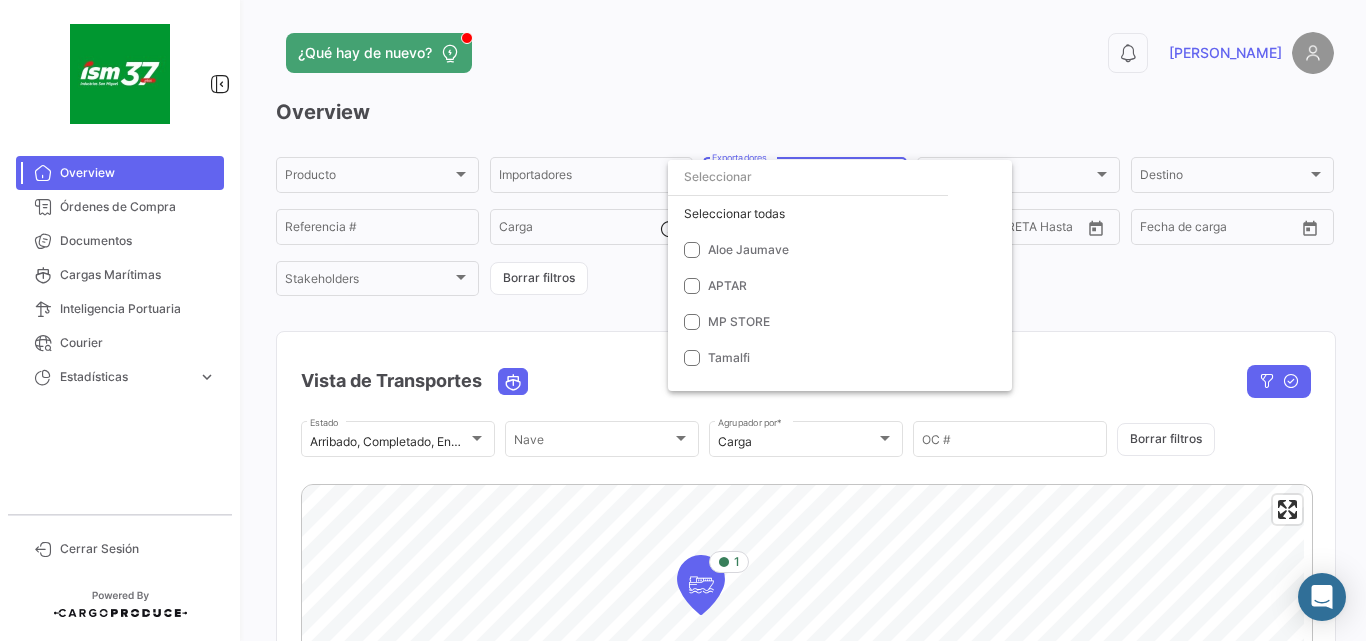 click at bounding box center [683, 320] 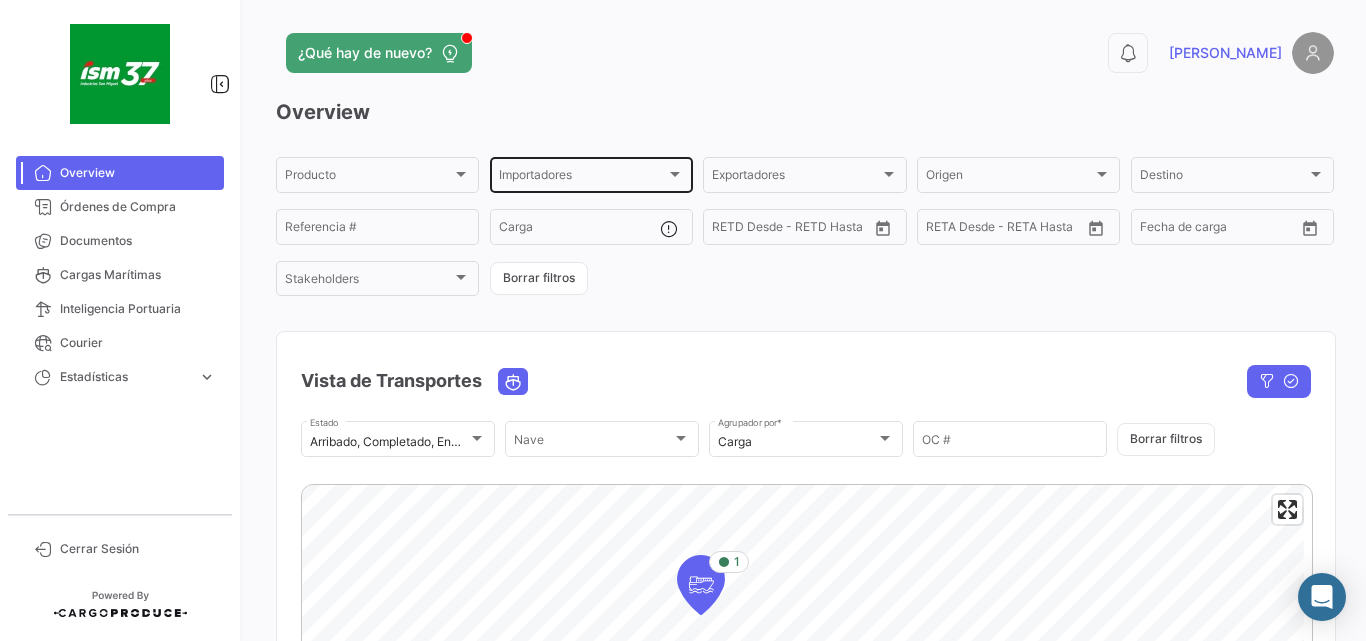 click on "Importadores" at bounding box center (582, 178) 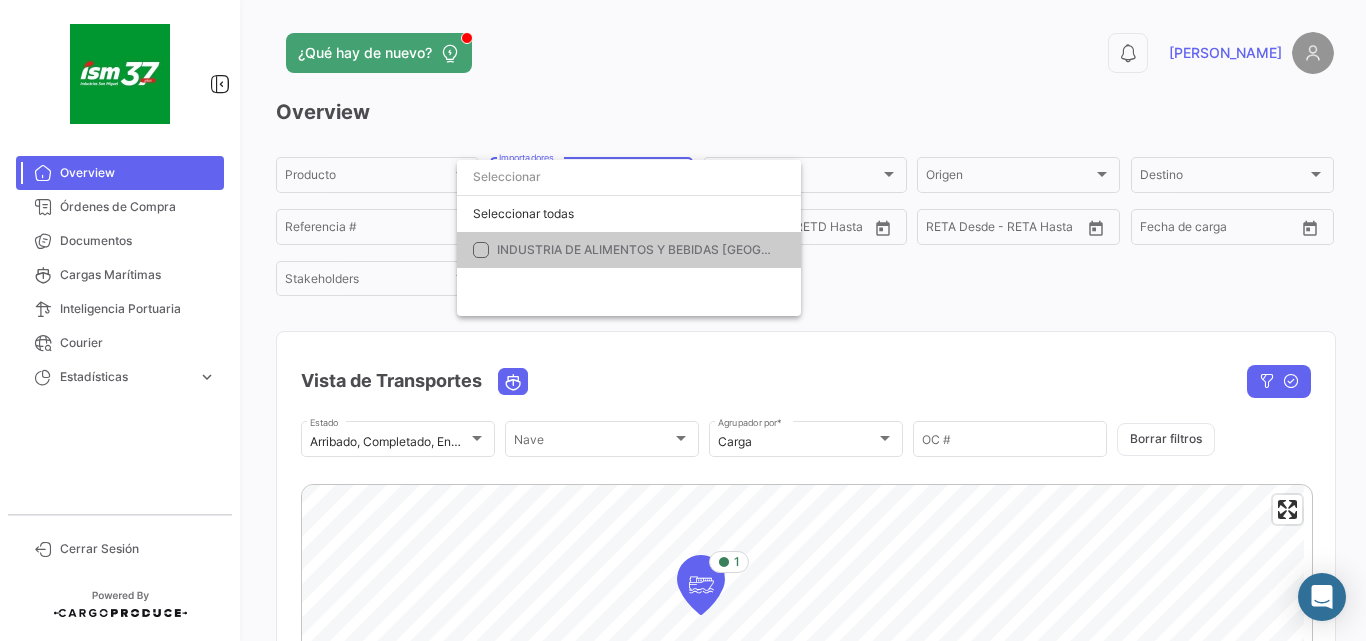click at bounding box center (683, 320) 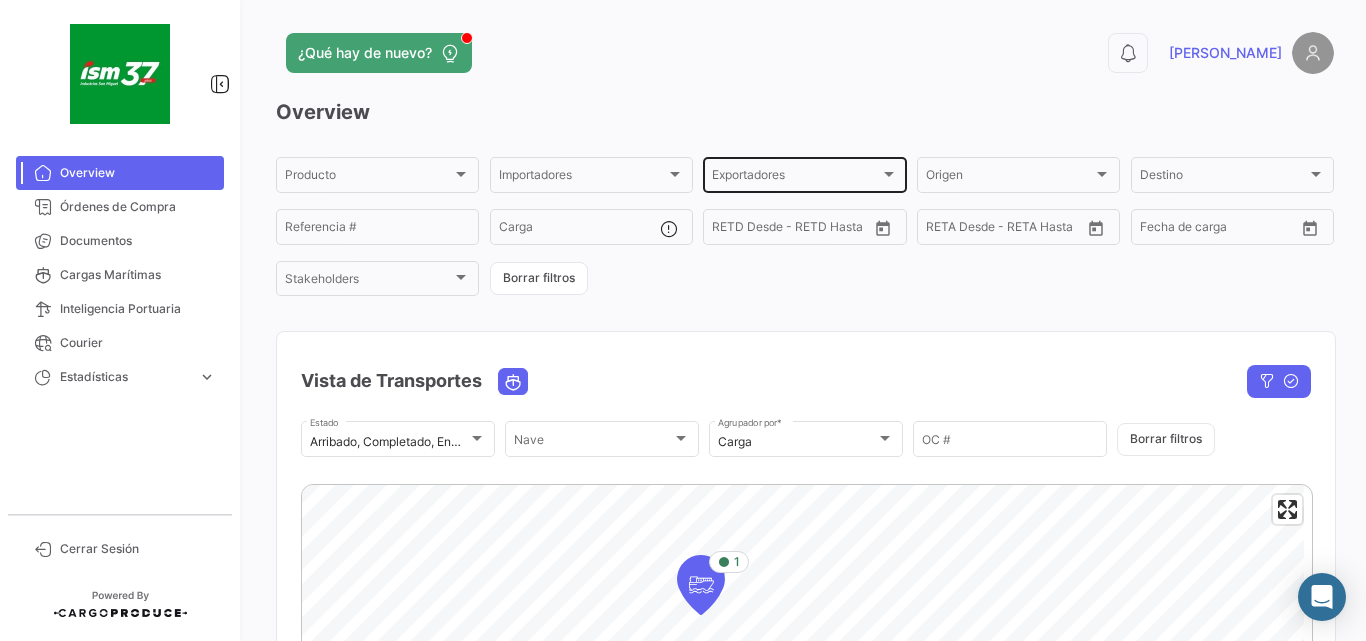 click on "Exportadores Exportadores" 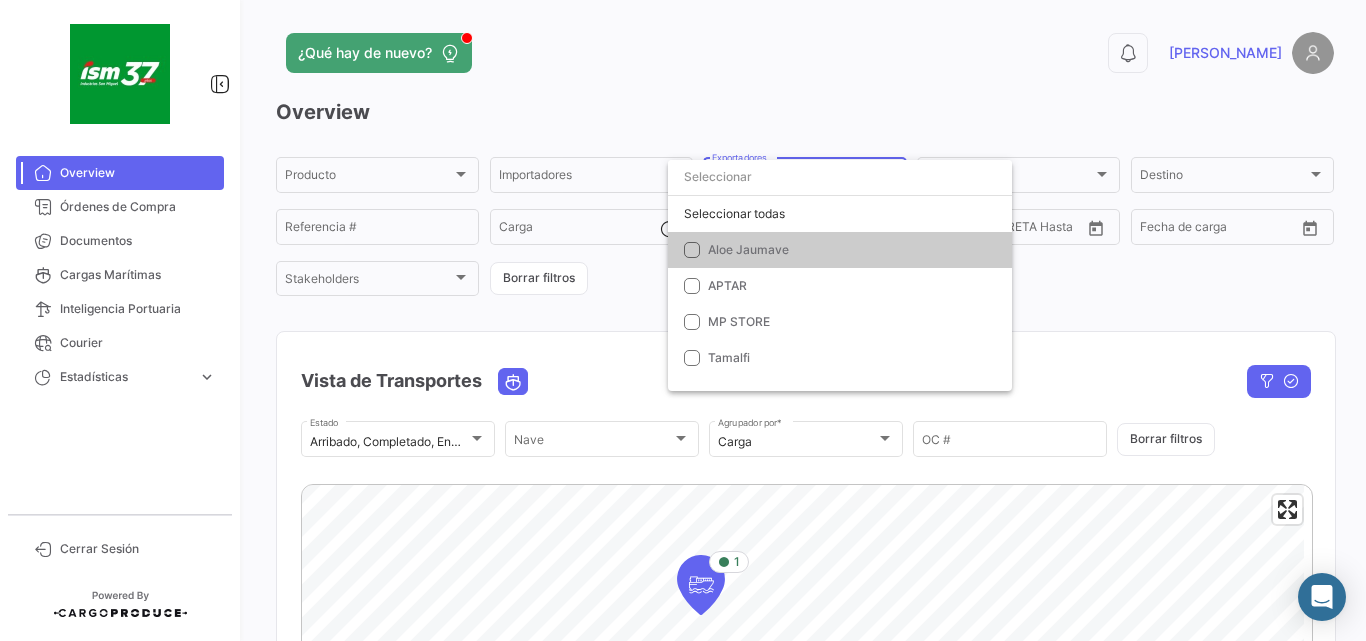 click at bounding box center (683, 320) 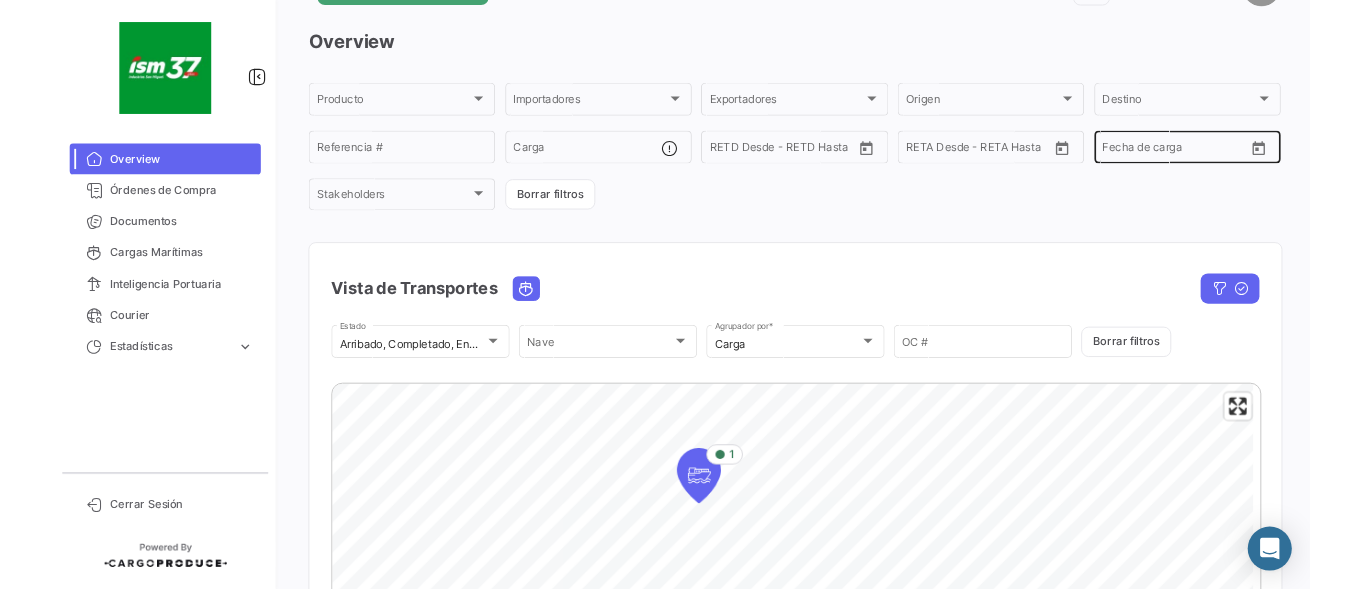 scroll, scrollTop: 0, scrollLeft: 0, axis: both 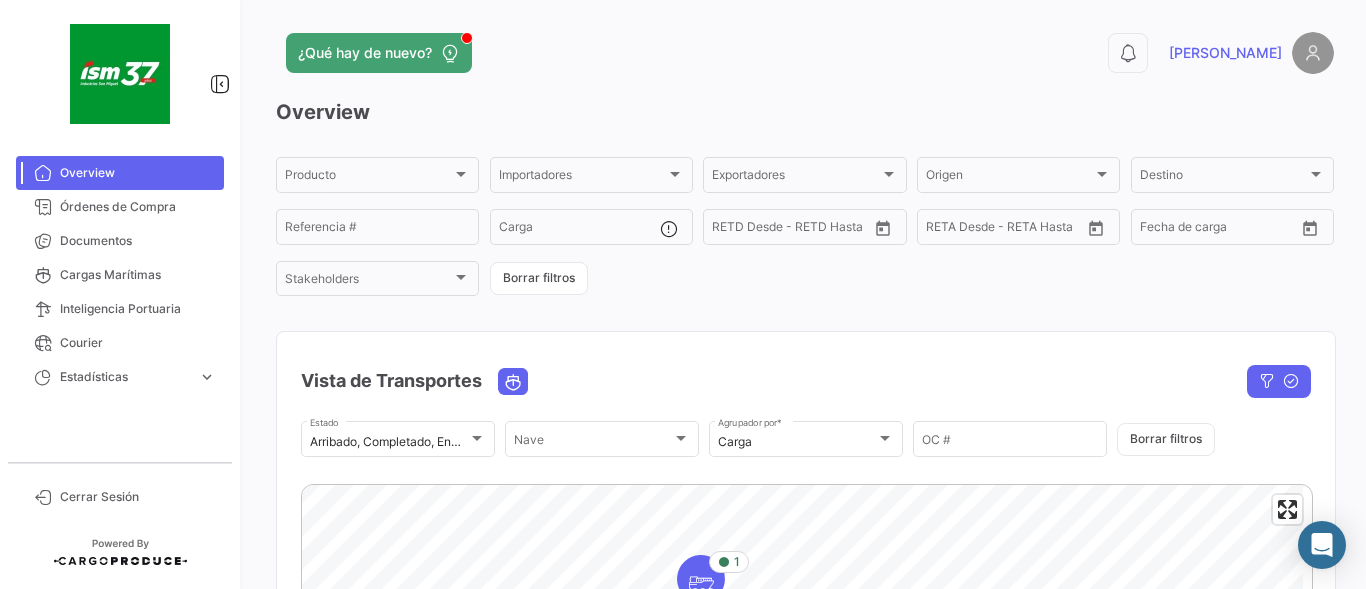 drag, startPoint x: 1277, startPoint y: 387, endPoint x: 1317, endPoint y: 353, distance: 52.49762 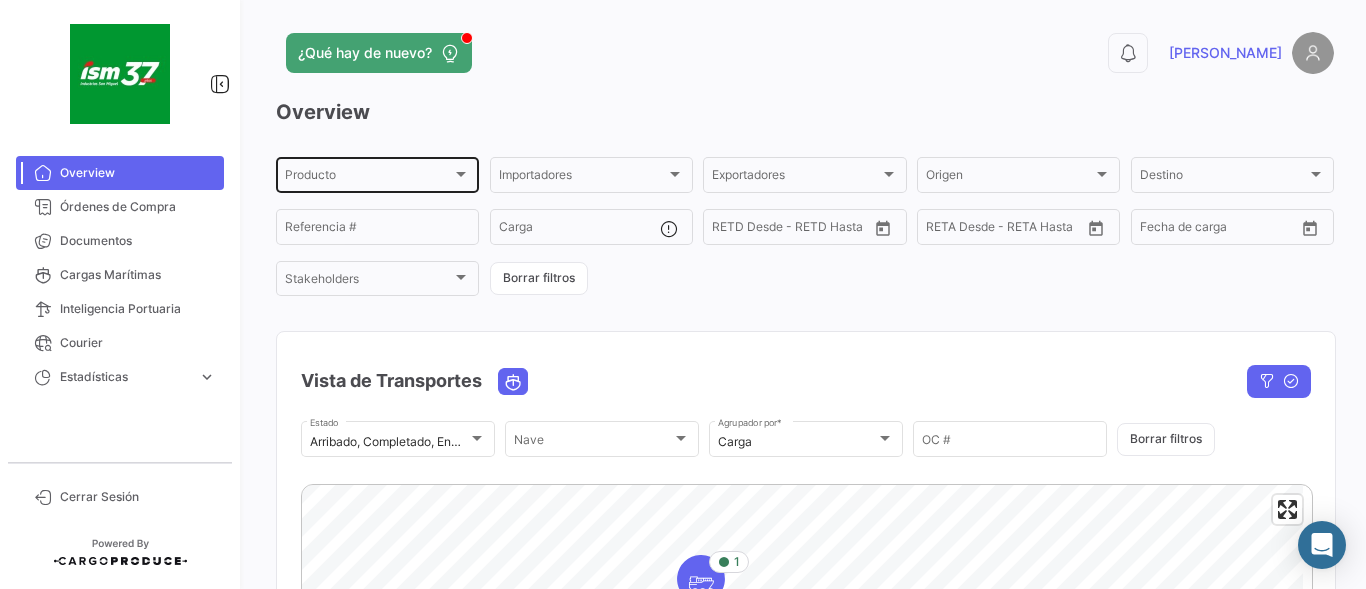 click at bounding box center (461, 174) 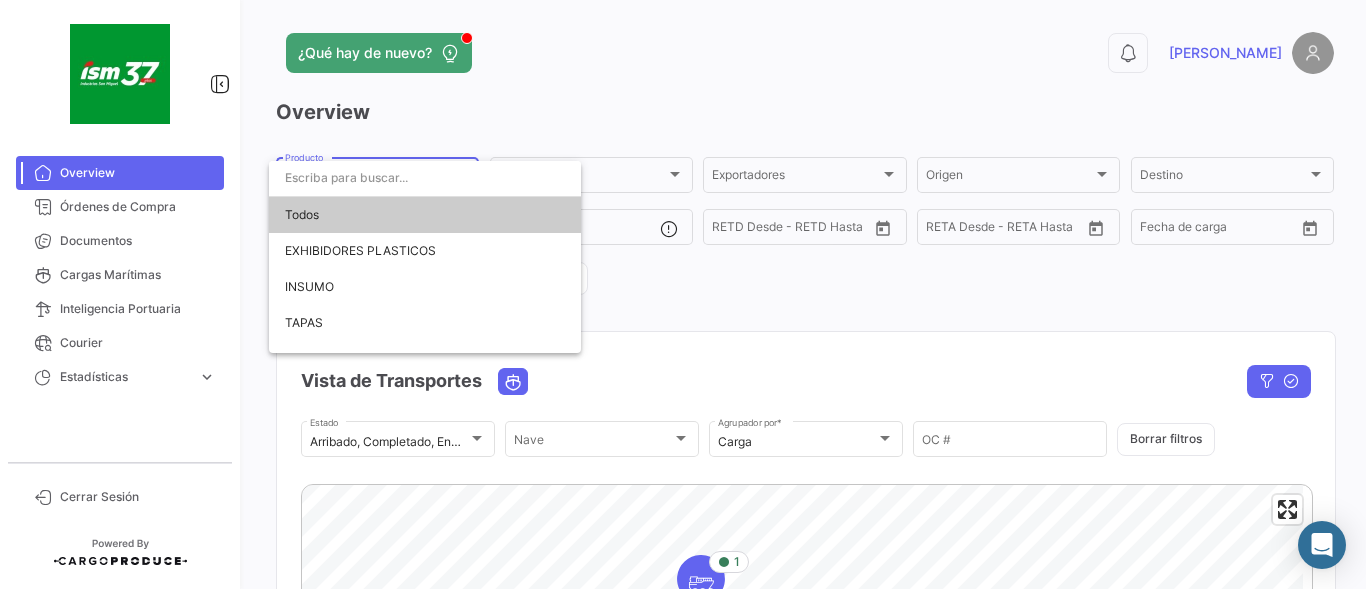 click at bounding box center (683, 294) 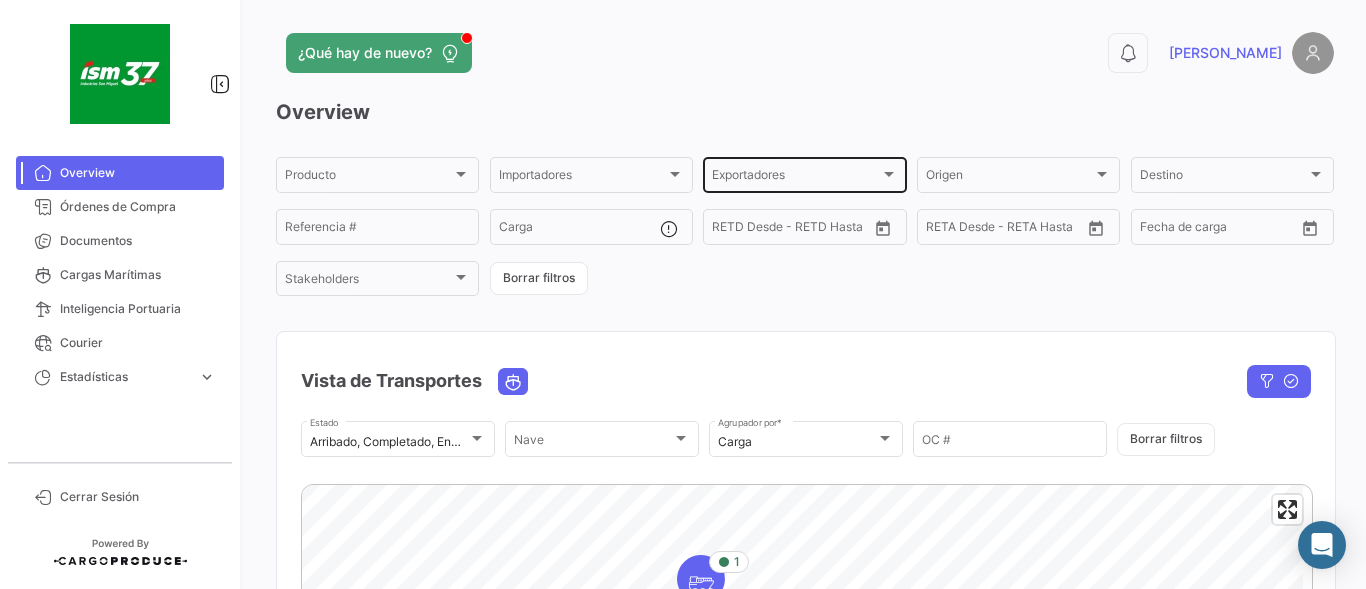 click on "Exportadores" at bounding box center (795, 178) 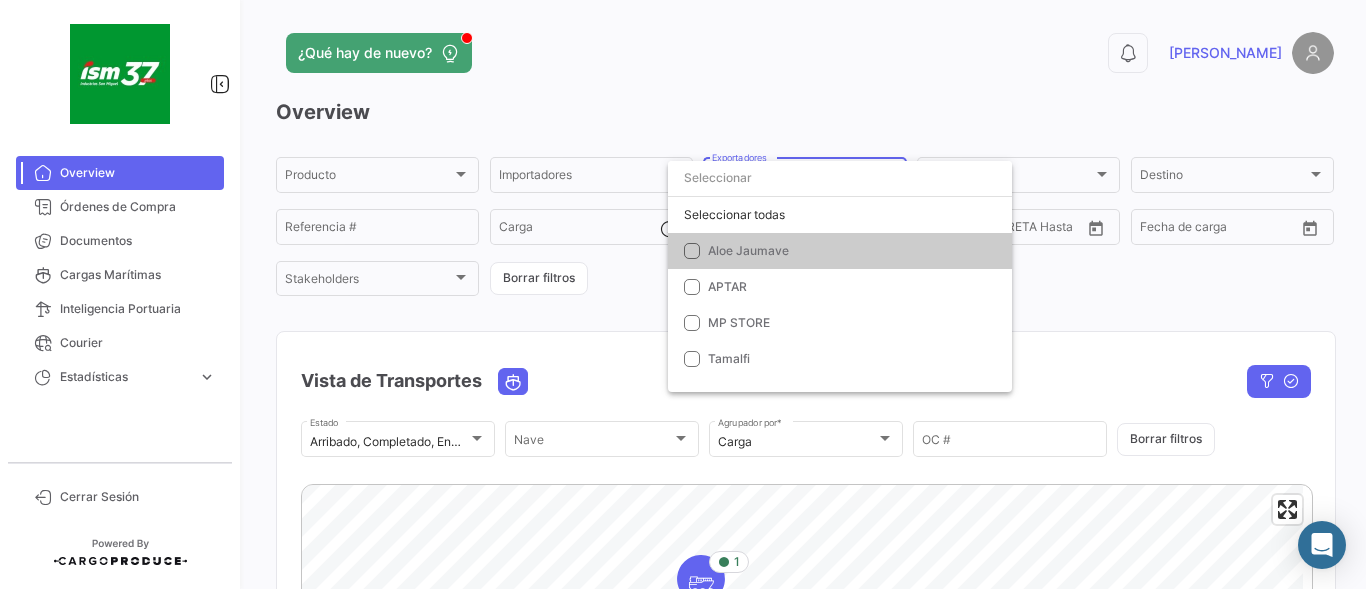 click at bounding box center (683, 294) 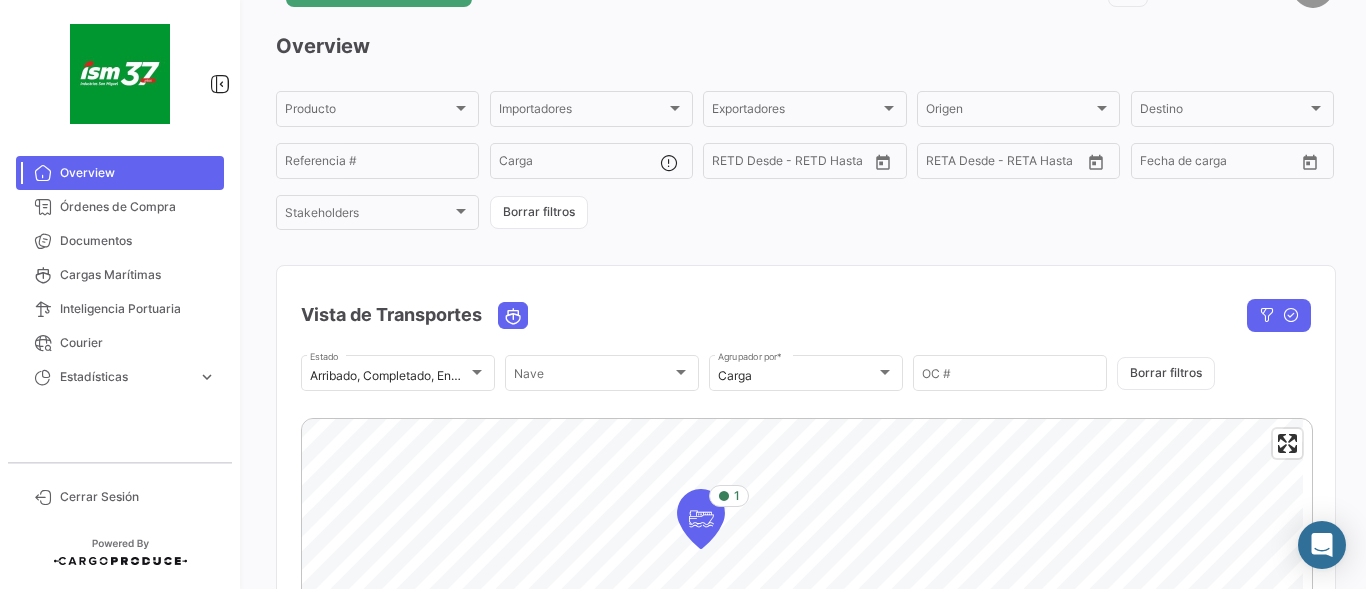 scroll, scrollTop: 266, scrollLeft: 0, axis: vertical 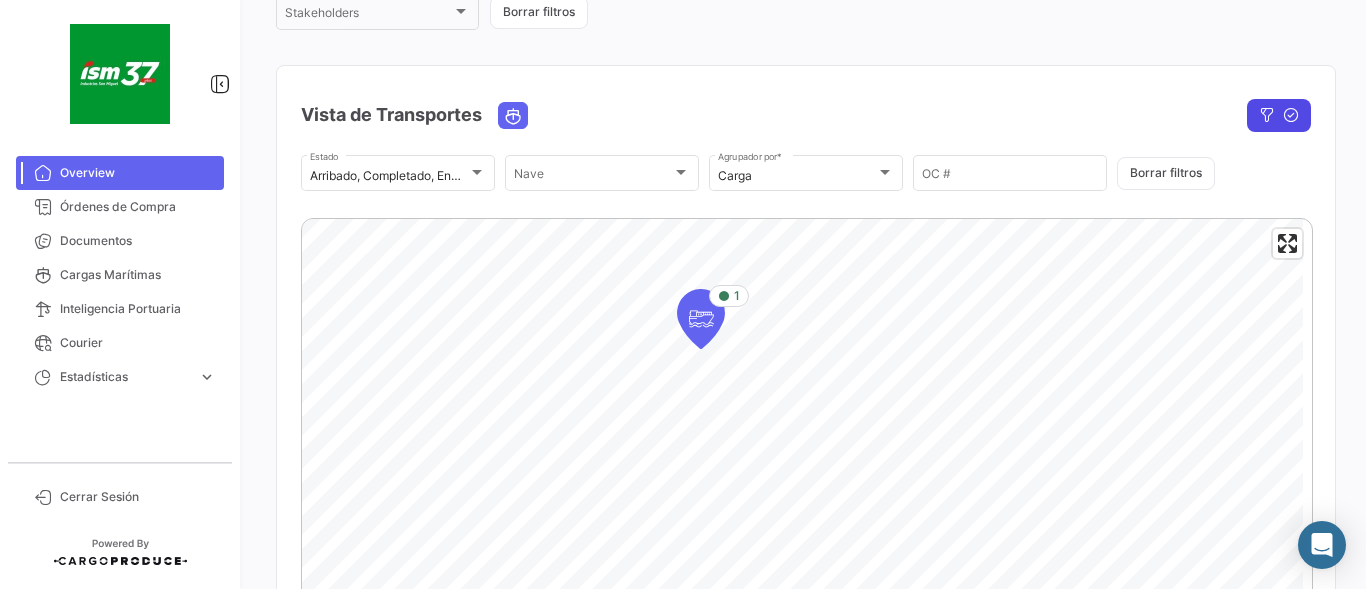 click 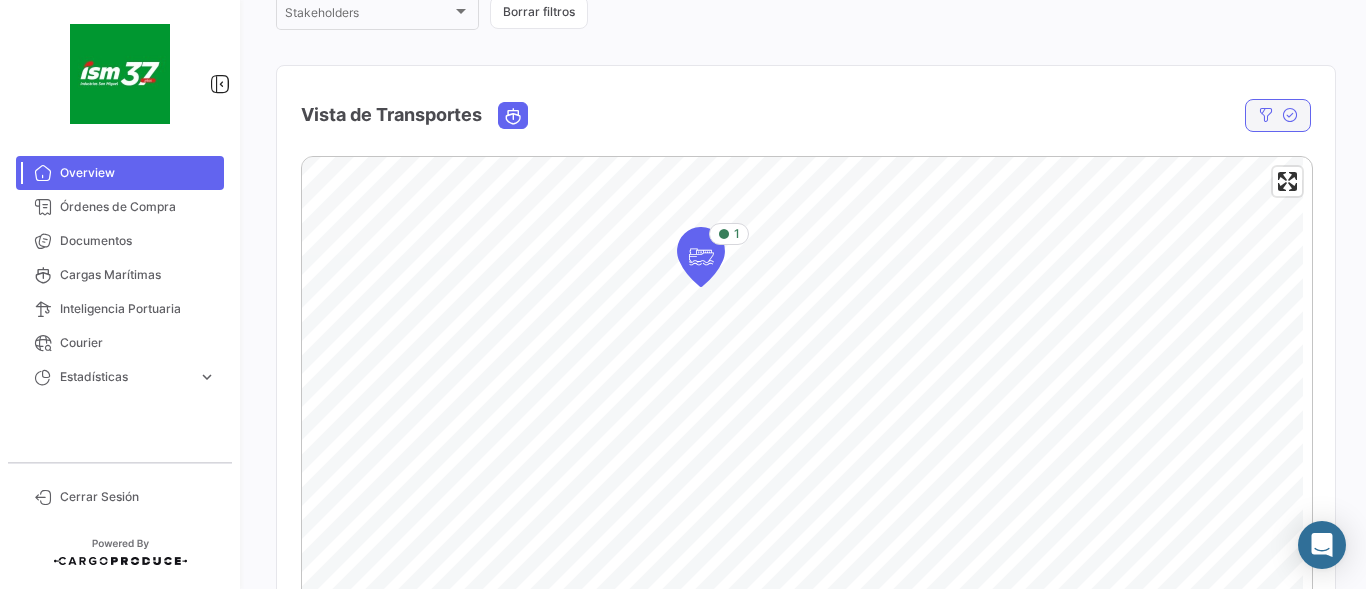 click 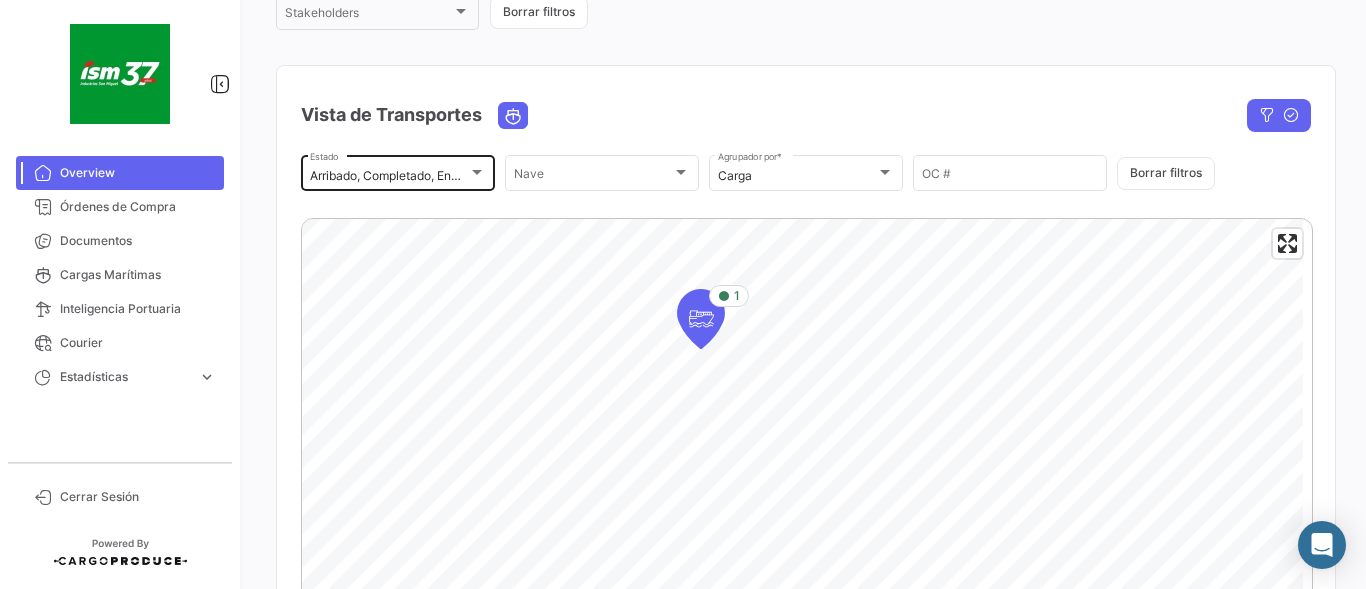 click on "Arribado, Completado, Envío creado, En tránsito" at bounding box center (442, 175) 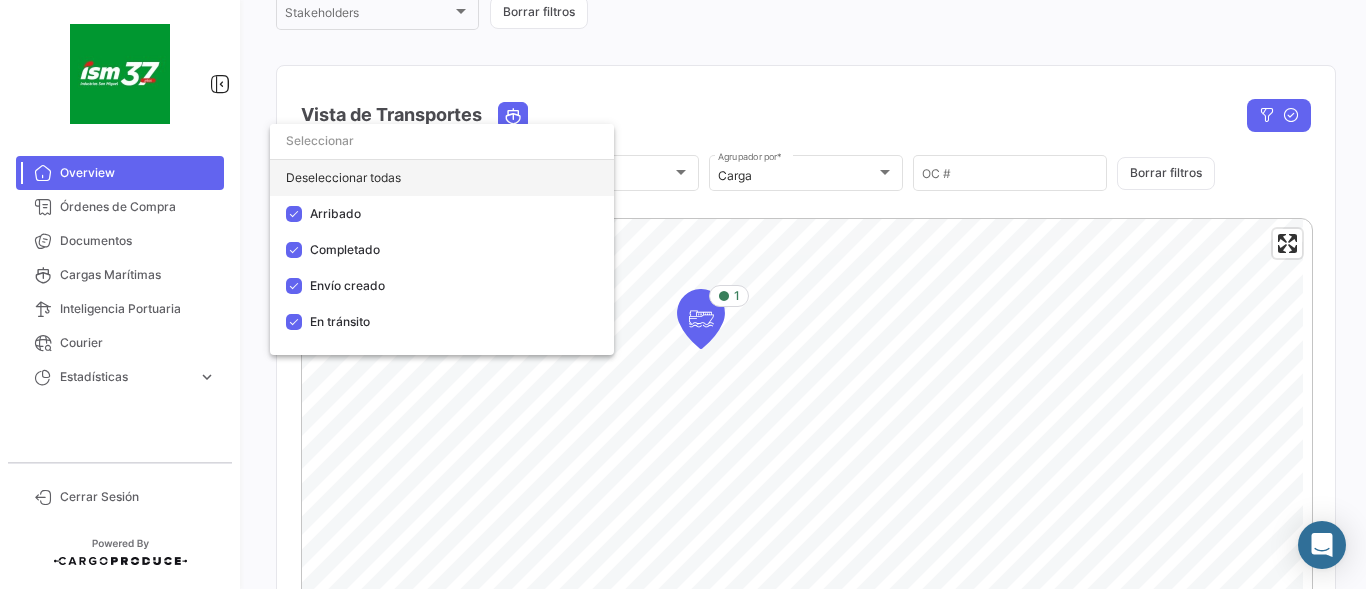 click on "Deseleccionar todas" 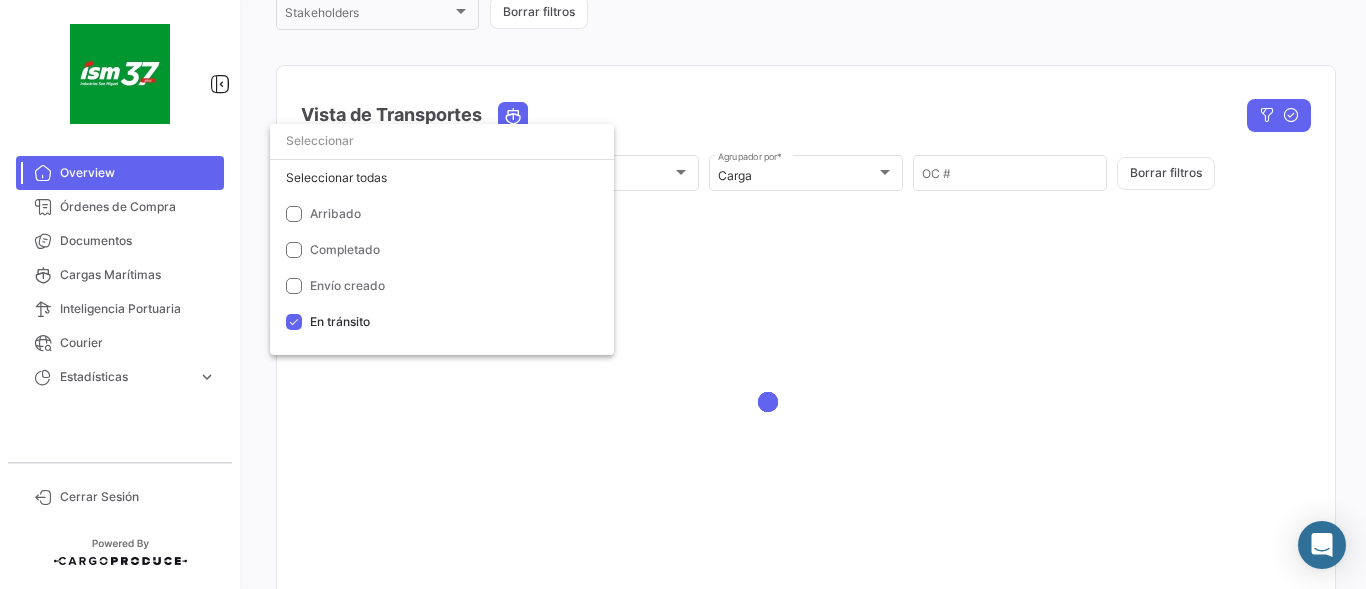 click at bounding box center (683, 294) 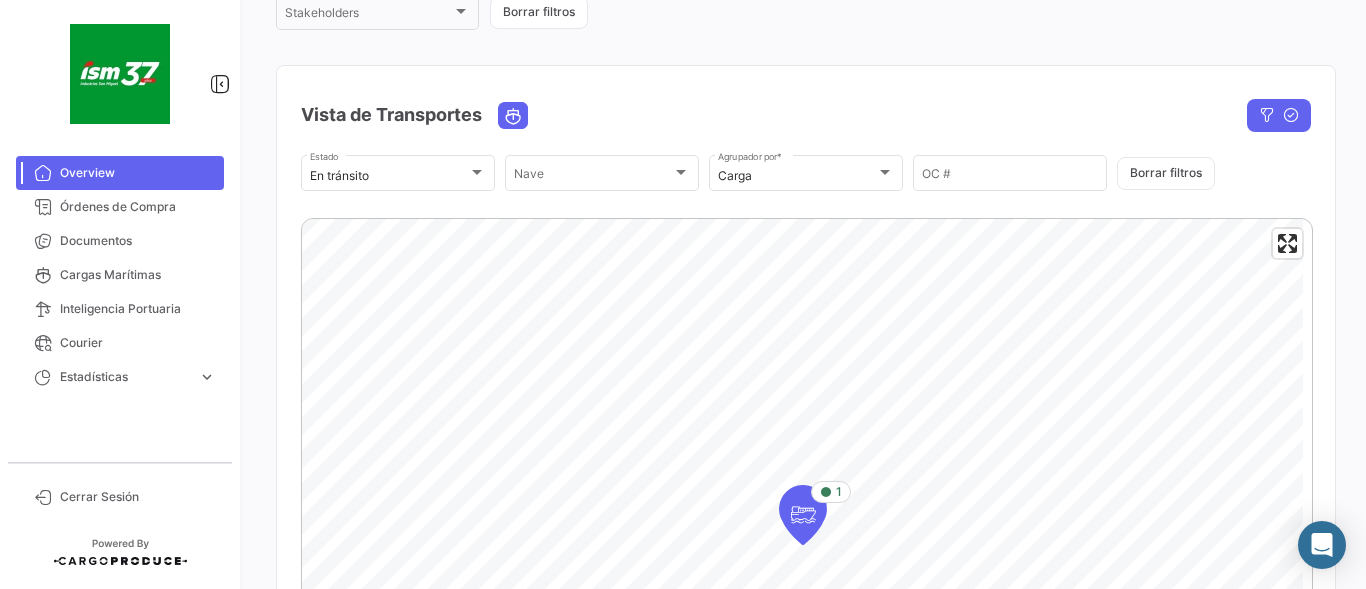 scroll, scrollTop: 533, scrollLeft: 0, axis: vertical 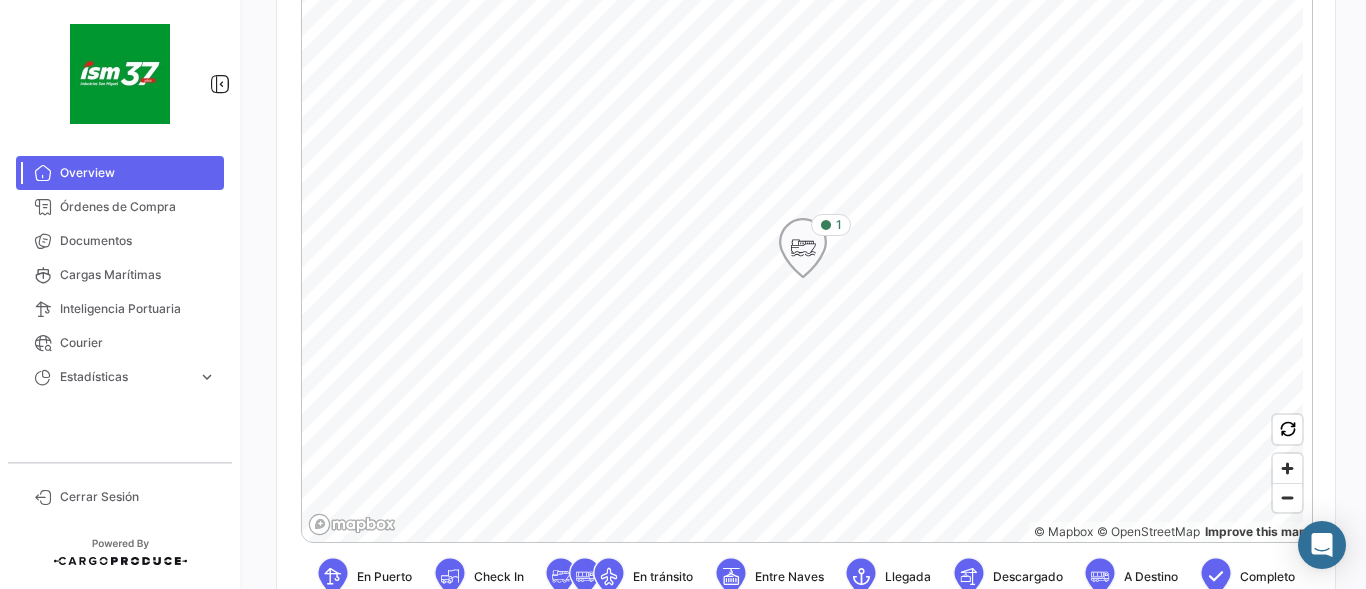 click 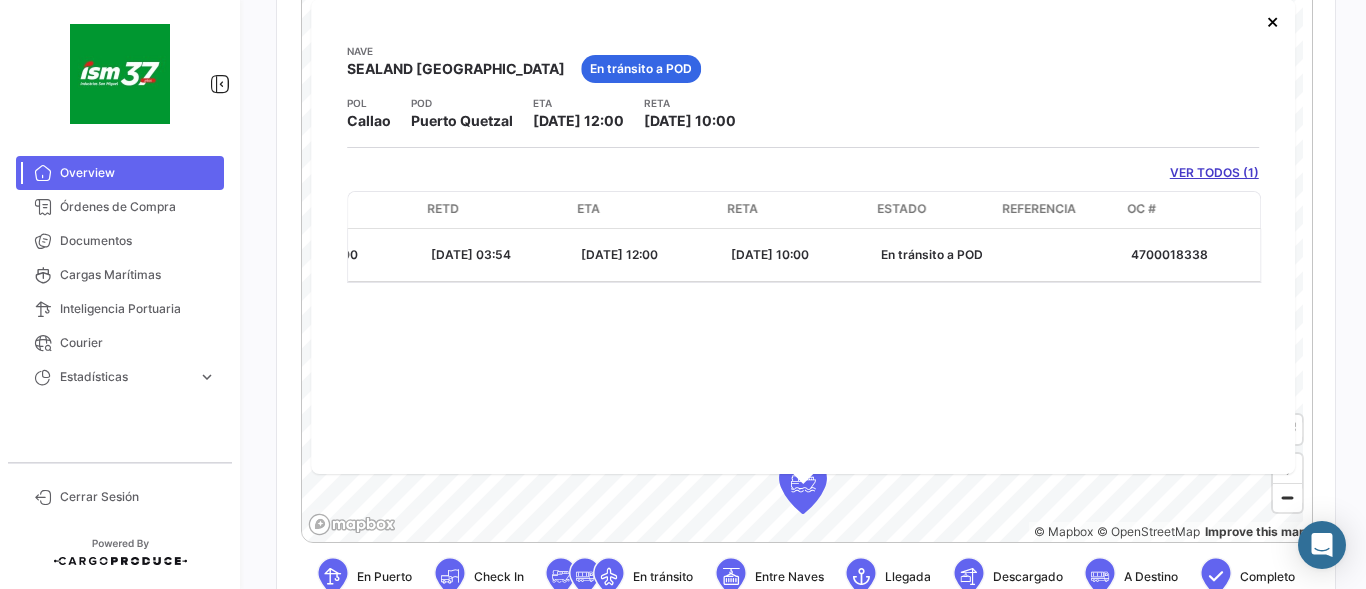 scroll, scrollTop: 0, scrollLeft: 743, axis: horizontal 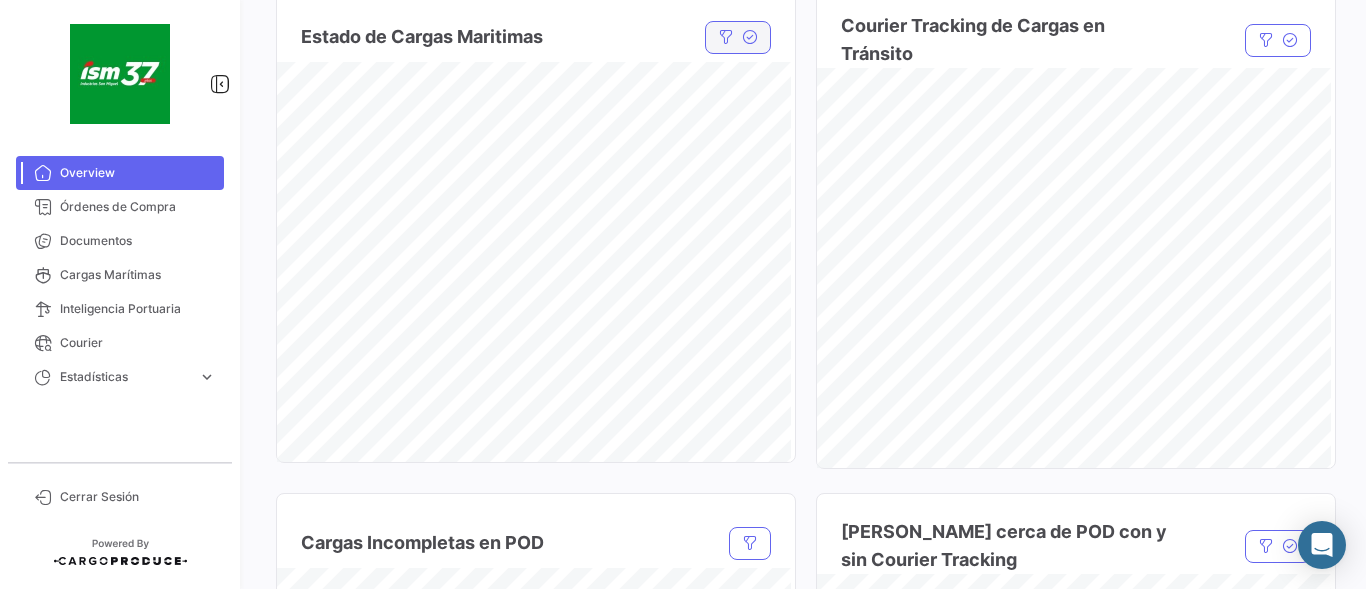 click 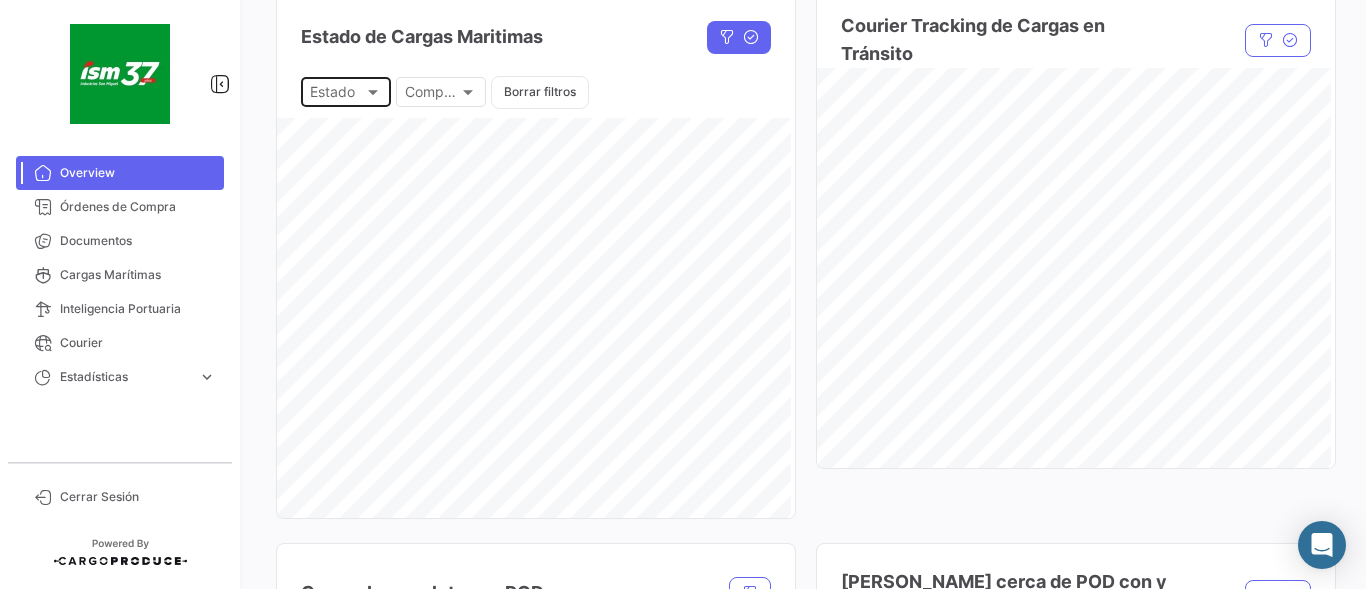 click on "Estado" at bounding box center (337, 93) 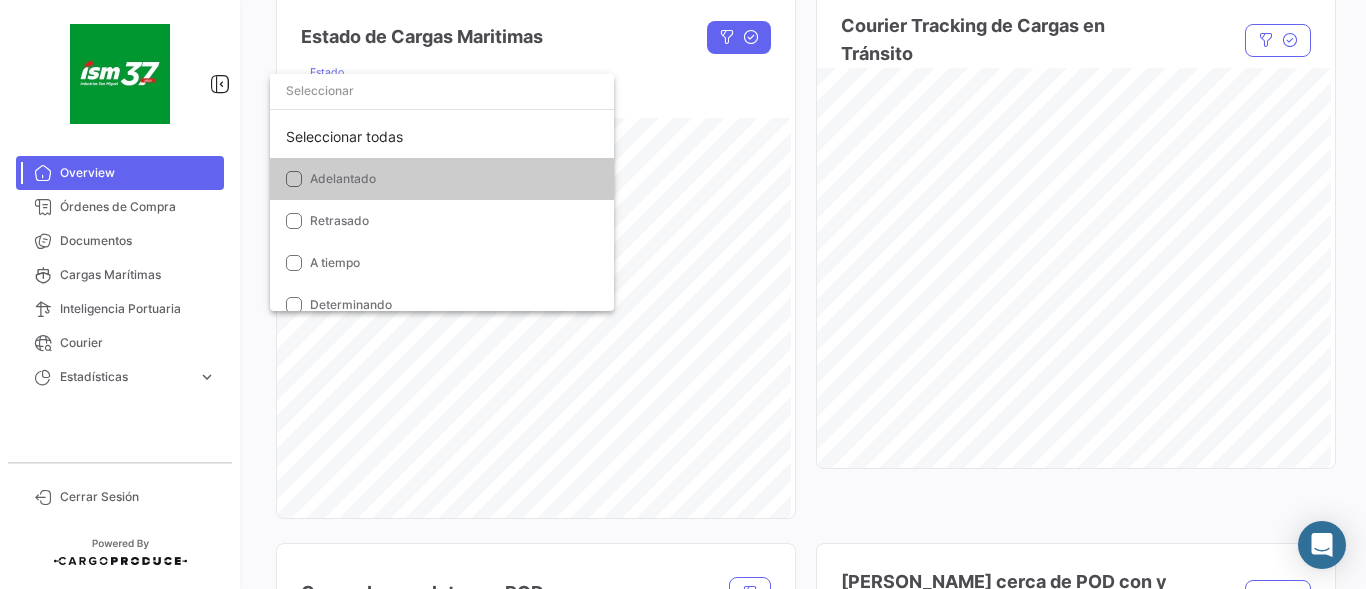 click at bounding box center [683, 294] 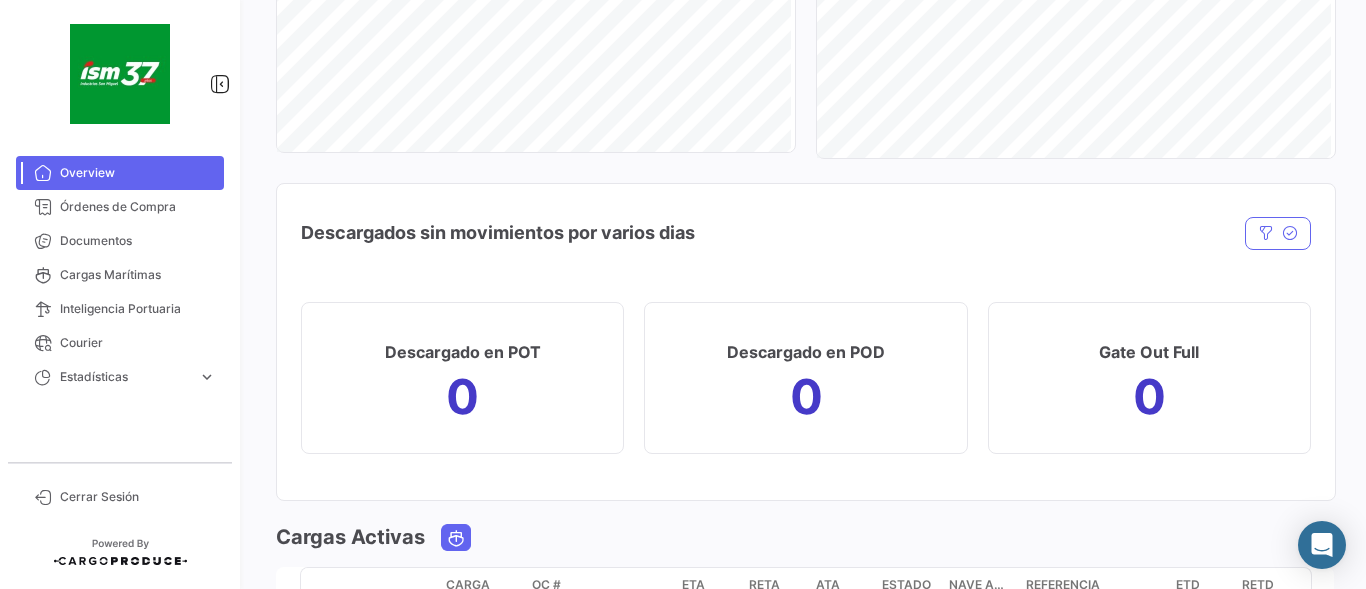 scroll, scrollTop: 2200, scrollLeft: 0, axis: vertical 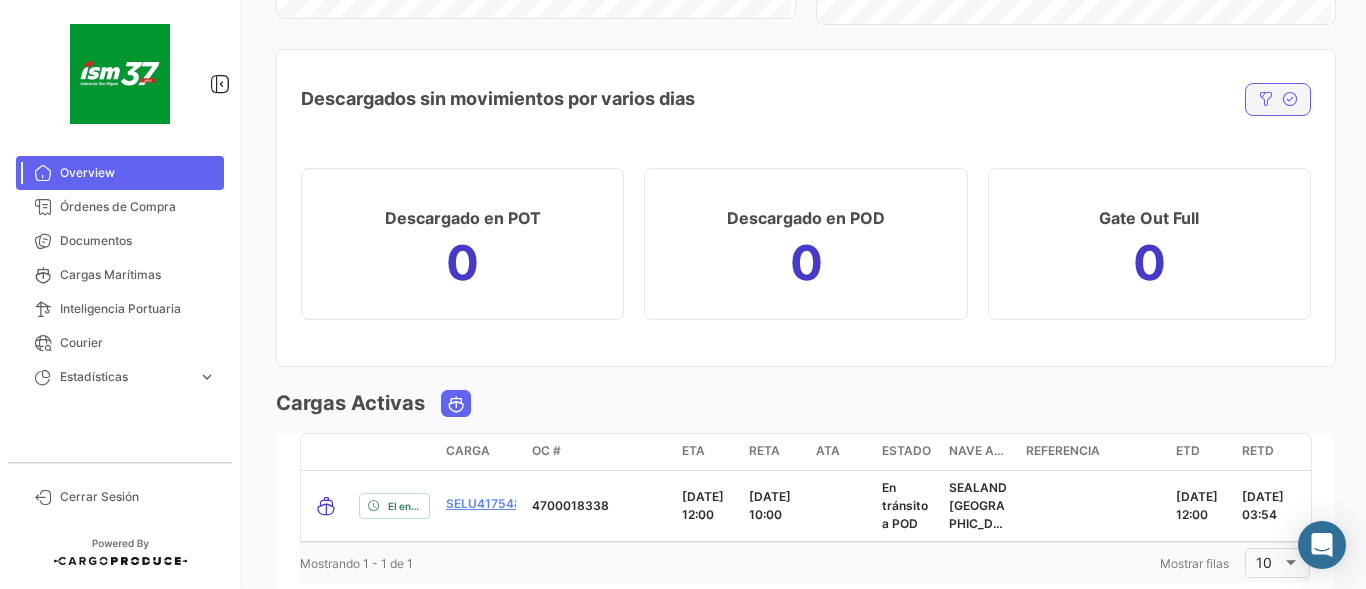 click 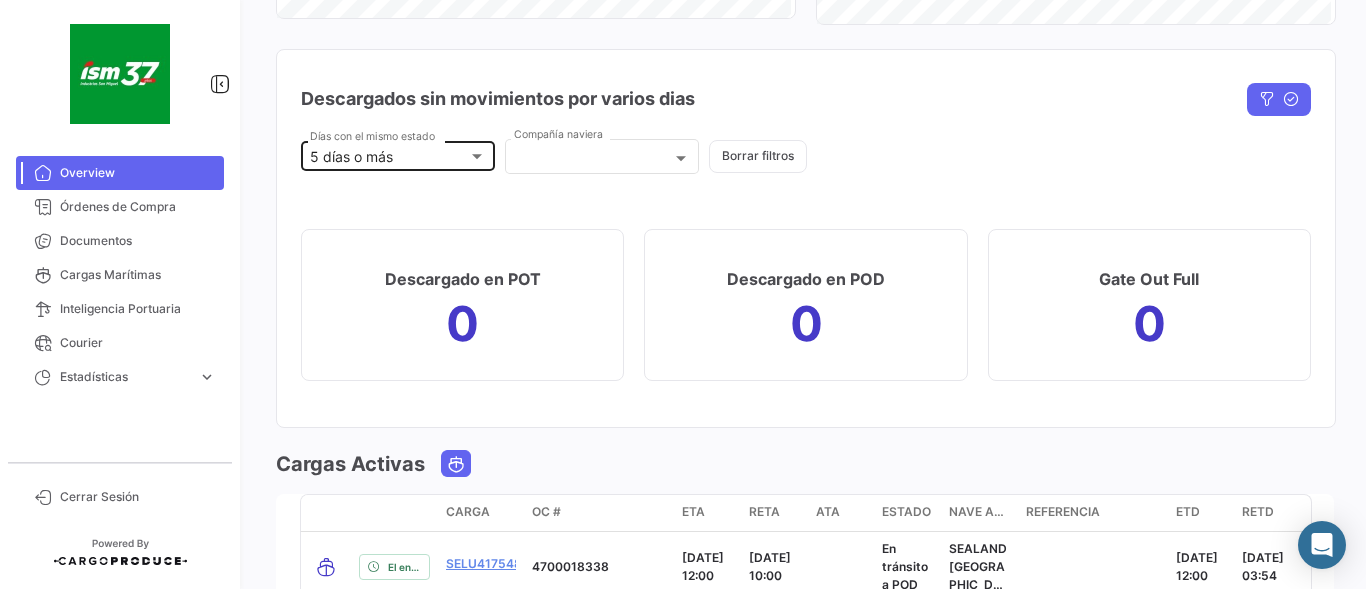 click at bounding box center (477, 157) 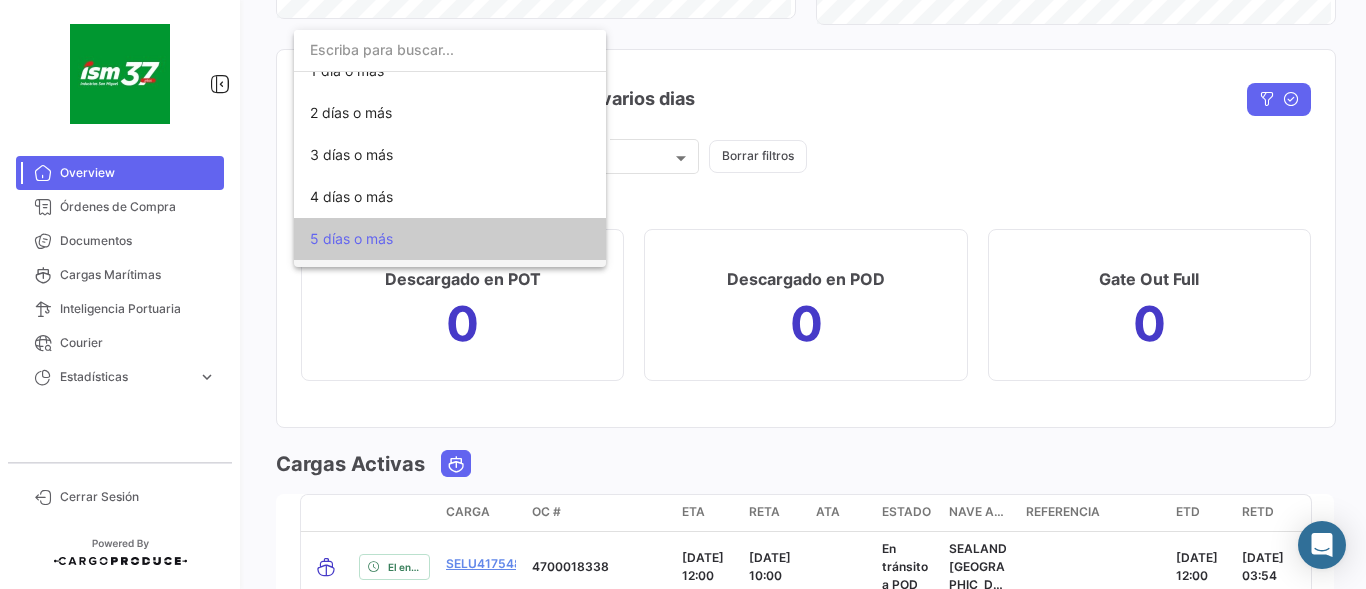 scroll, scrollTop: 0, scrollLeft: 0, axis: both 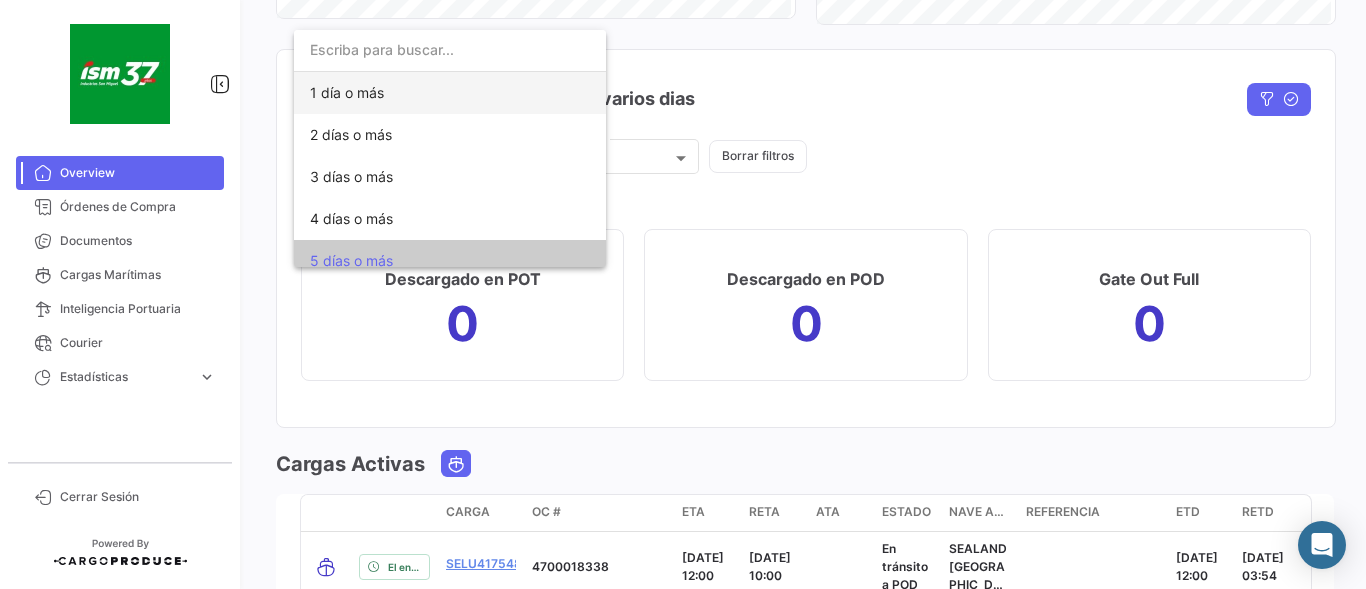 click on "1 día o más" at bounding box center (347, 92) 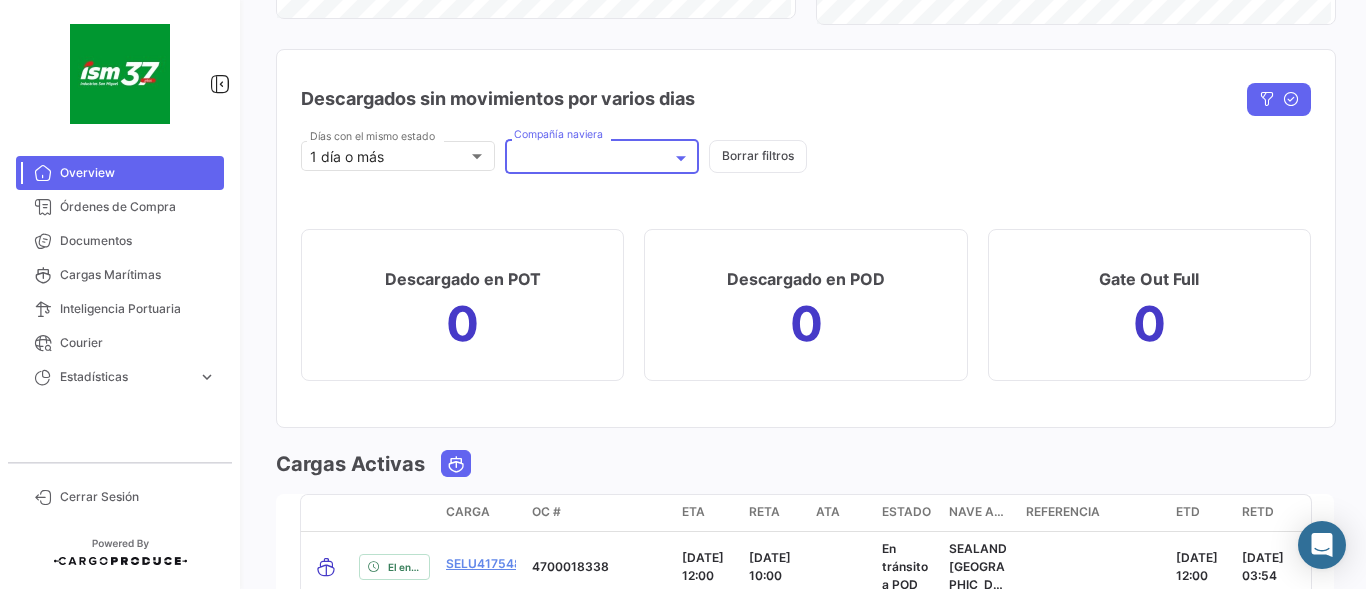 click at bounding box center [681, 158] 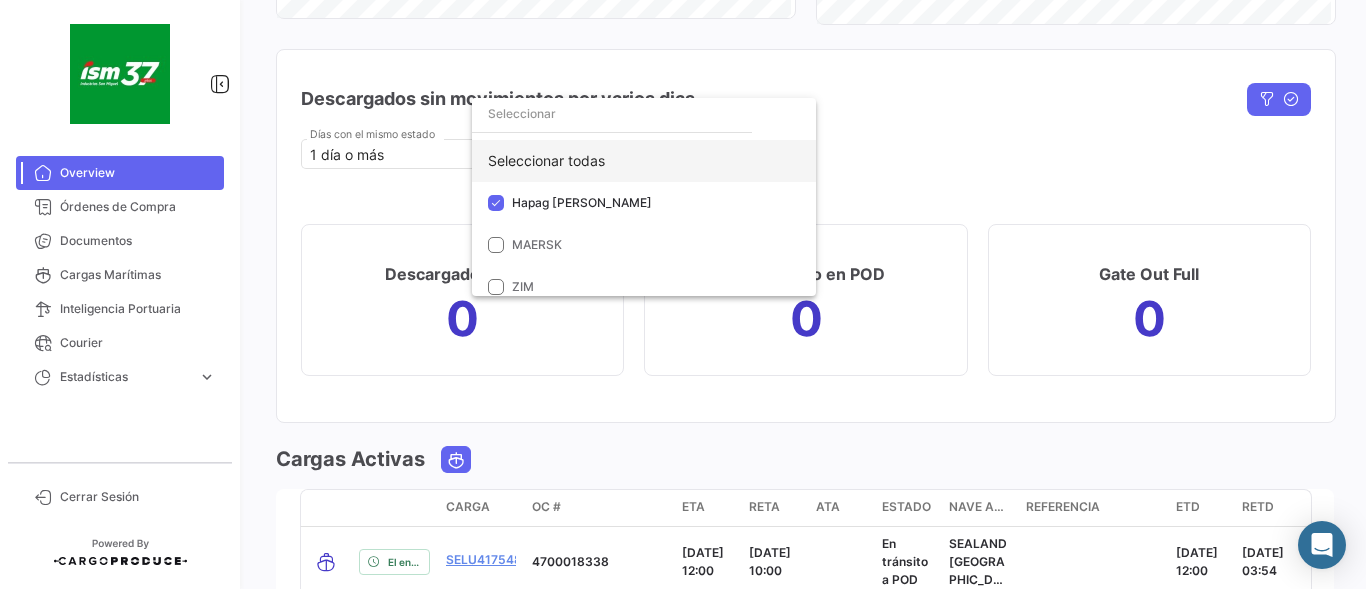 click on "Seleccionar todas" 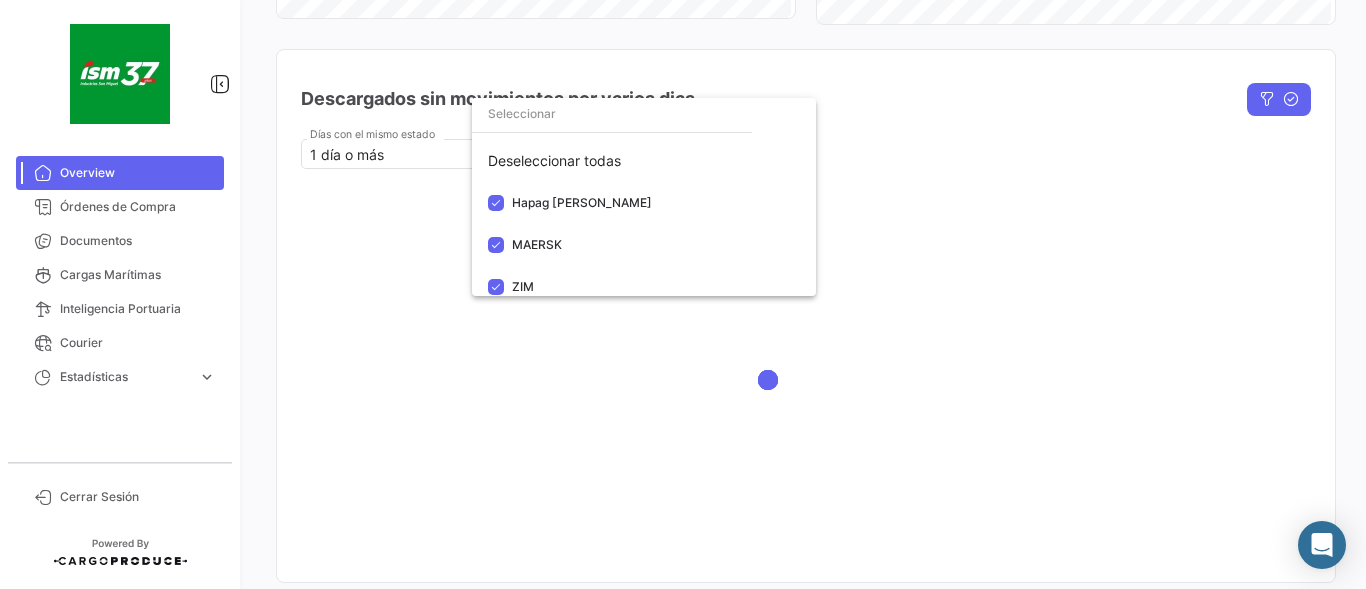 click at bounding box center [683, 294] 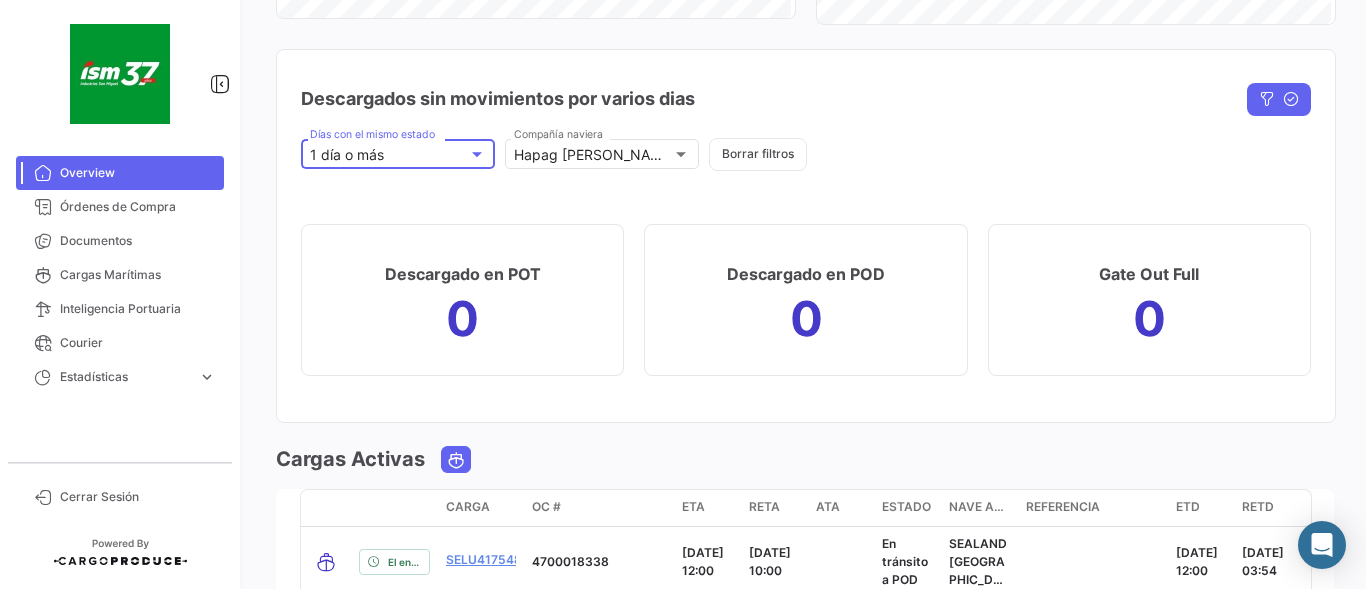 click at bounding box center (477, 154) 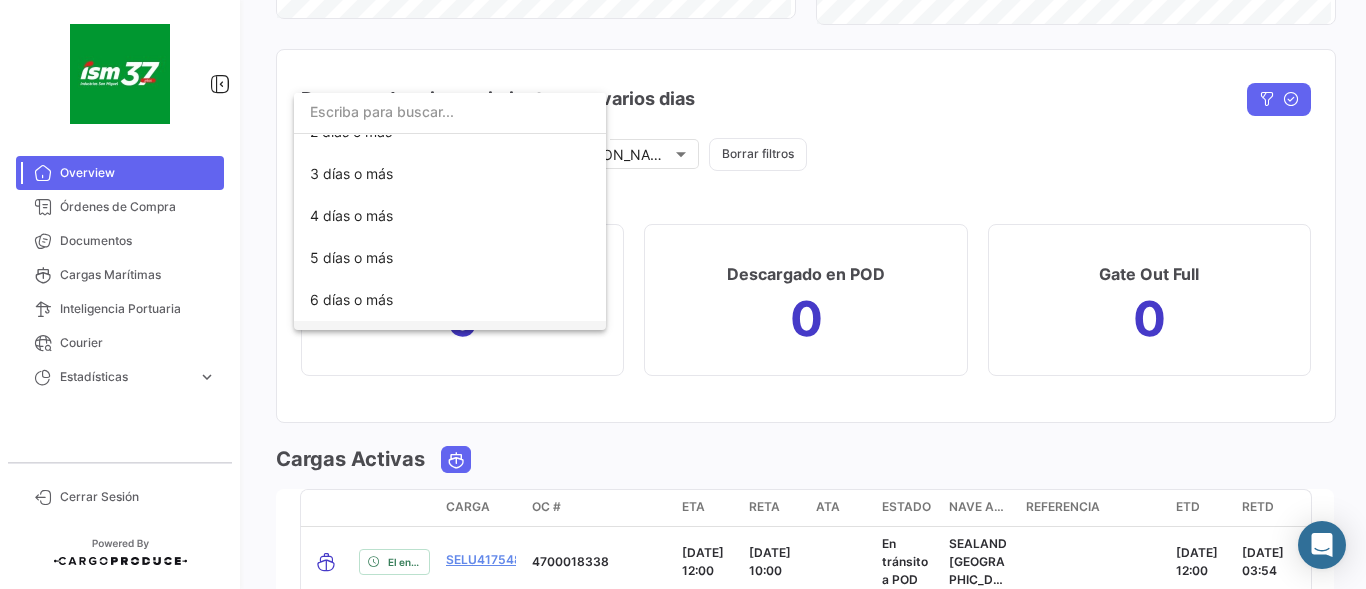 scroll, scrollTop: 133, scrollLeft: 0, axis: vertical 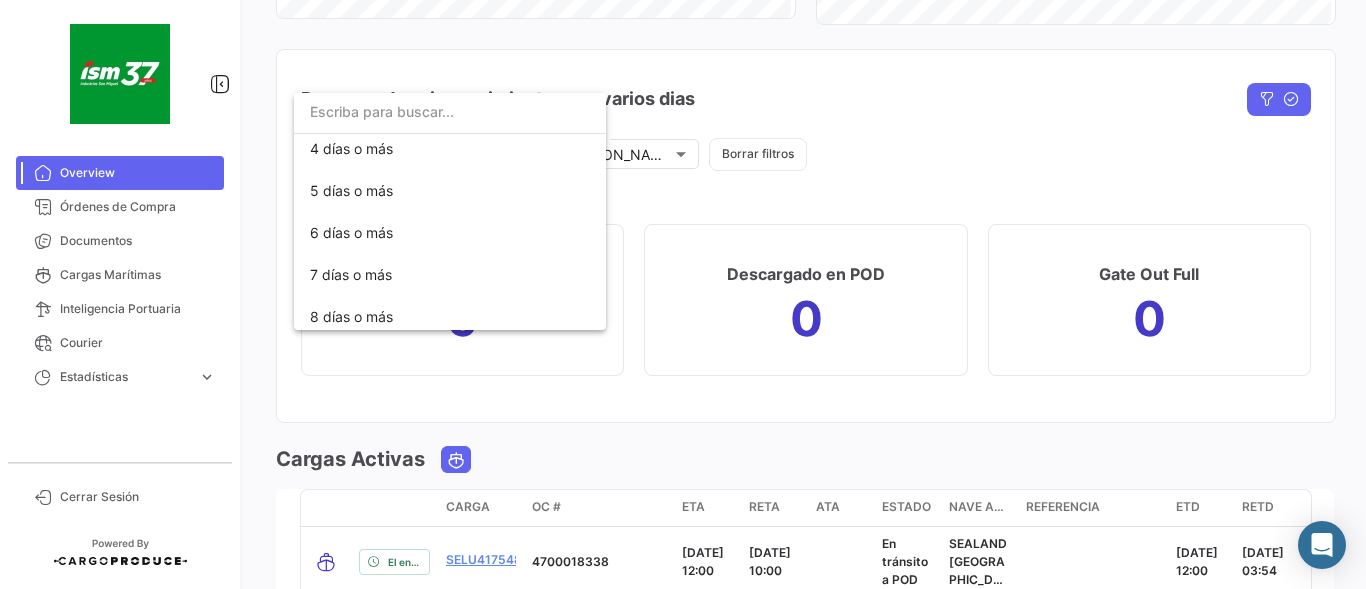 click at bounding box center [683, 294] 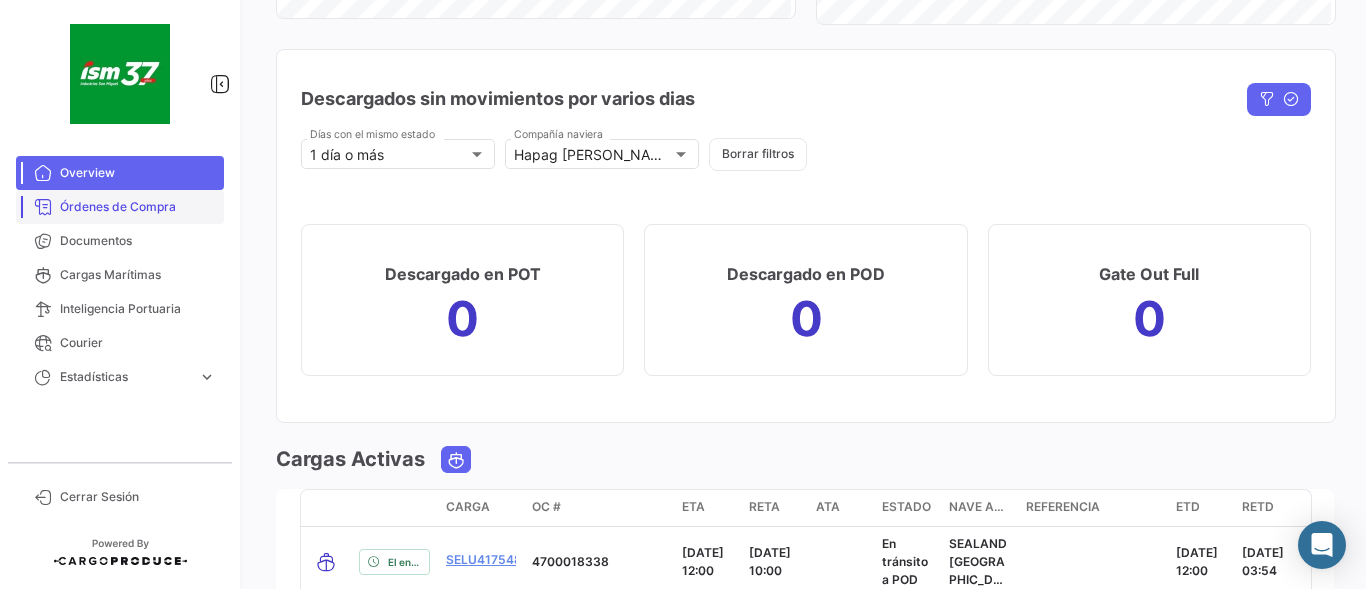 click on "Órdenes de Compra" at bounding box center (138, 207) 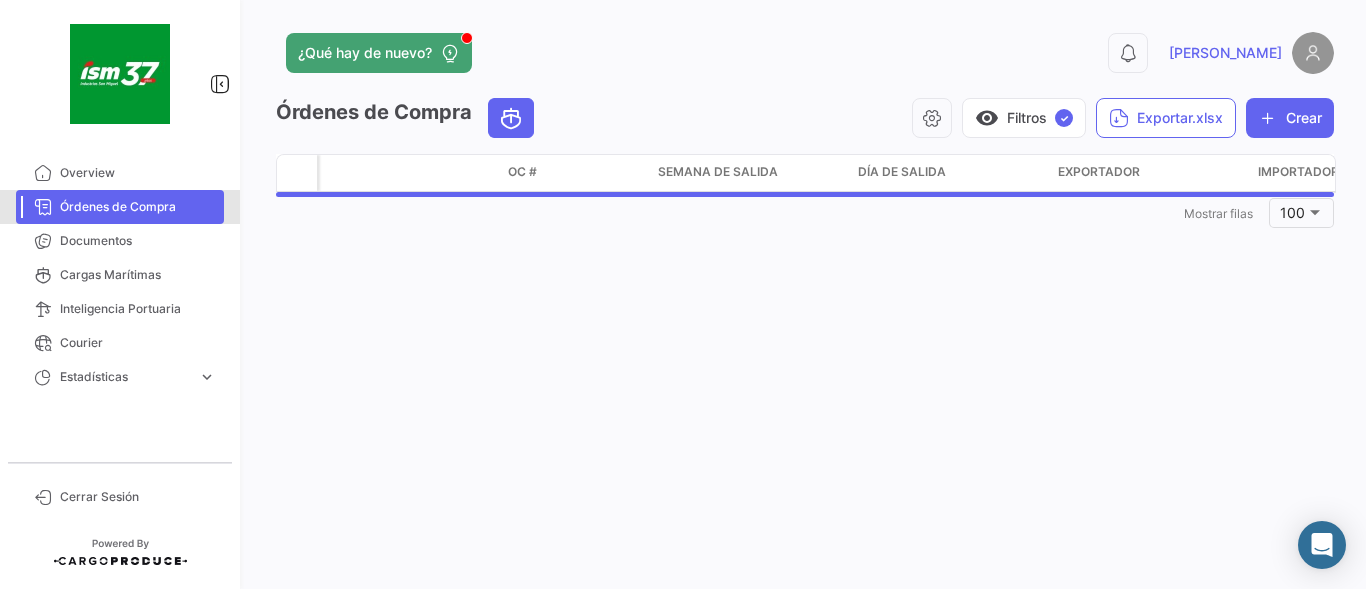 scroll, scrollTop: 0, scrollLeft: 0, axis: both 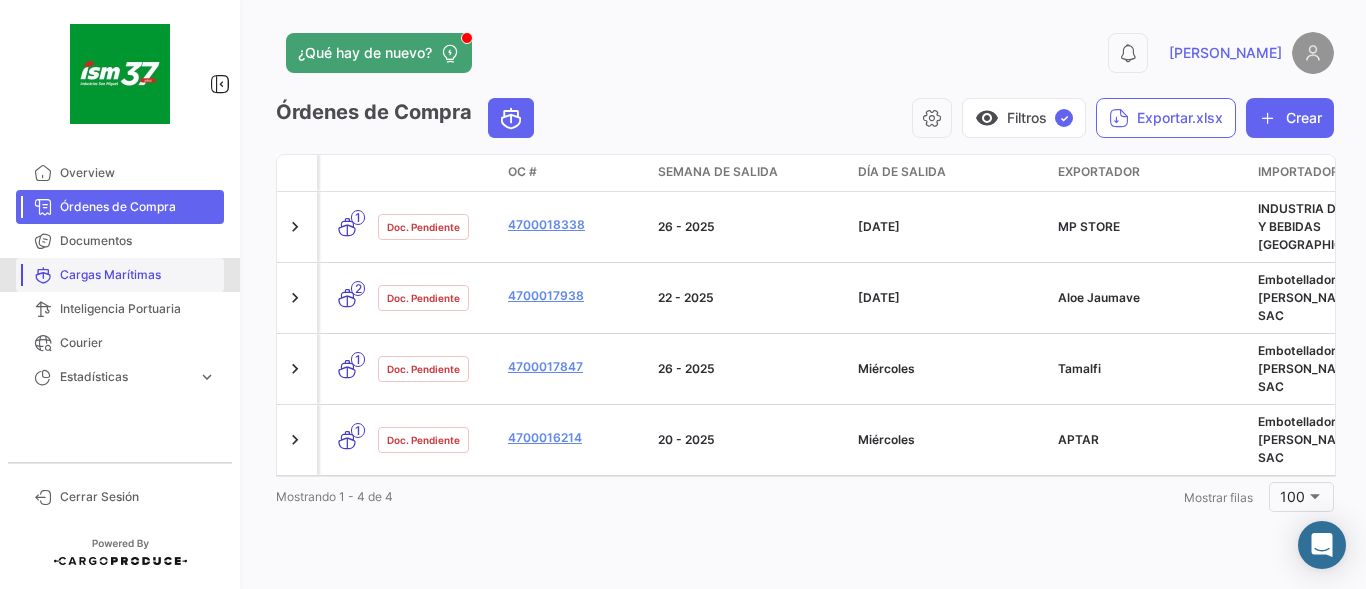 click on "Cargas Marítimas" at bounding box center [138, 275] 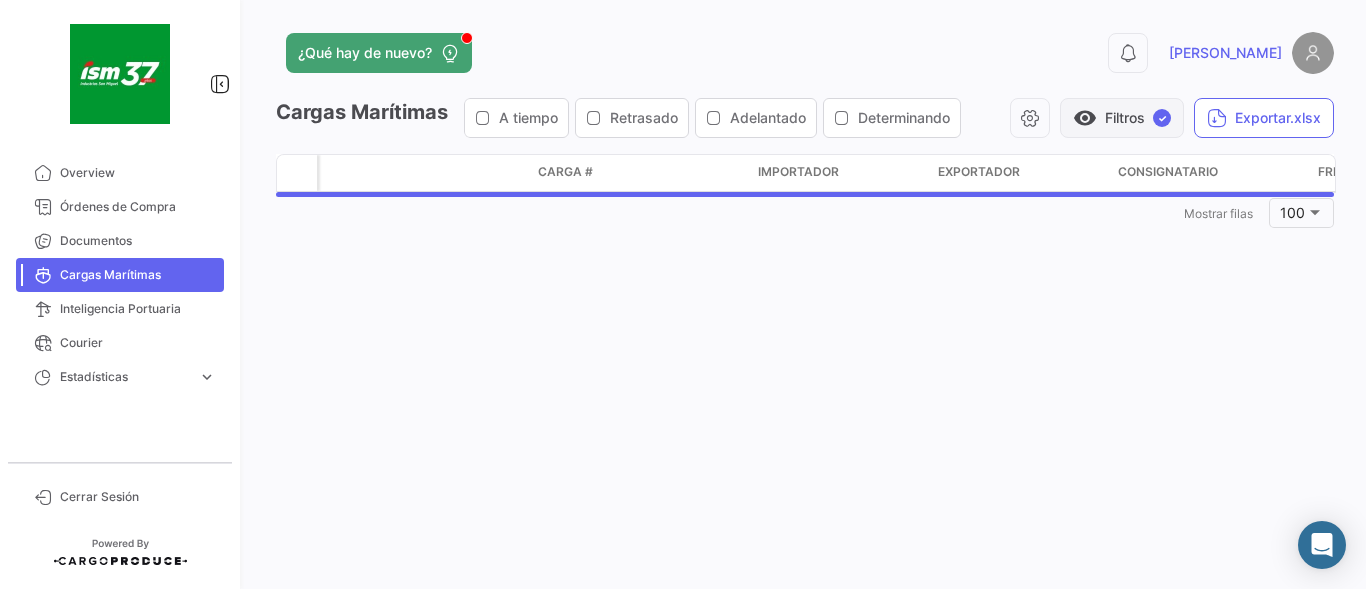 click on "visibility" 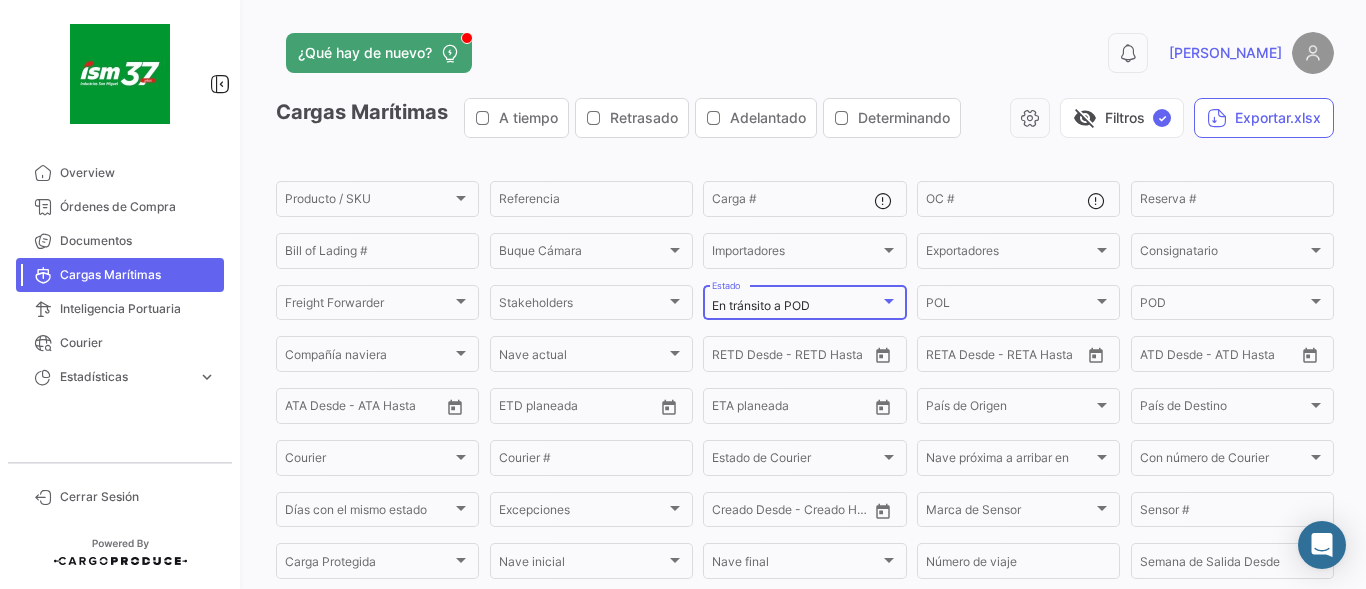 click at bounding box center [889, 302] 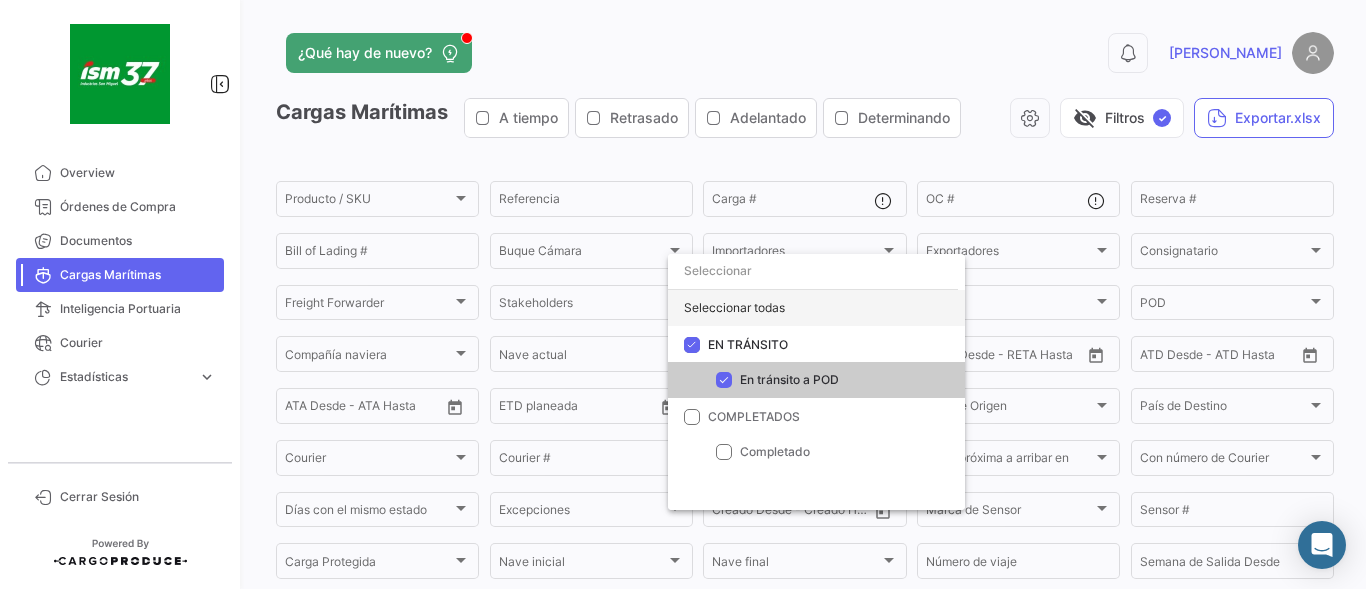 scroll, scrollTop: 16, scrollLeft: 0, axis: vertical 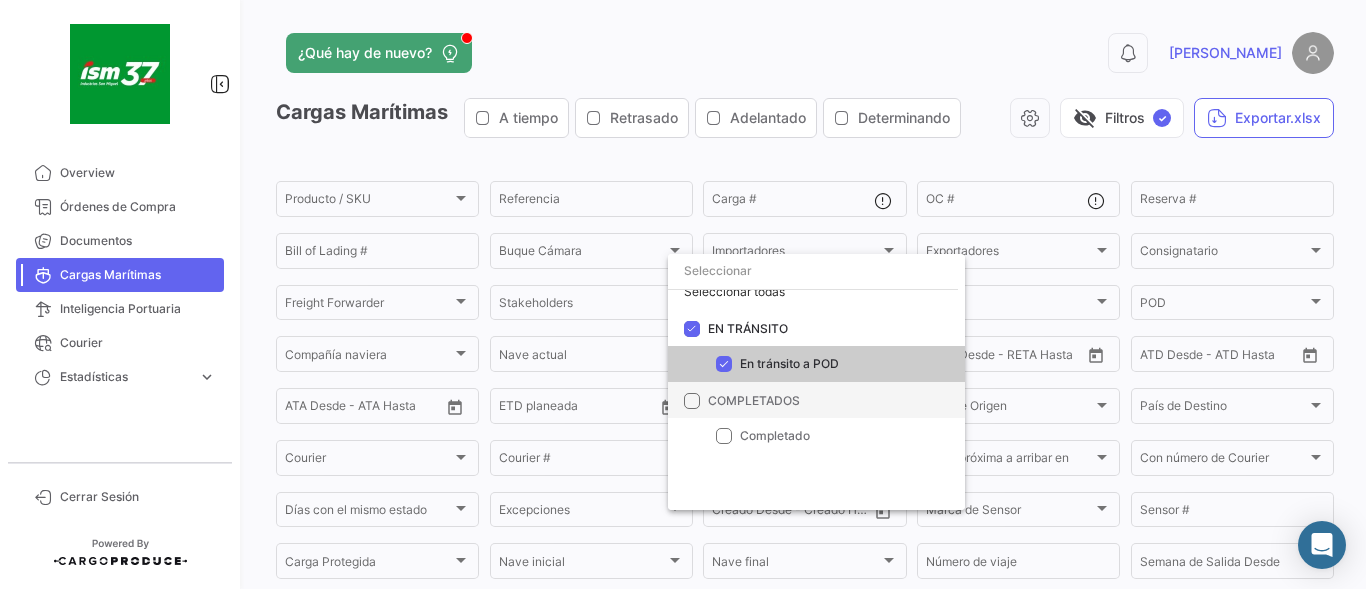 click on "COMPLETADOS" at bounding box center [742, 400] 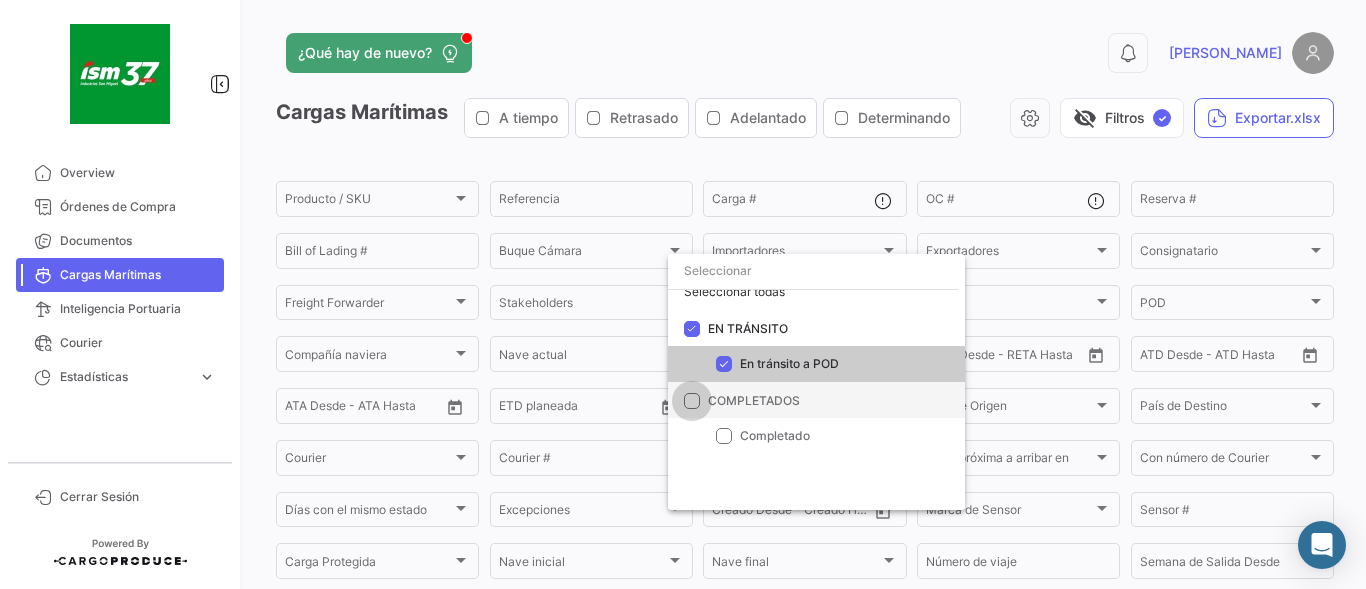click at bounding box center (692, 401) 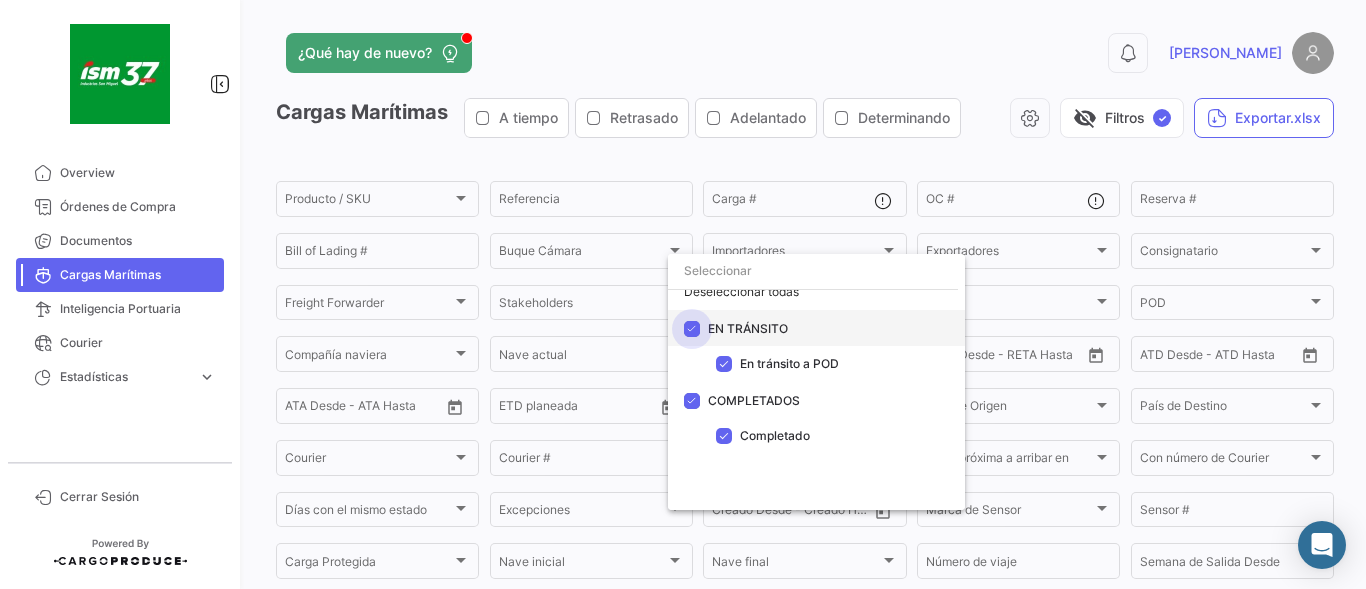 click at bounding box center [692, 329] 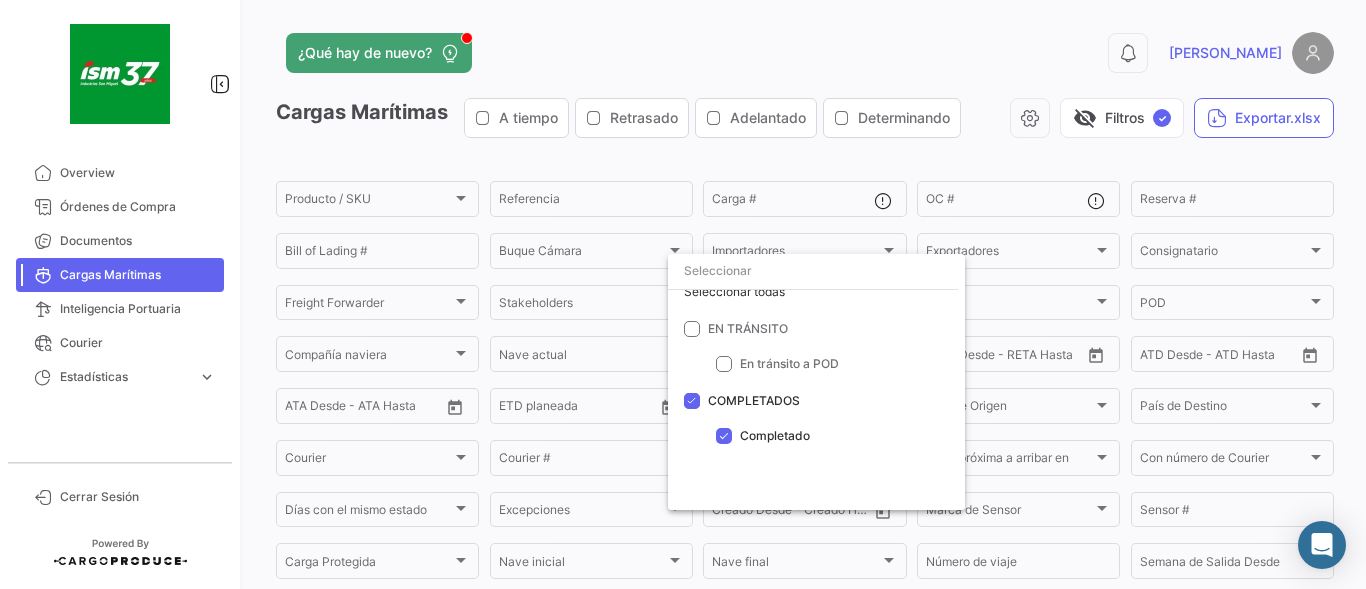click at bounding box center [683, 294] 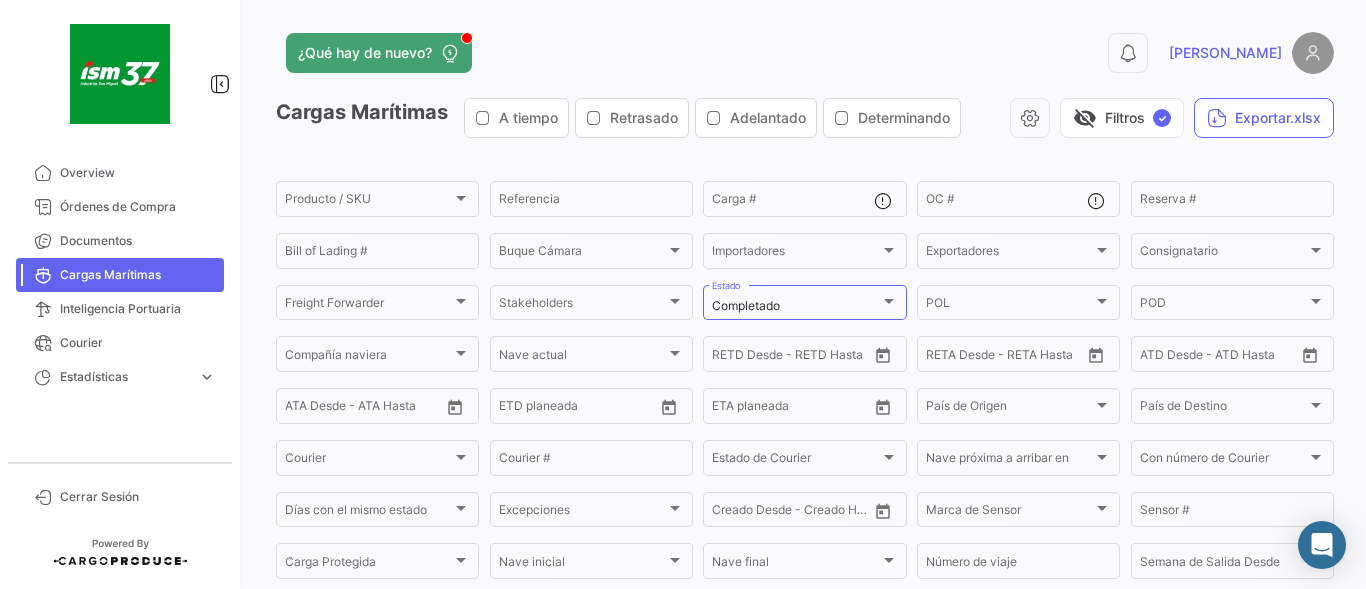 click on "visibility_off   Filtros  ✓" 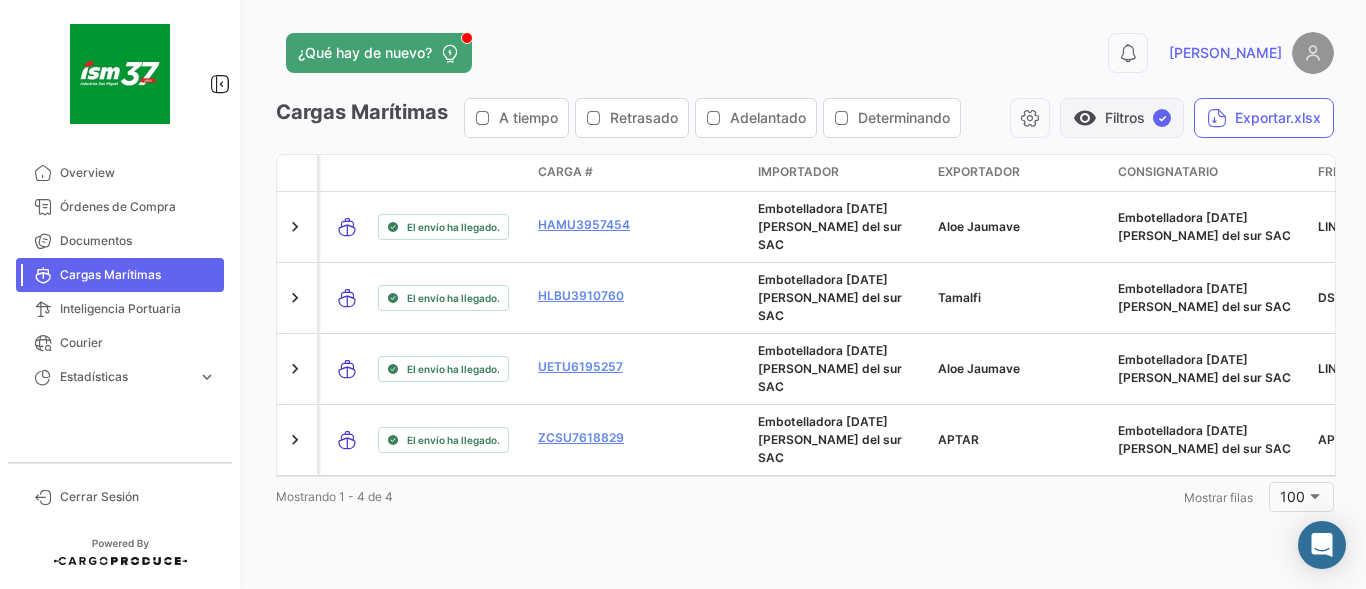 click on "visibility   Filtros  ✓" 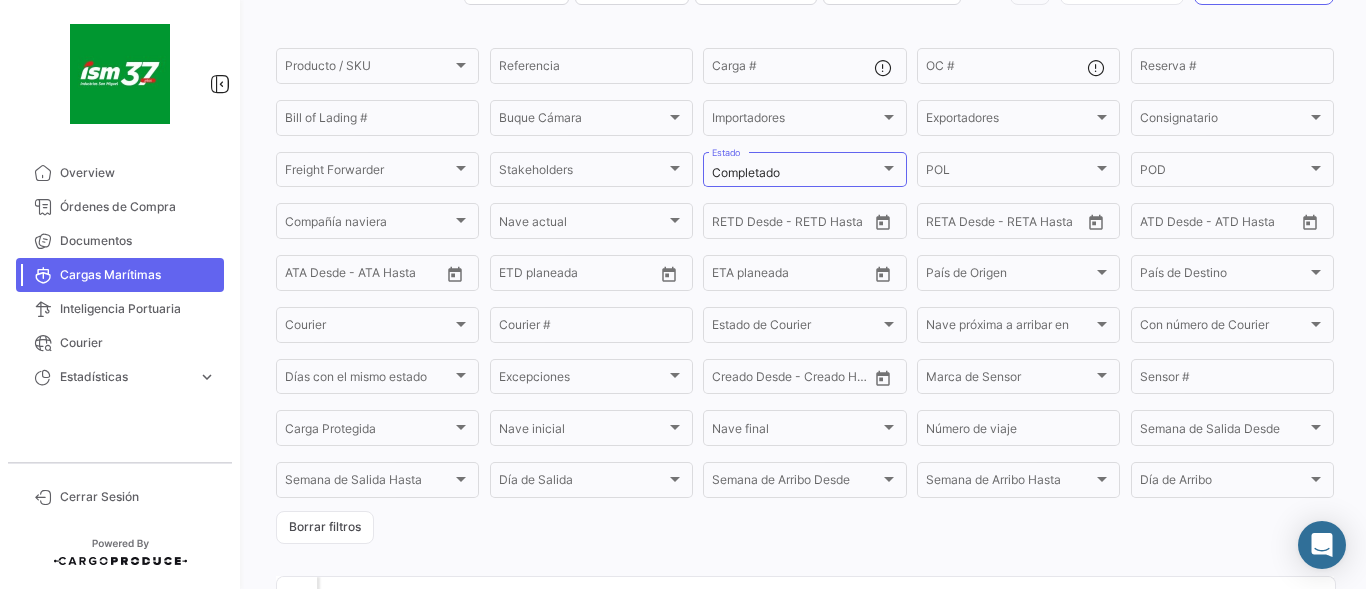 scroll, scrollTop: 0, scrollLeft: 0, axis: both 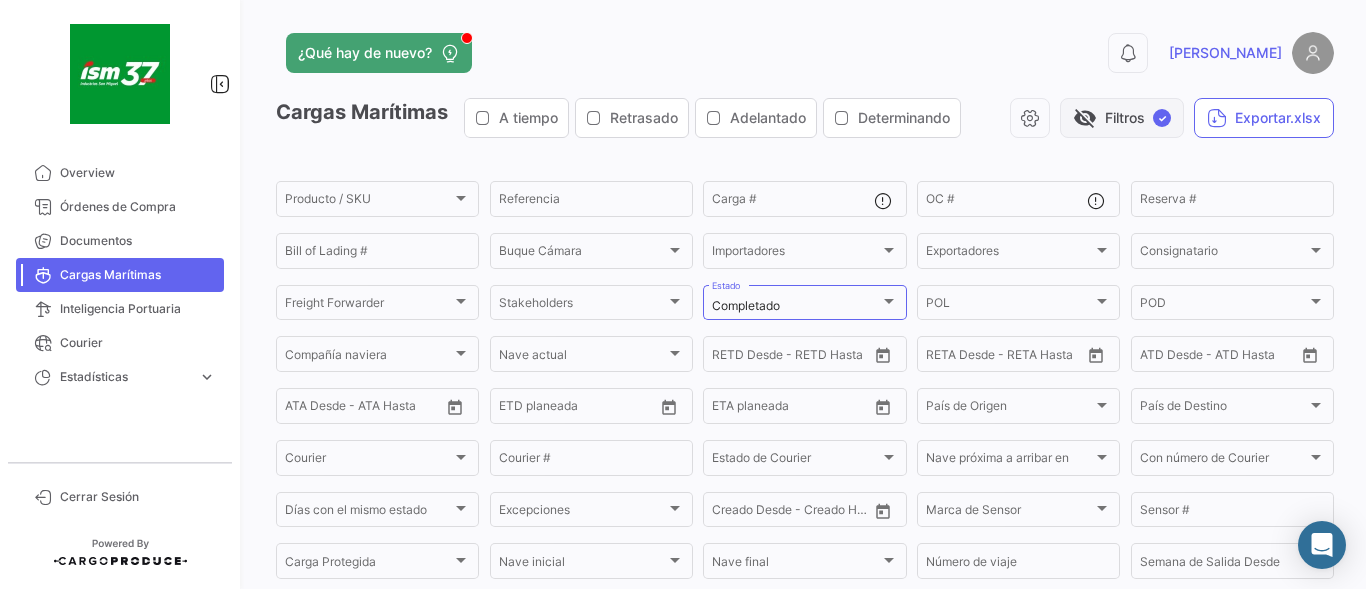 click on "visibility_off" 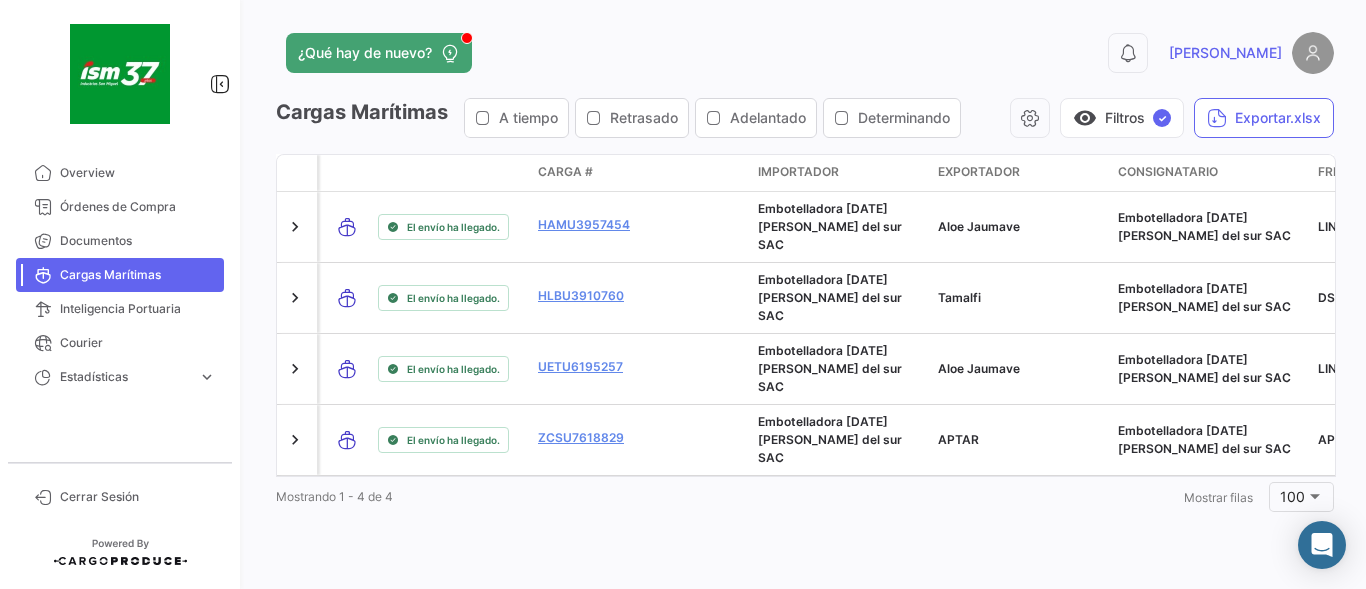 type 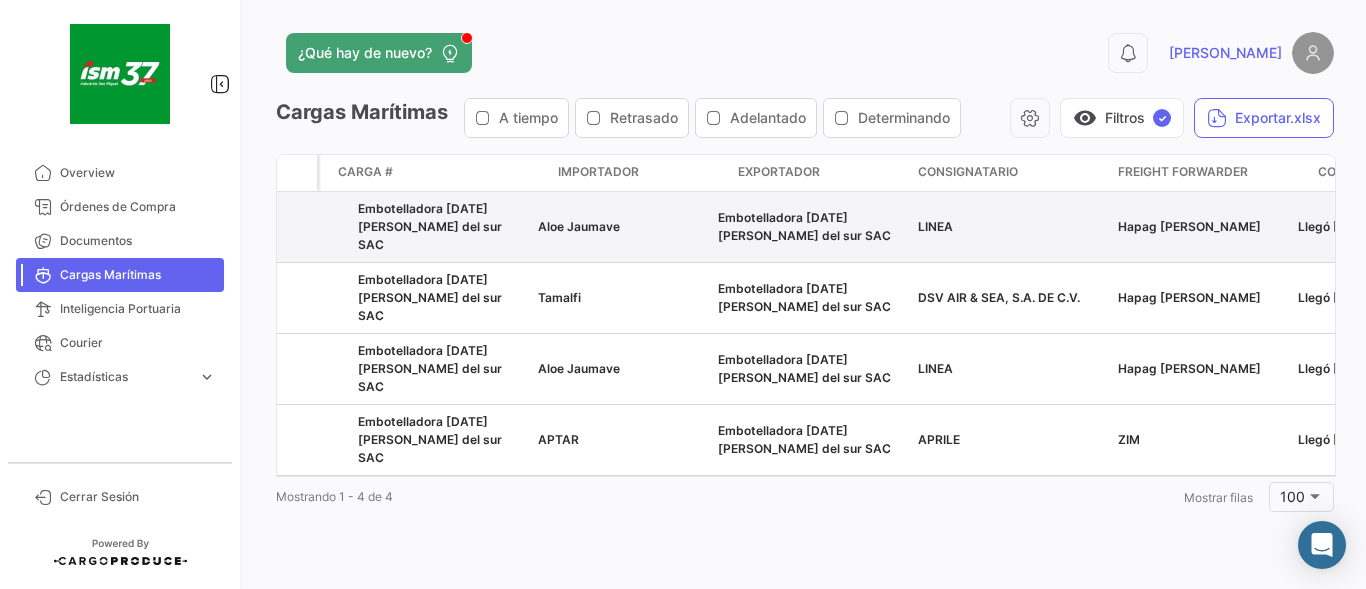 scroll, scrollTop: 0, scrollLeft: 0, axis: both 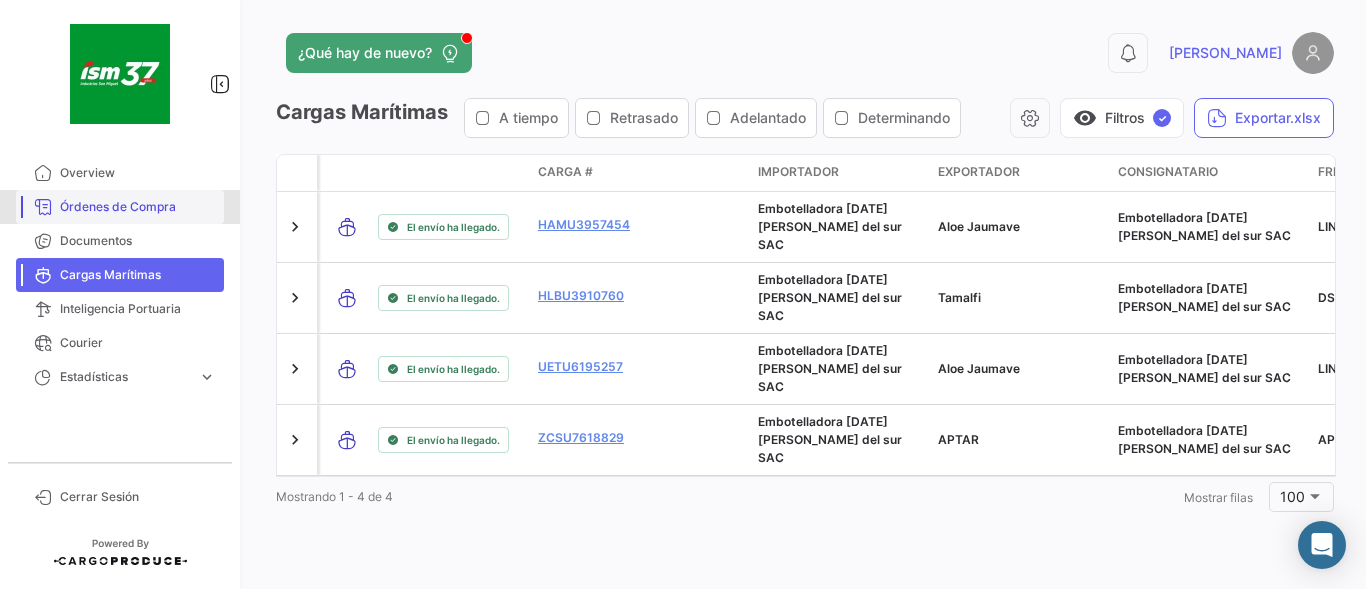 click on "Órdenes de Compra" at bounding box center (138, 207) 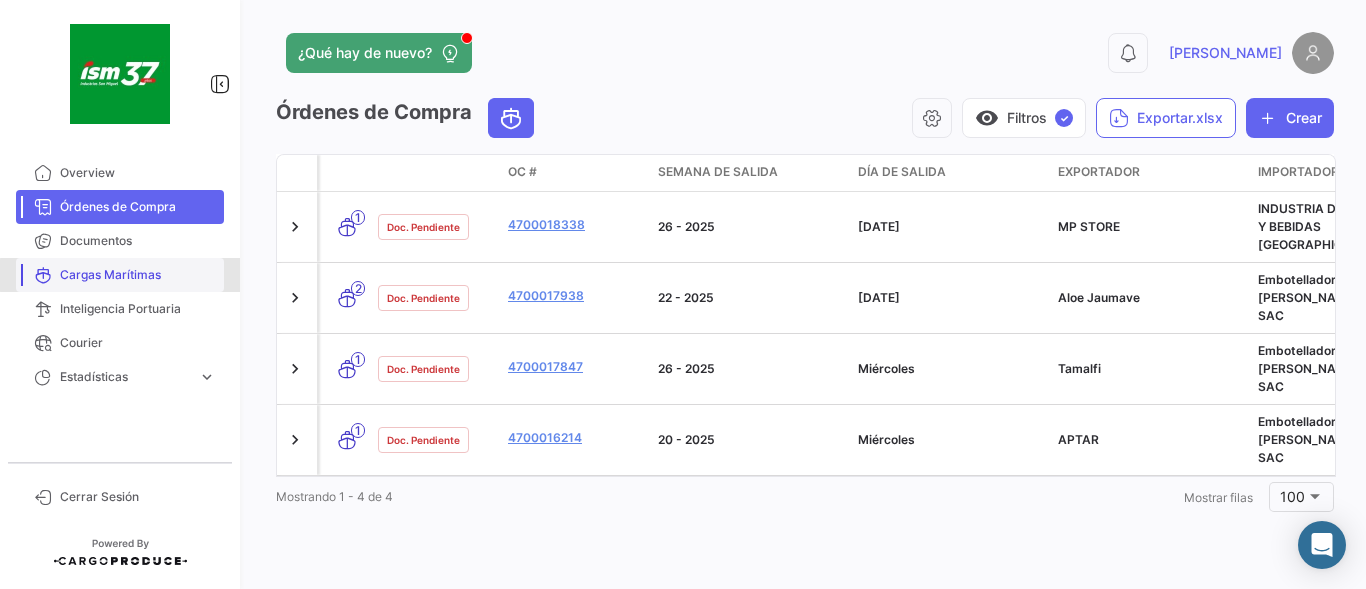 click on "Cargas Marítimas" at bounding box center (138, 275) 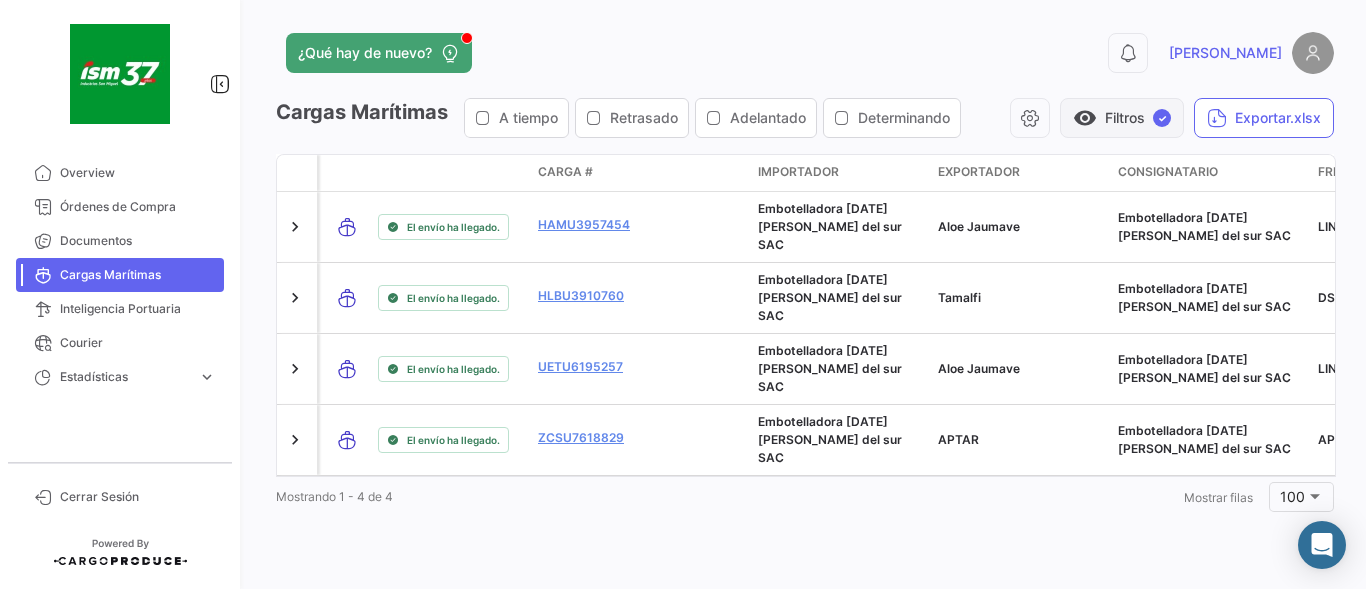 click on "visibility   Filtros  ✓" 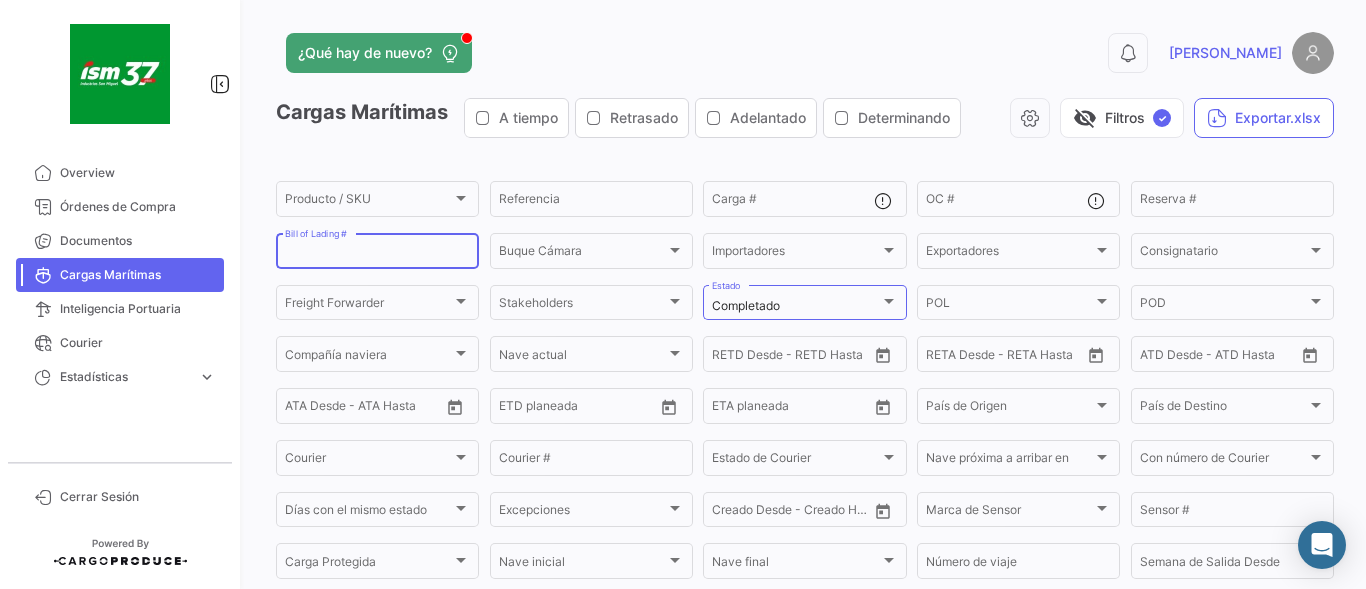 click on "Bill of Lading #" at bounding box center [377, 254] 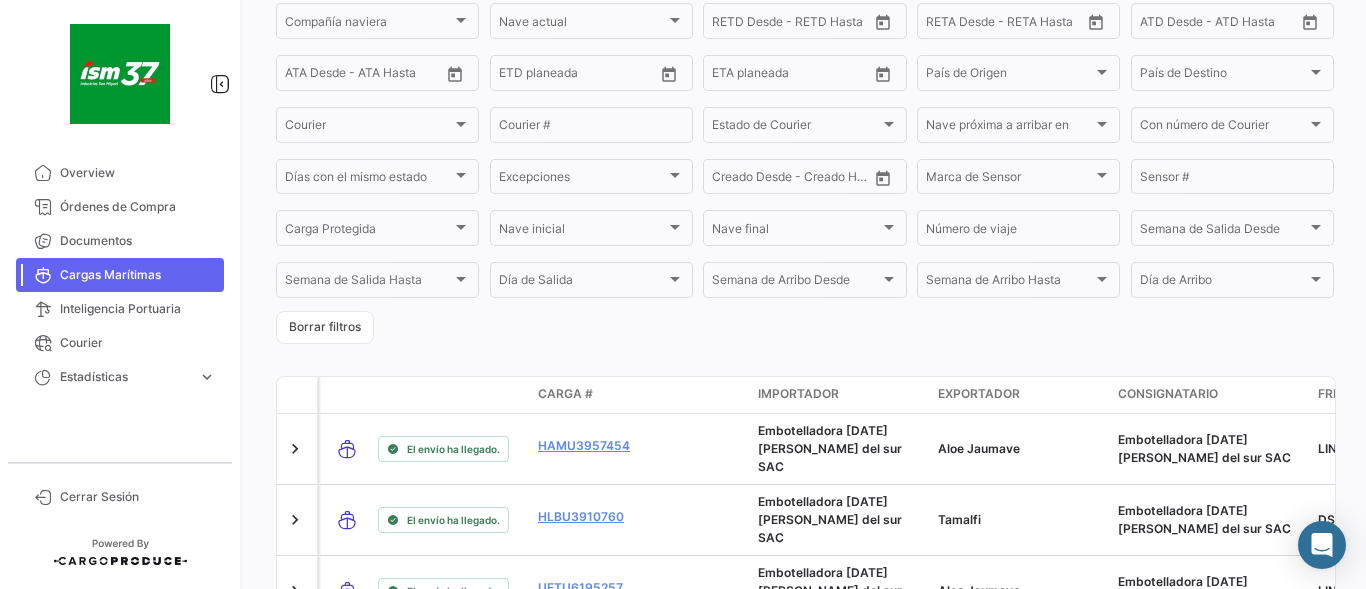 scroll, scrollTop: 478, scrollLeft: 0, axis: vertical 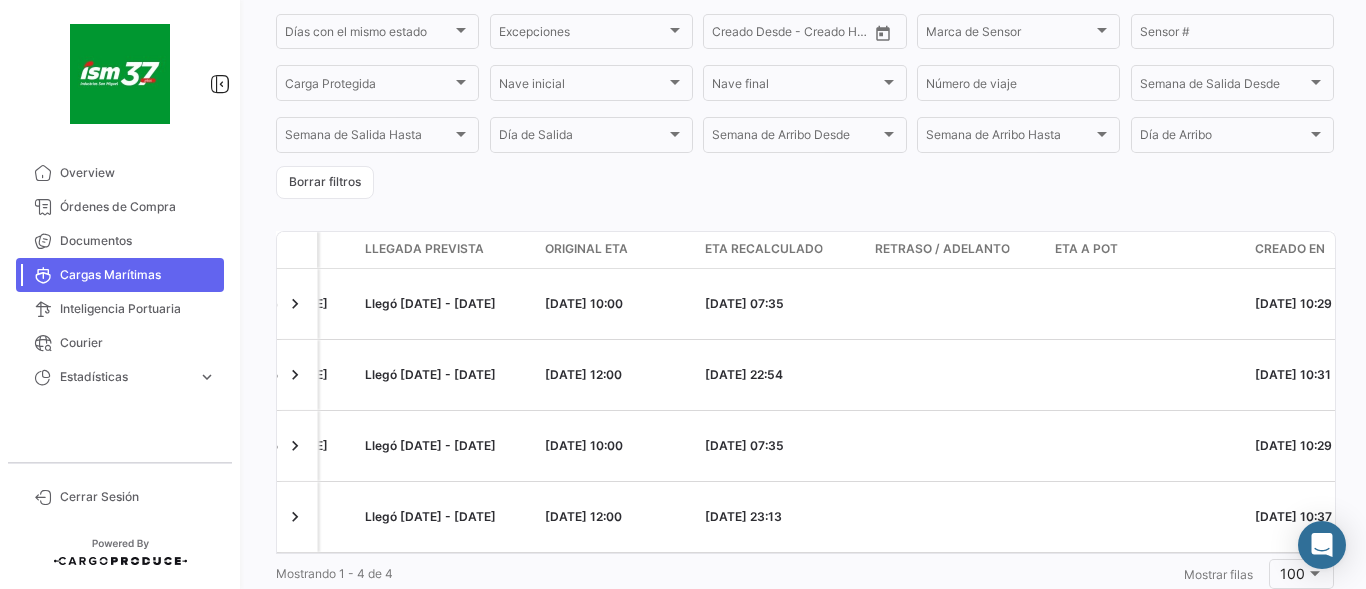 click on "ETA Recalculado" 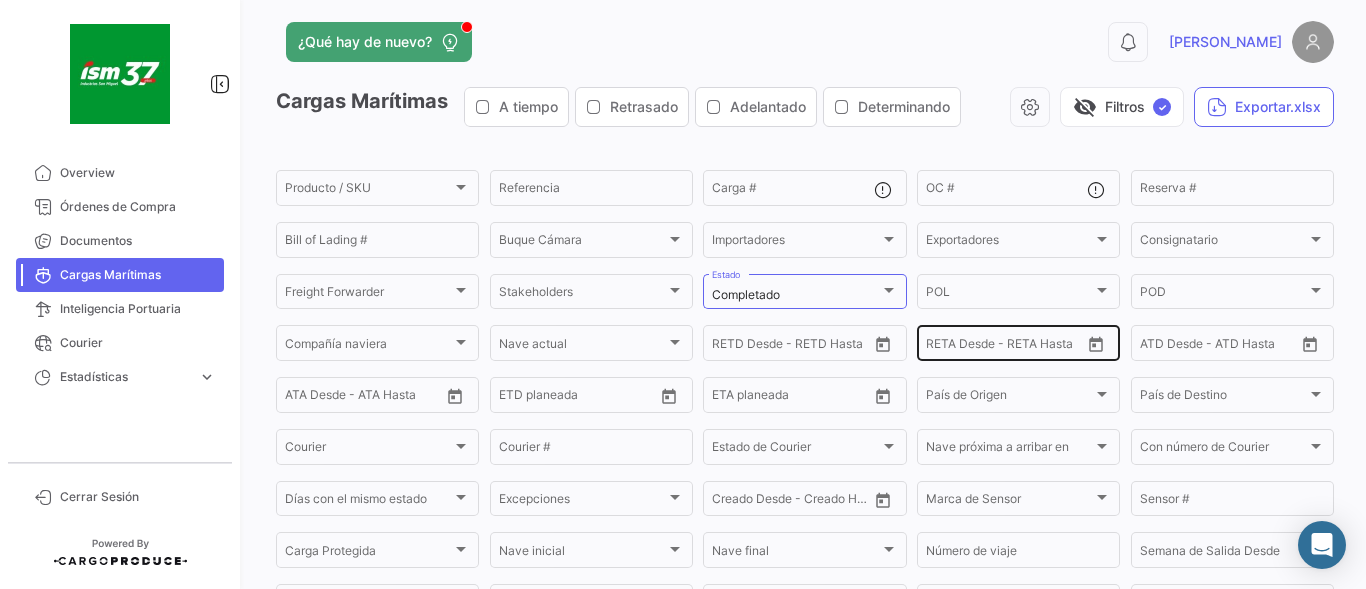 scroll, scrollTop: 0, scrollLeft: 0, axis: both 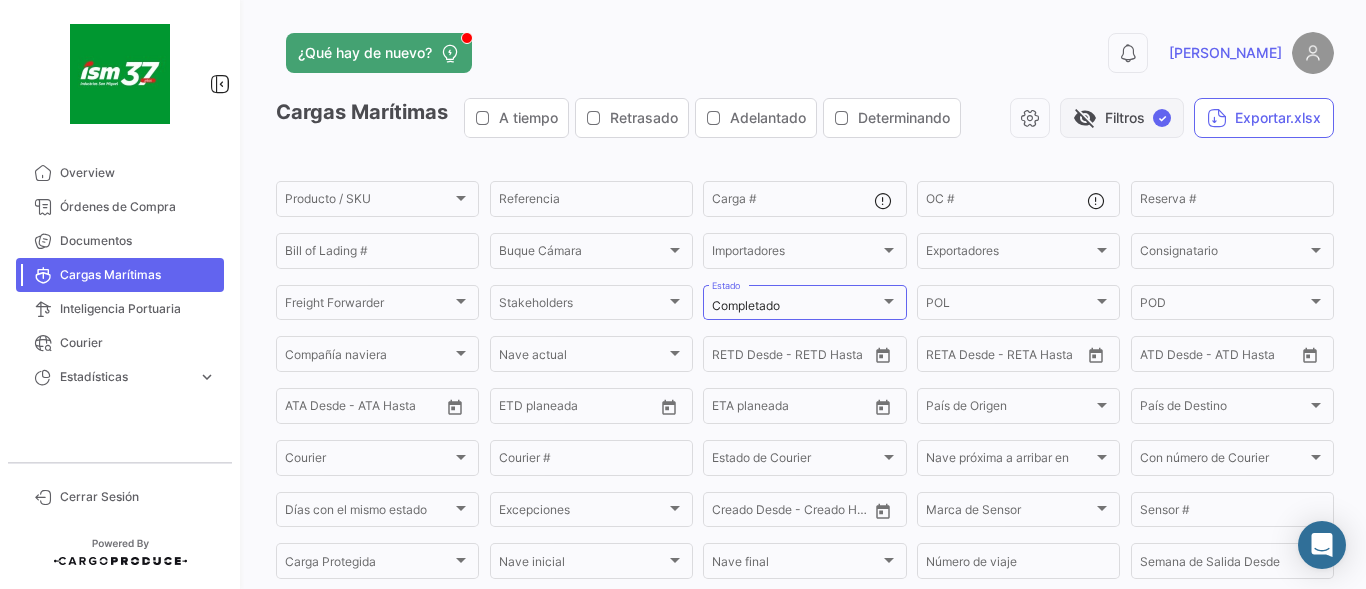 click on "visibility_off   Filtros  ✓" 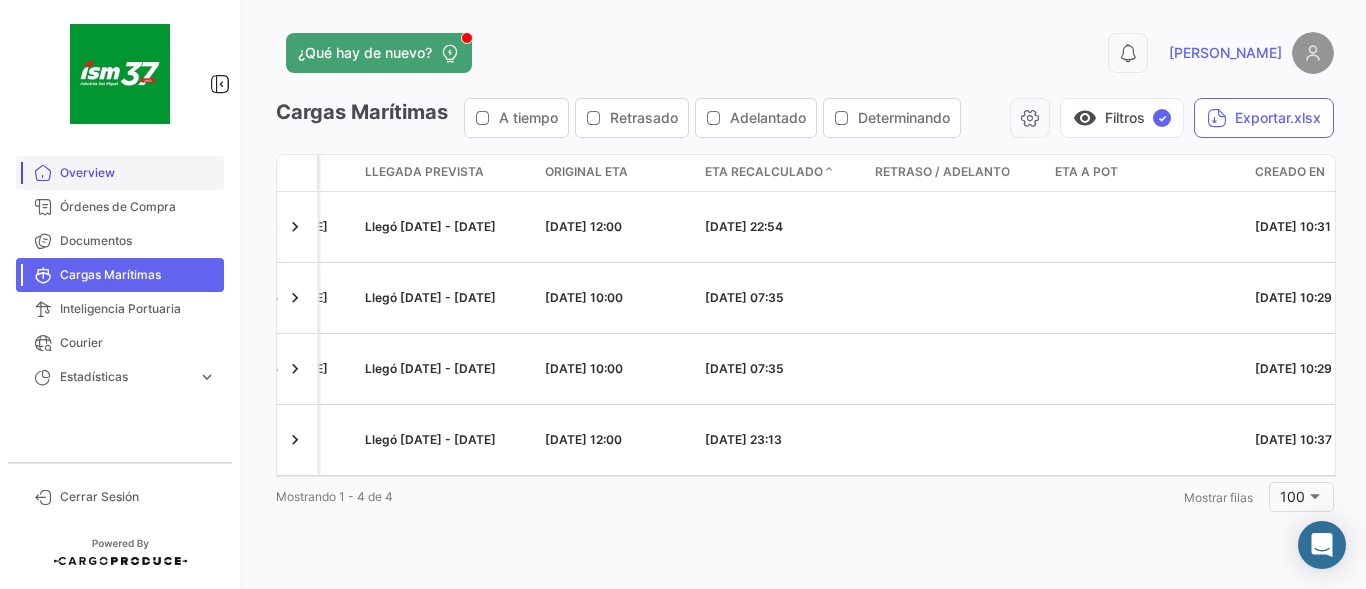 click on "Overview" at bounding box center (120, 173) 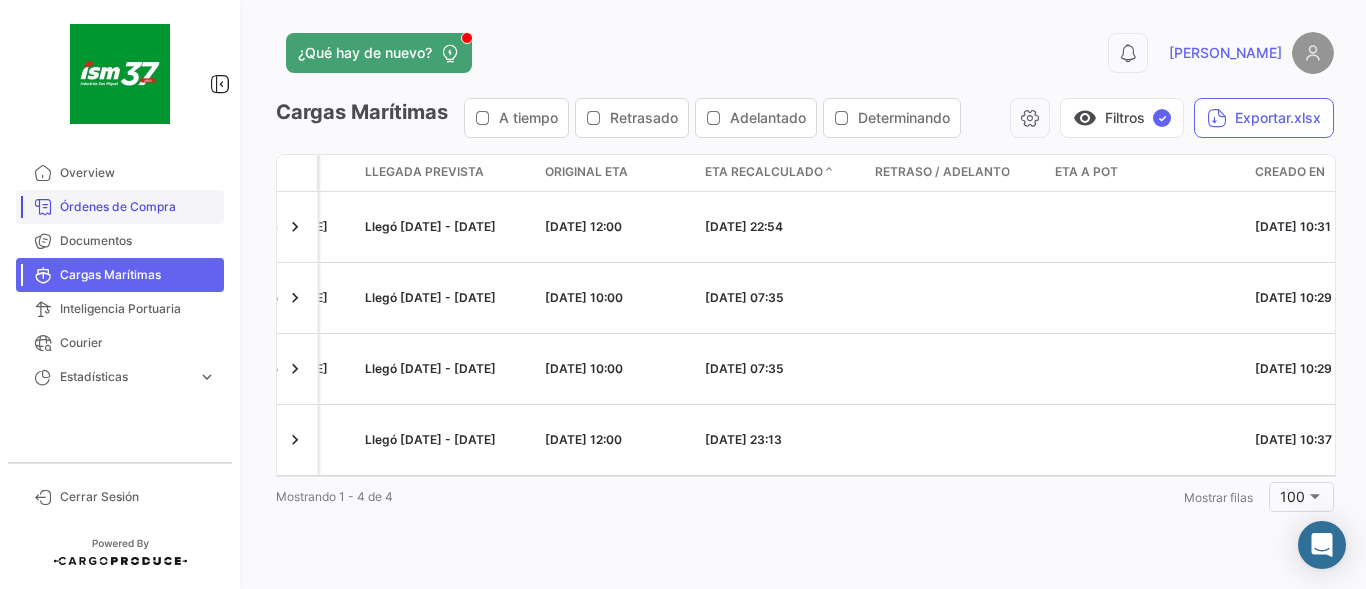 click on "Órdenes de Compra" at bounding box center [138, 207] 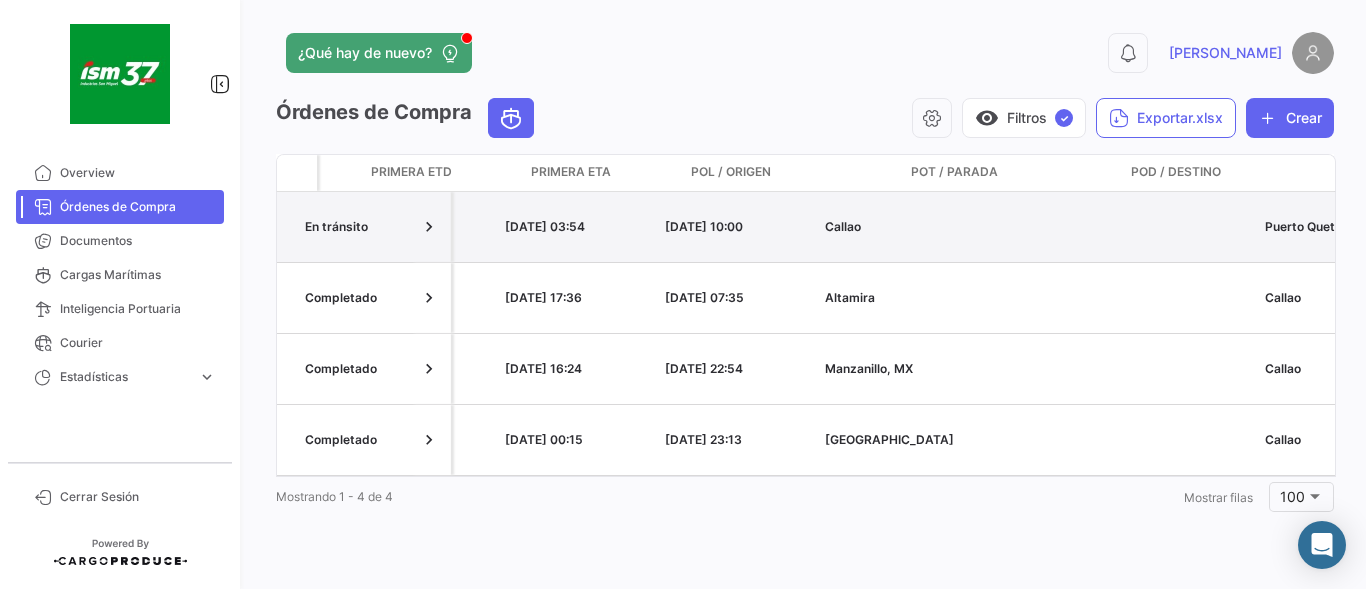 scroll, scrollTop: 0, scrollLeft: 1666, axis: horizontal 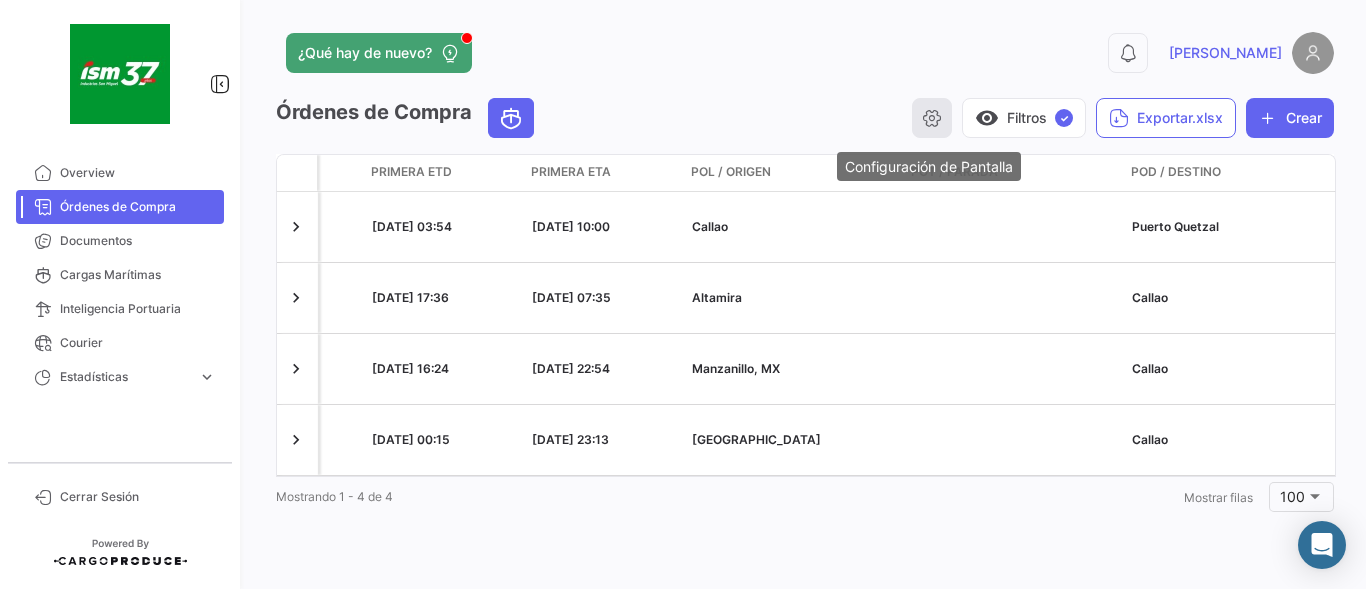 click 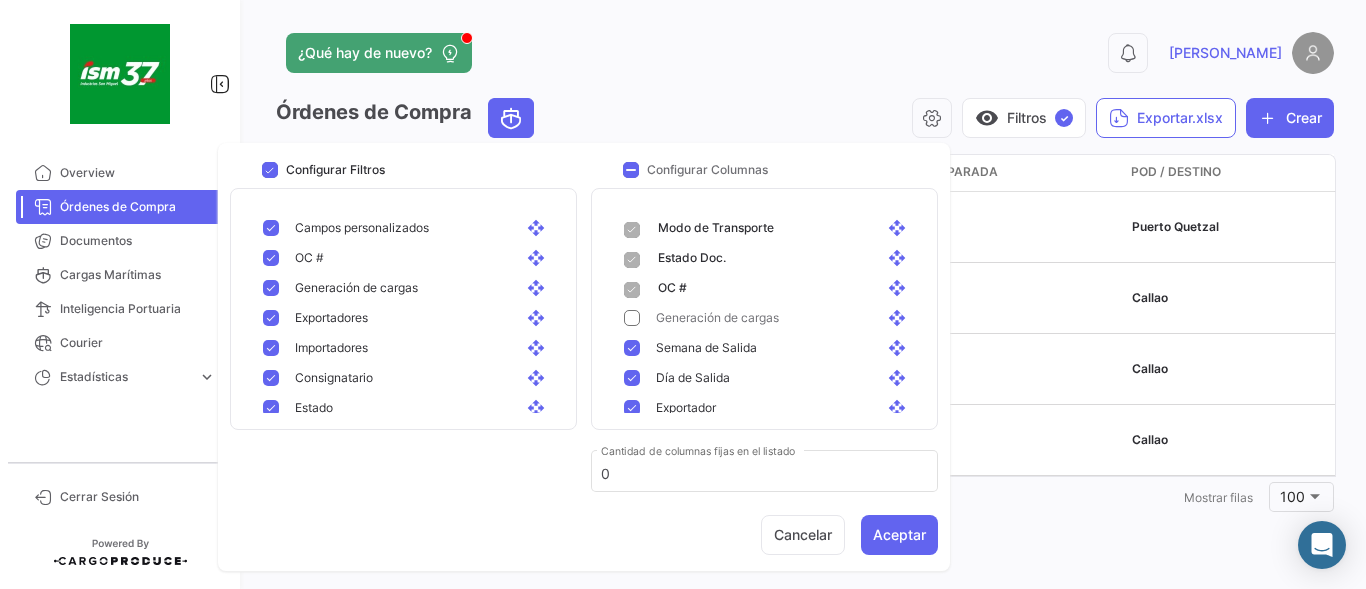 scroll, scrollTop: 200, scrollLeft: 0, axis: vertical 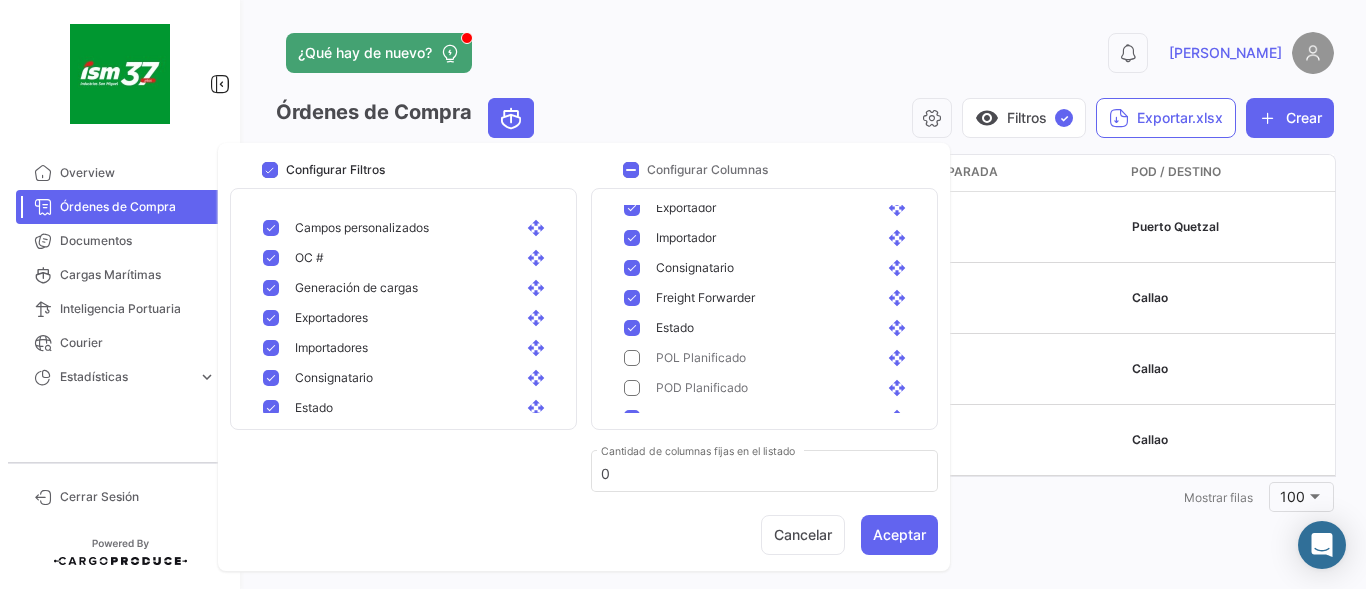 click 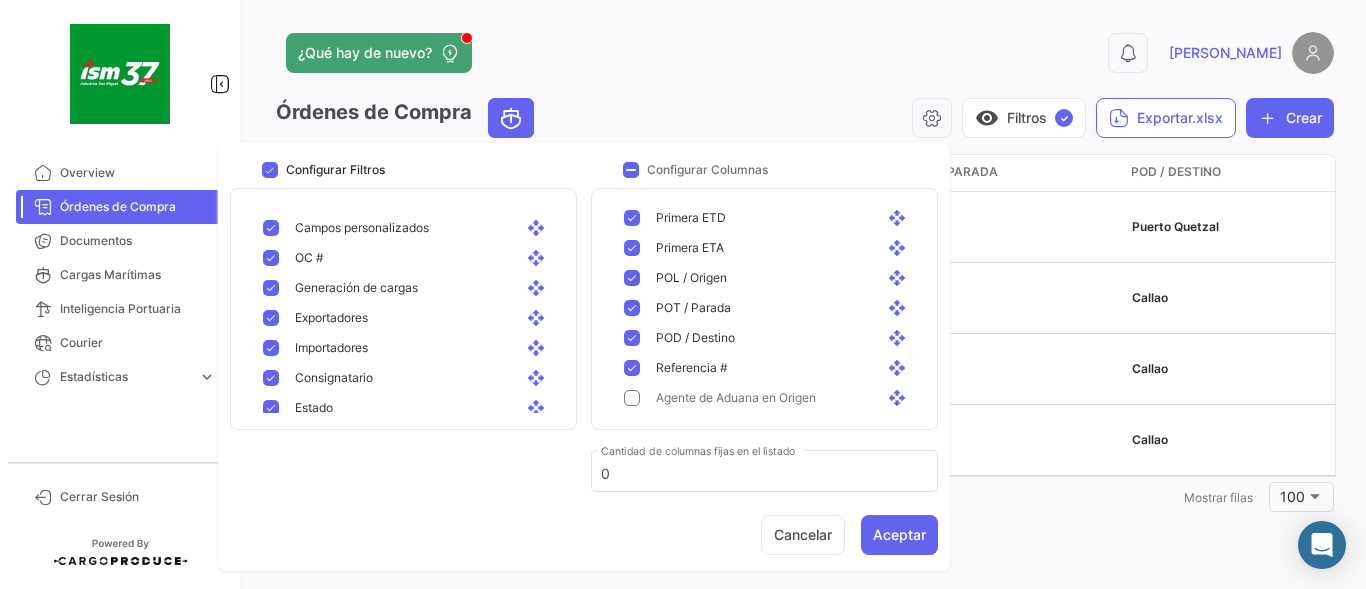 scroll, scrollTop: 466, scrollLeft: 0, axis: vertical 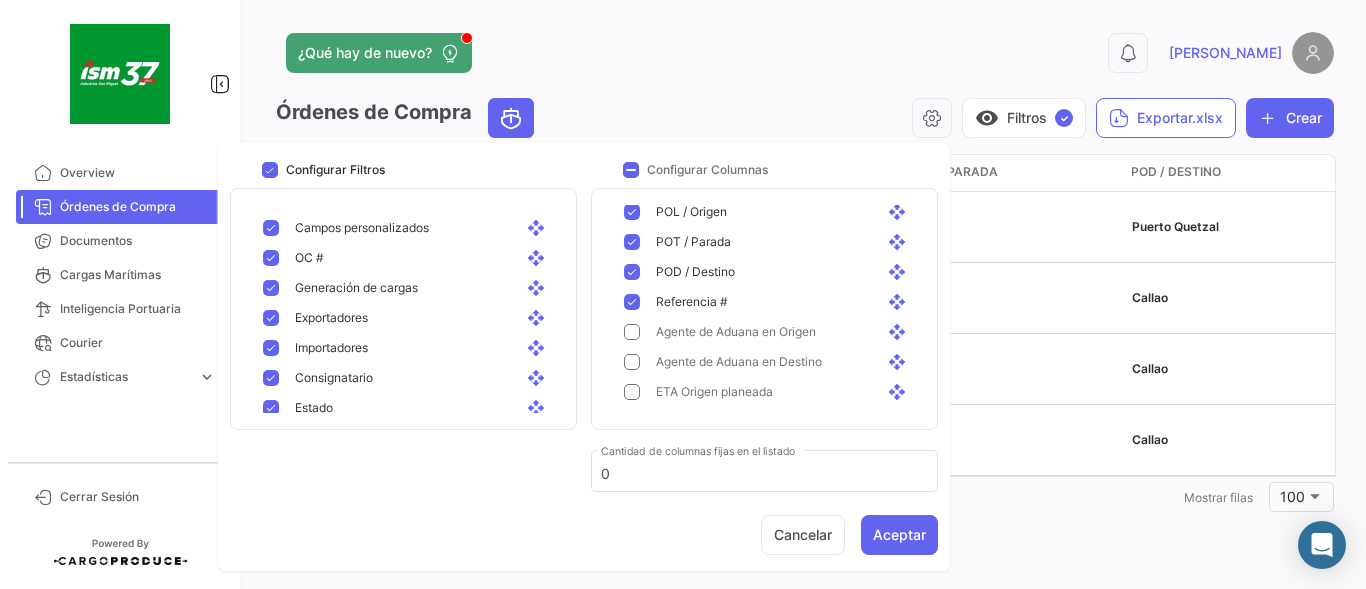 click 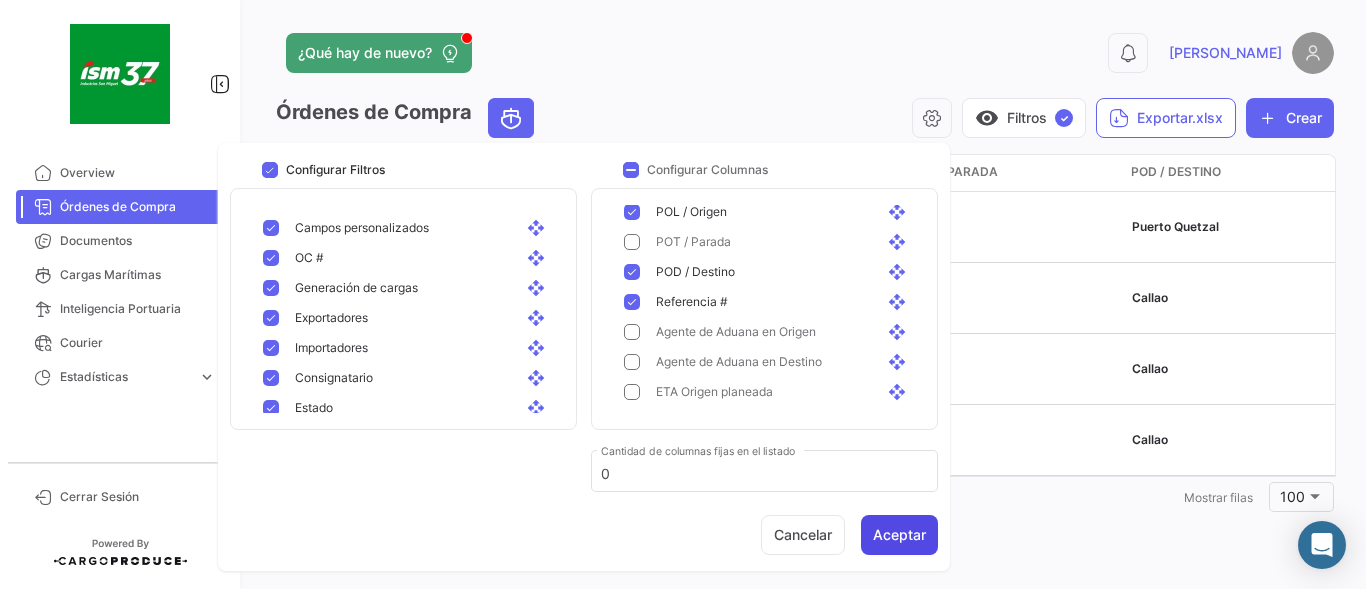 click on "Aceptar" at bounding box center (899, 535) 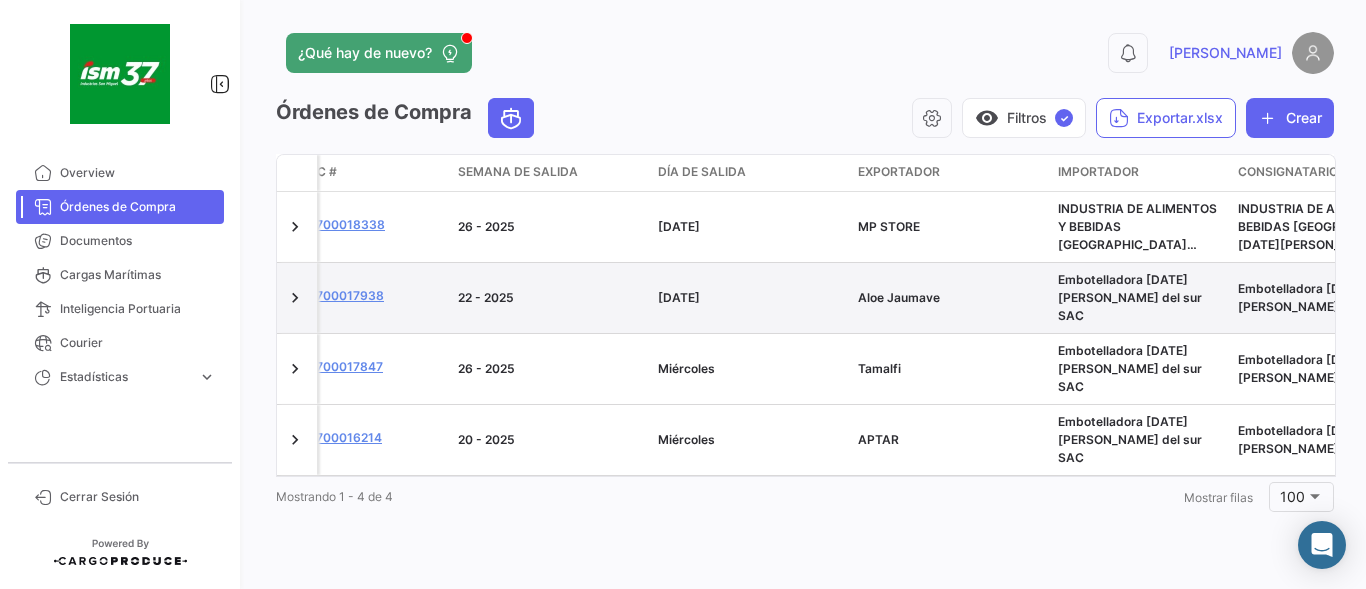 scroll, scrollTop: 0, scrollLeft: 0, axis: both 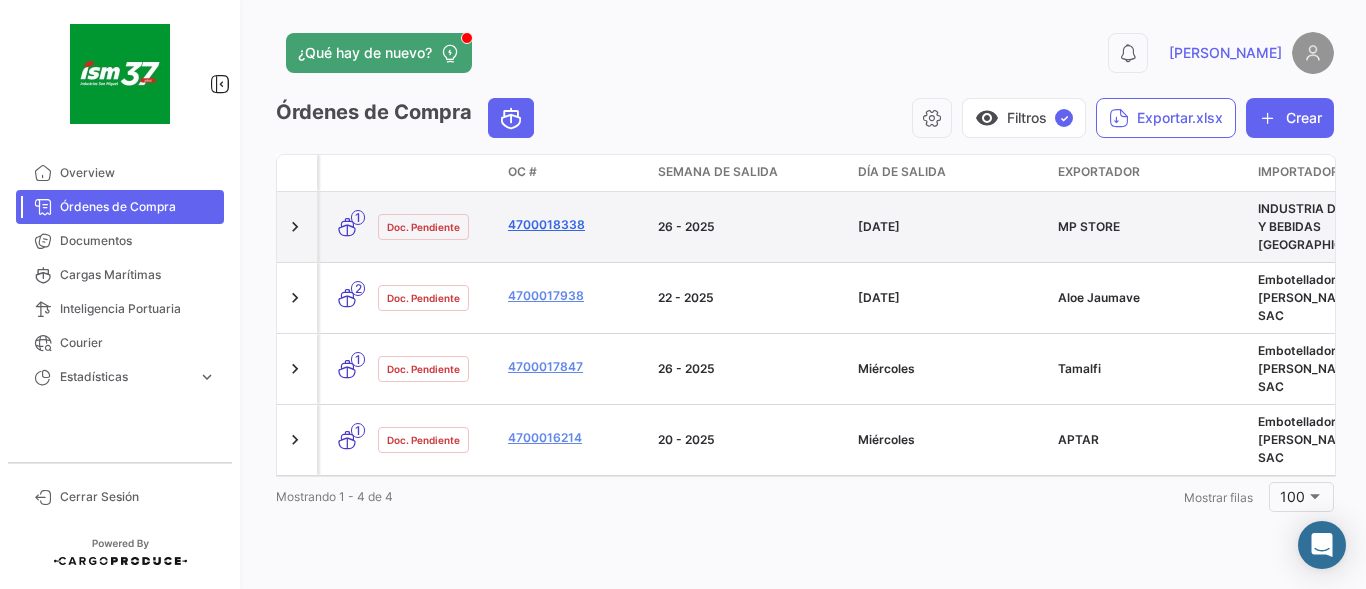 click on "4700018338" 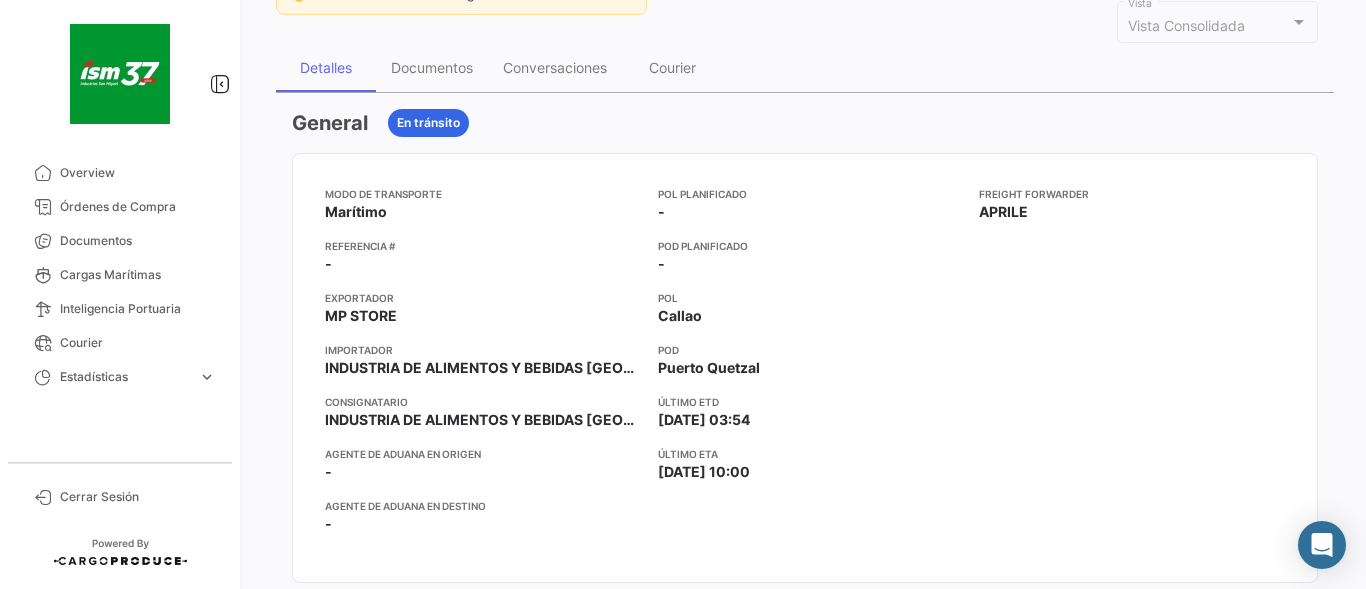 scroll, scrollTop: 0, scrollLeft: 0, axis: both 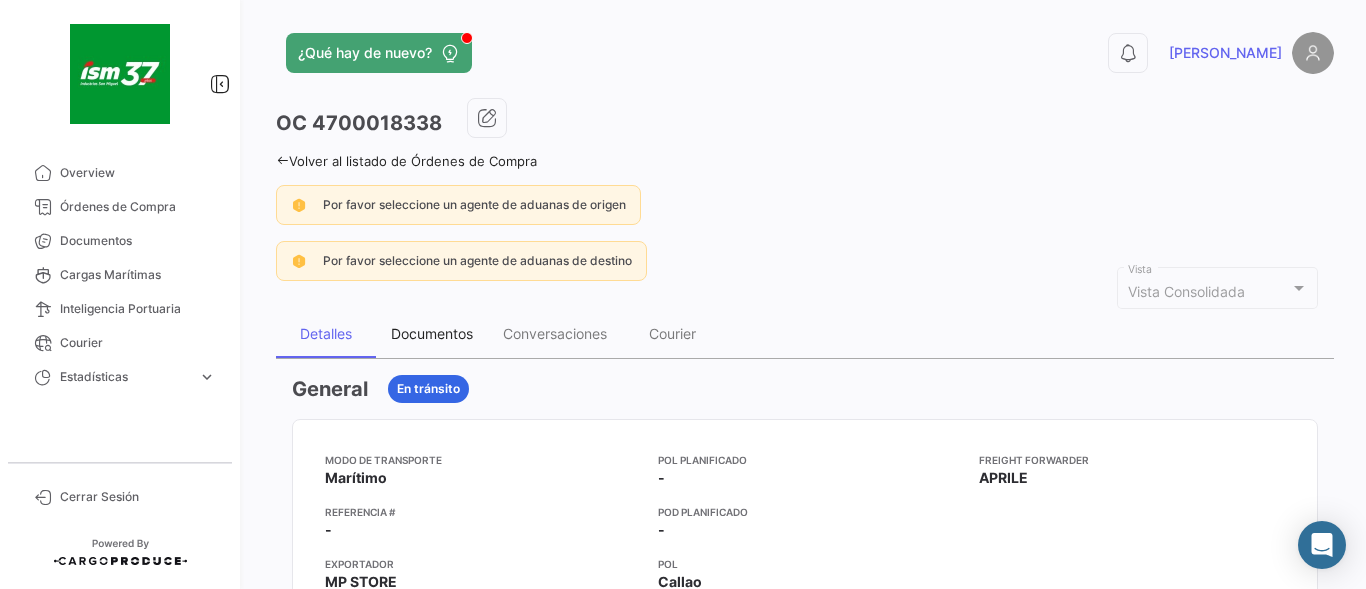 click on "Documentos" at bounding box center (432, 334) 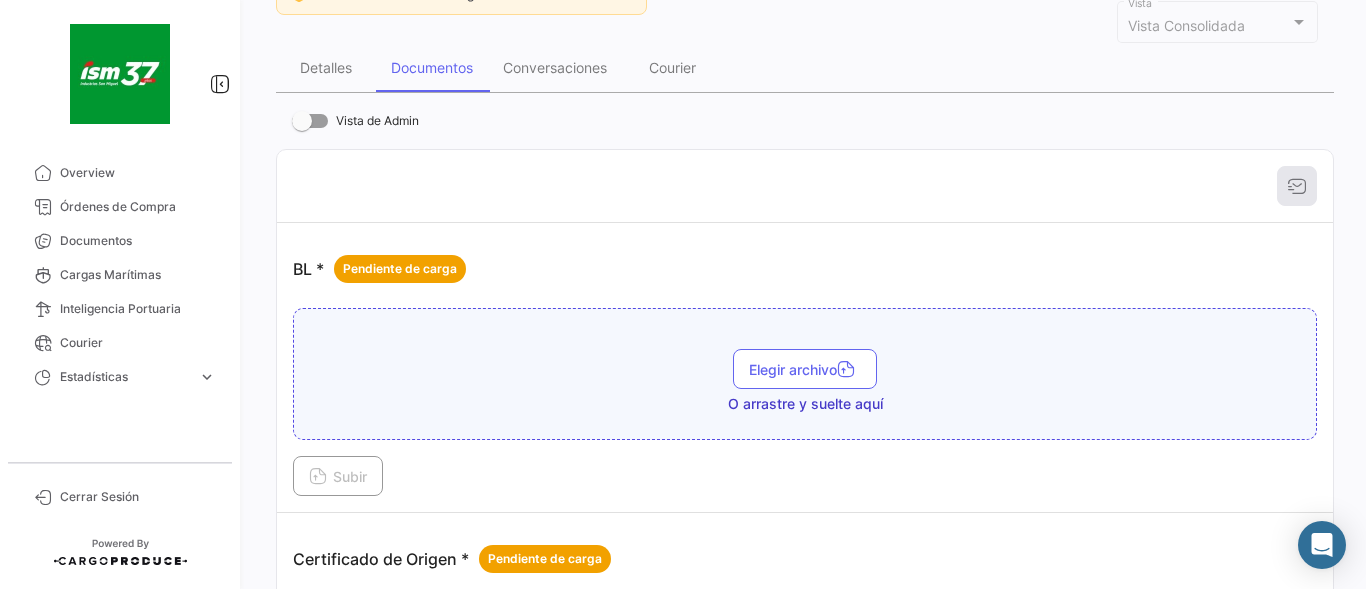 scroll, scrollTop: 466, scrollLeft: 0, axis: vertical 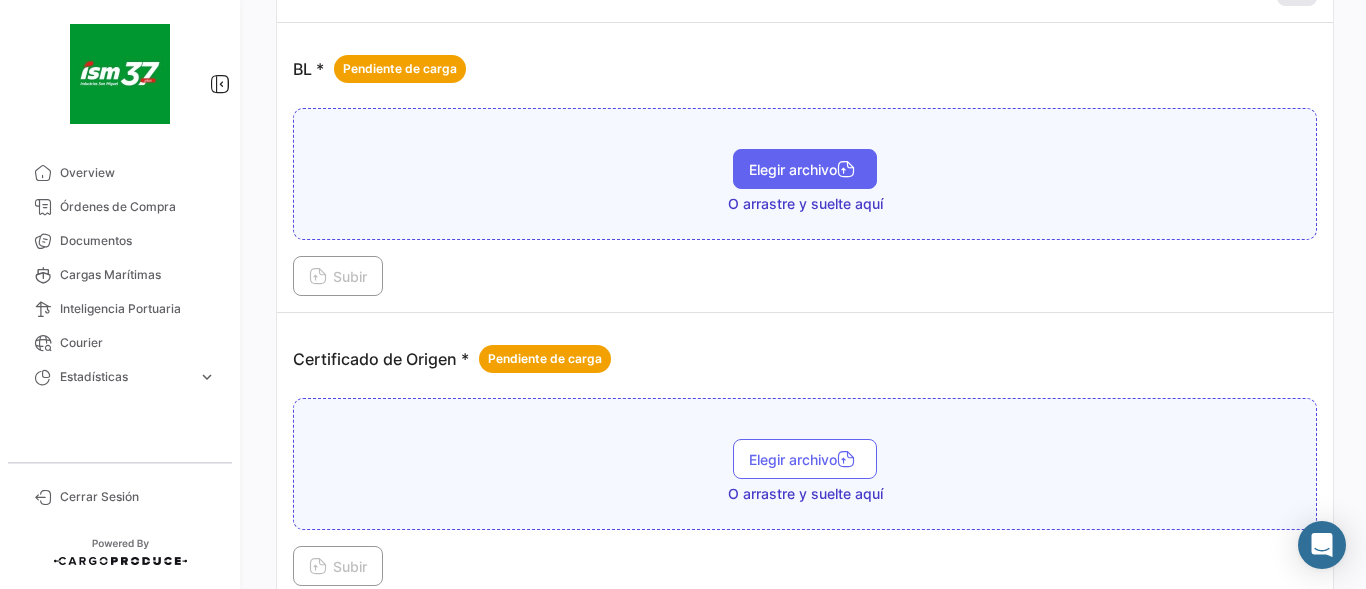 click on "Elegir archivo" at bounding box center [805, 169] 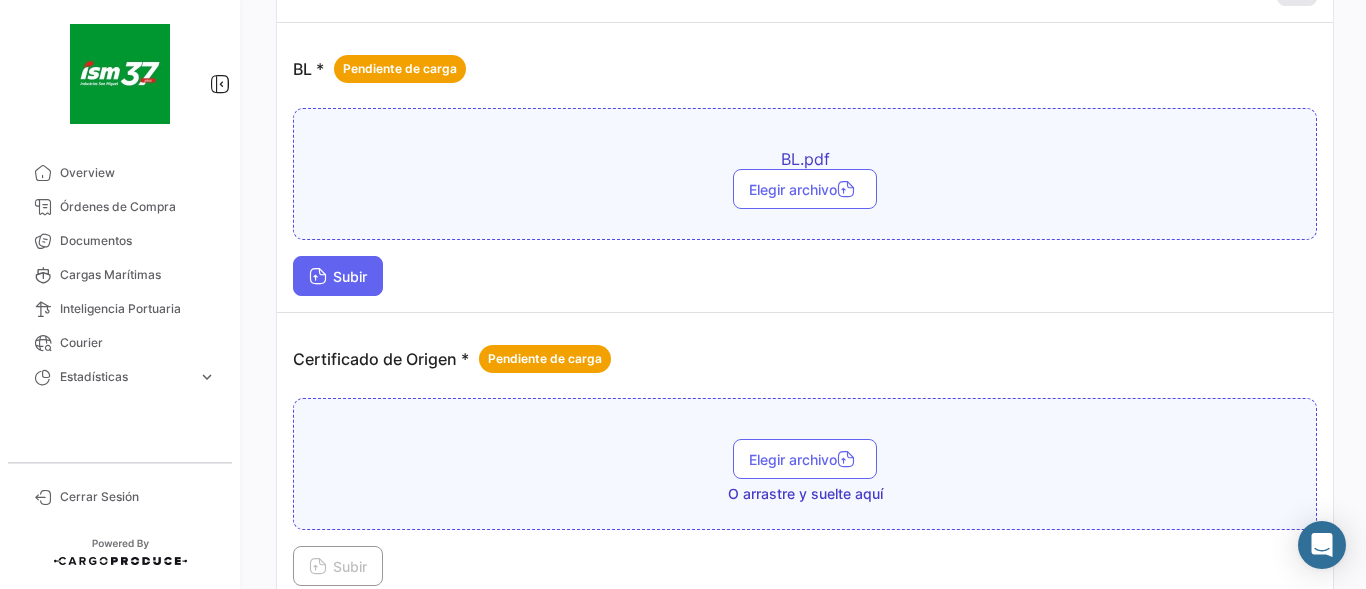 click on "Subir" at bounding box center [338, 276] 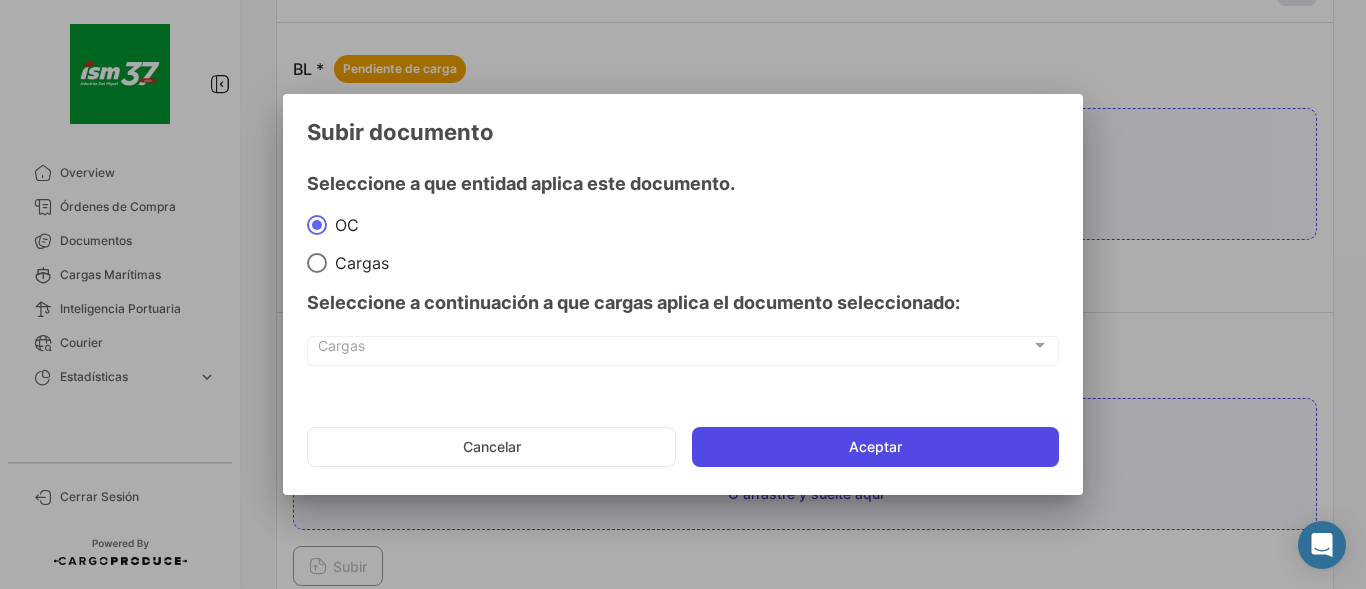 click on "Aceptar" 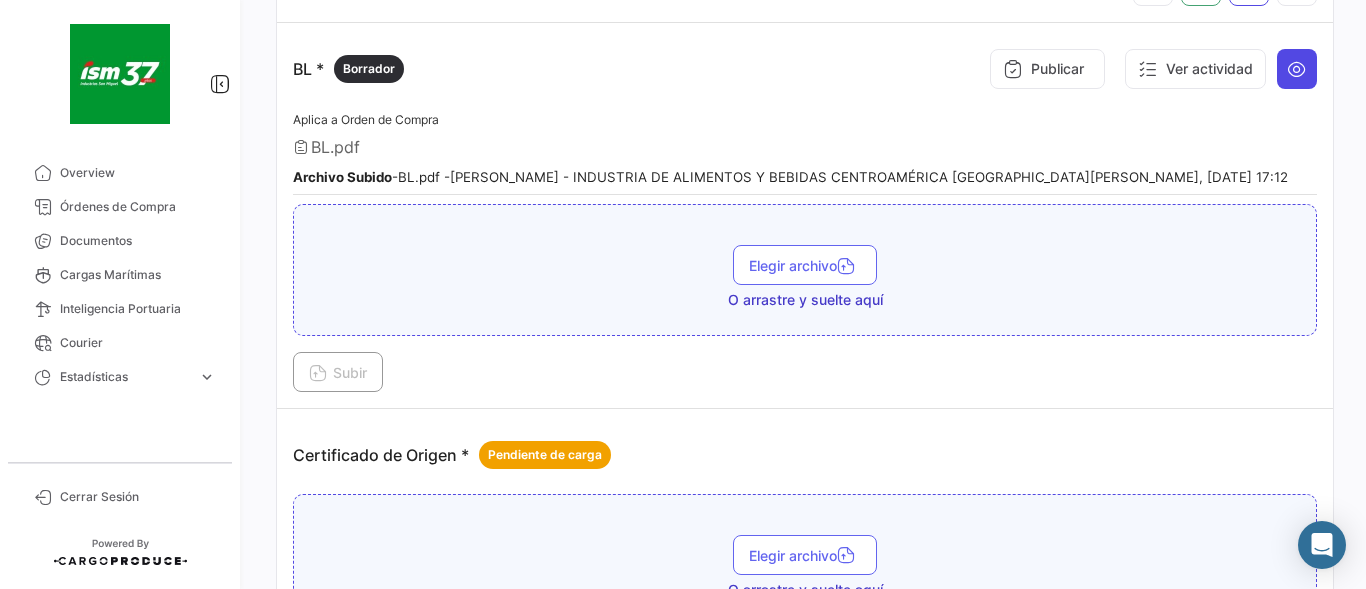 click at bounding box center (1297, 69) 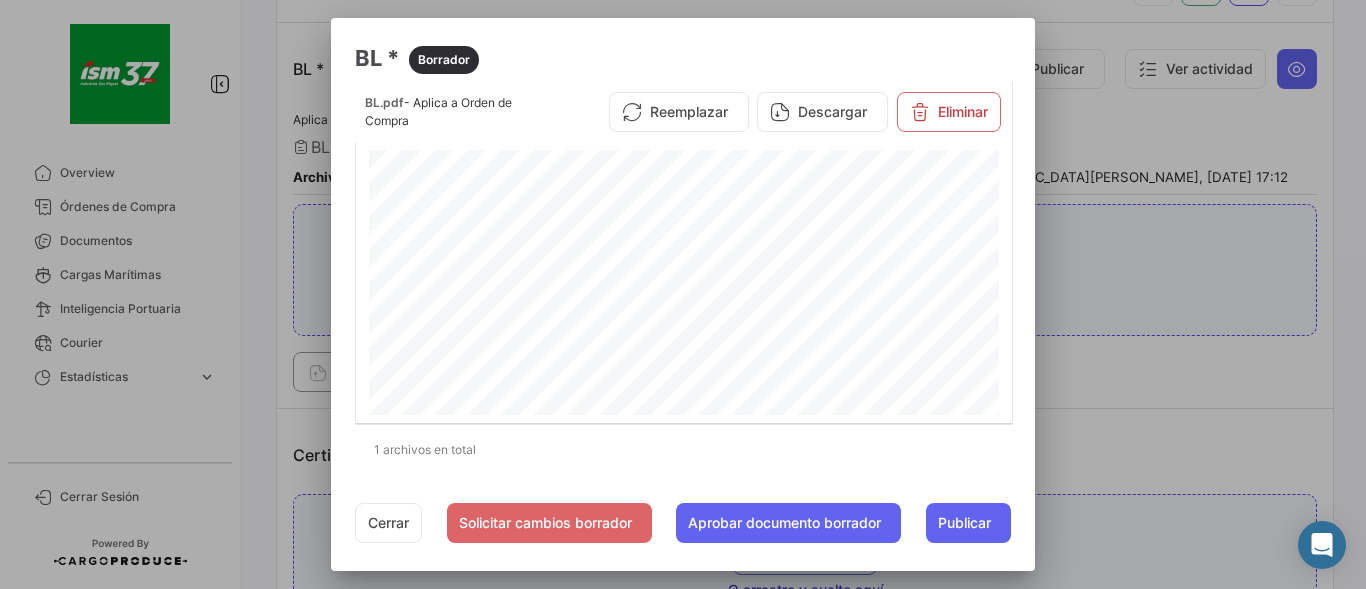 click at bounding box center (683, 294) 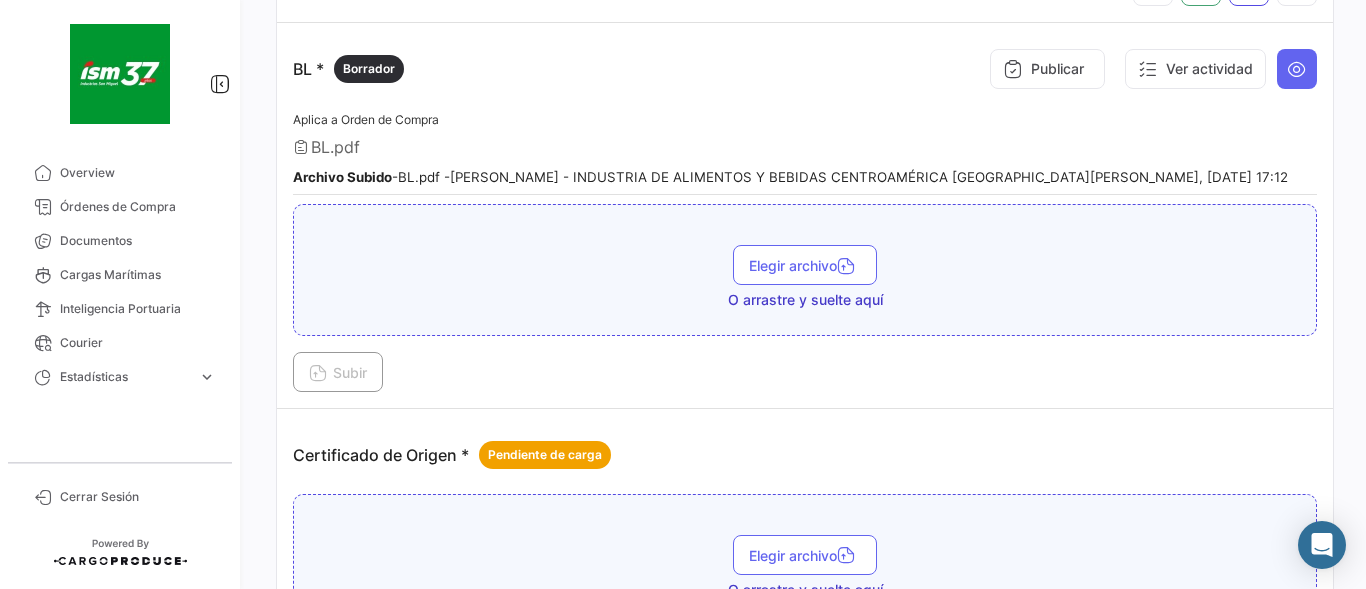 scroll, scrollTop: 200, scrollLeft: 0, axis: vertical 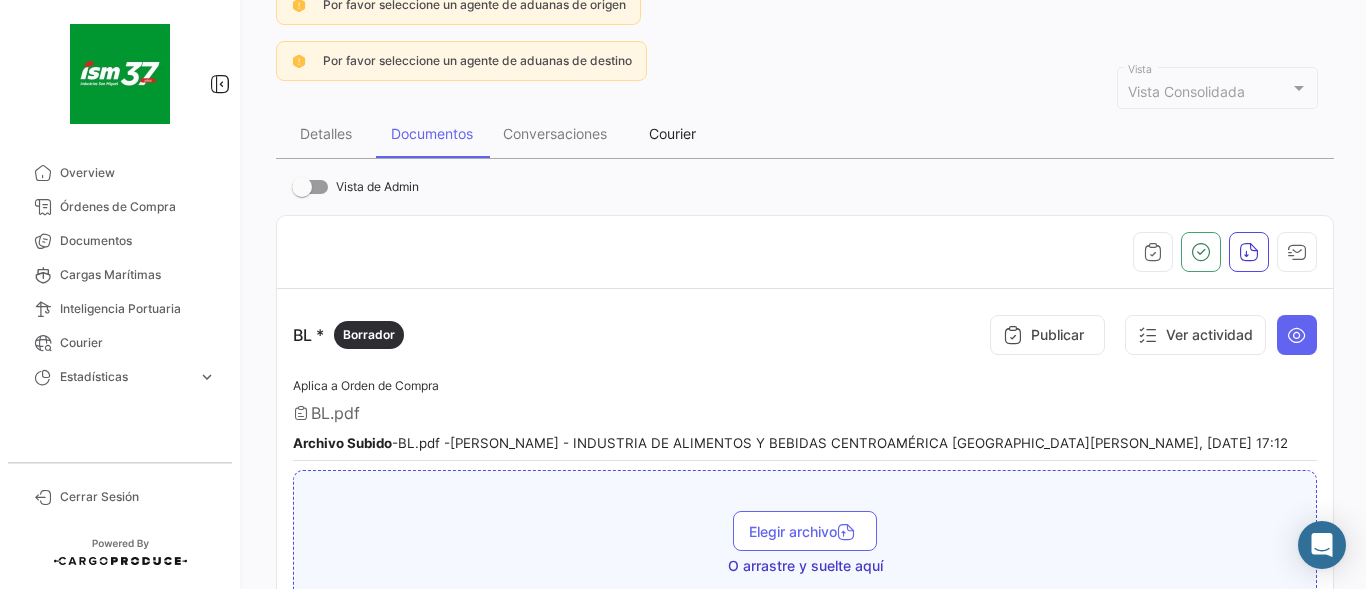 click on "Courier" at bounding box center [672, 133] 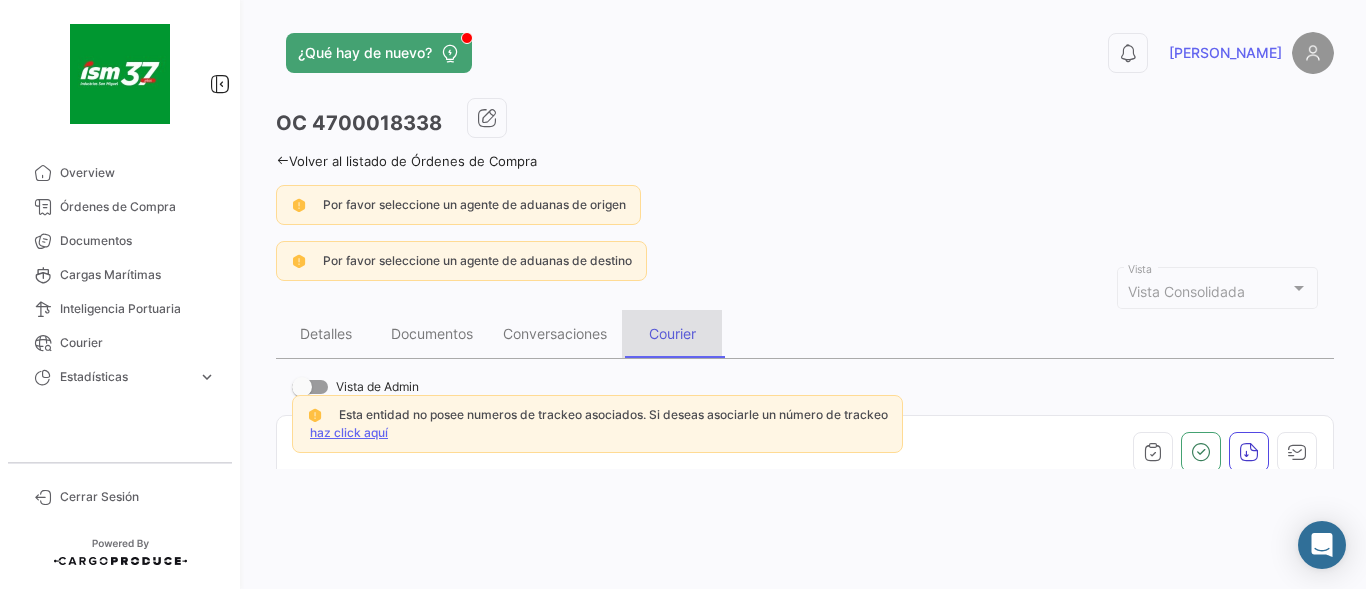 scroll, scrollTop: 0, scrollLeft: 0, axis: both 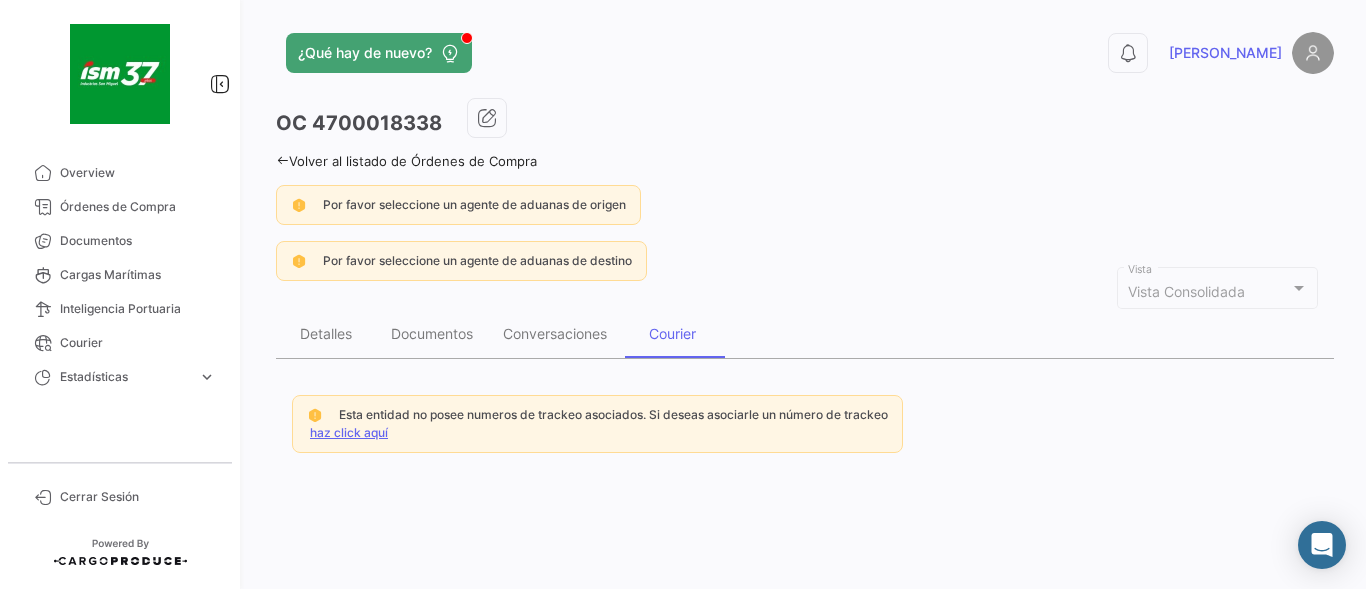 click on "haz click aquí" at bounding box center [349, 432] 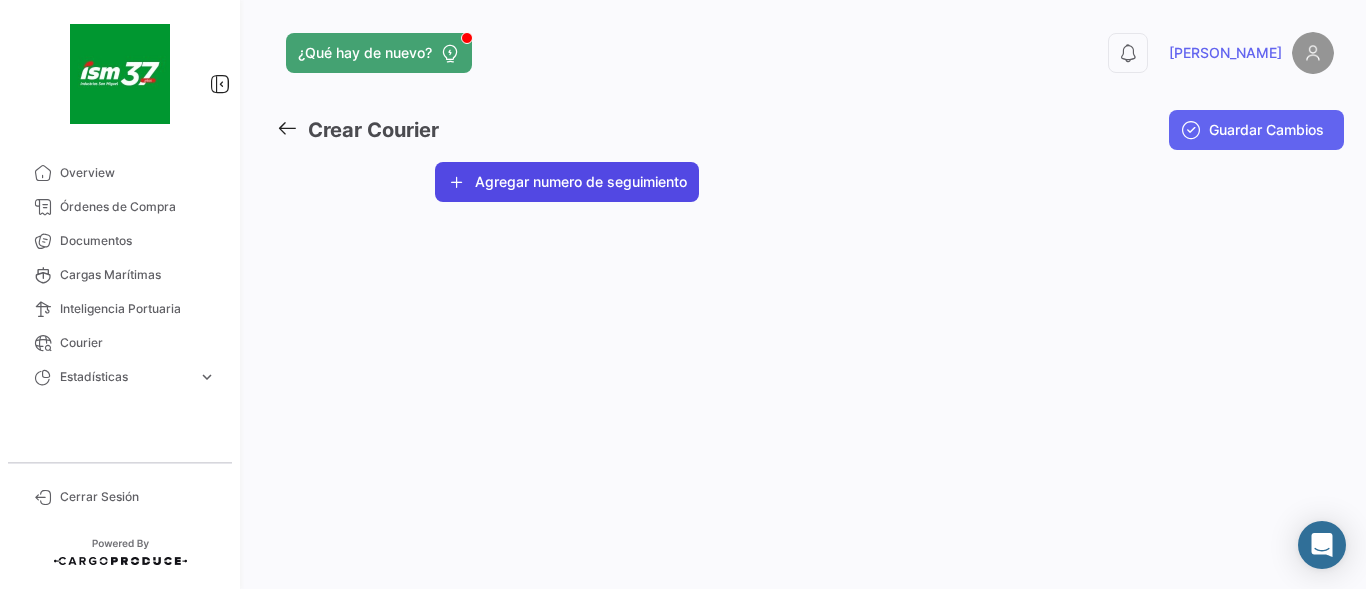 click on "Agregar numero de seguimiento" 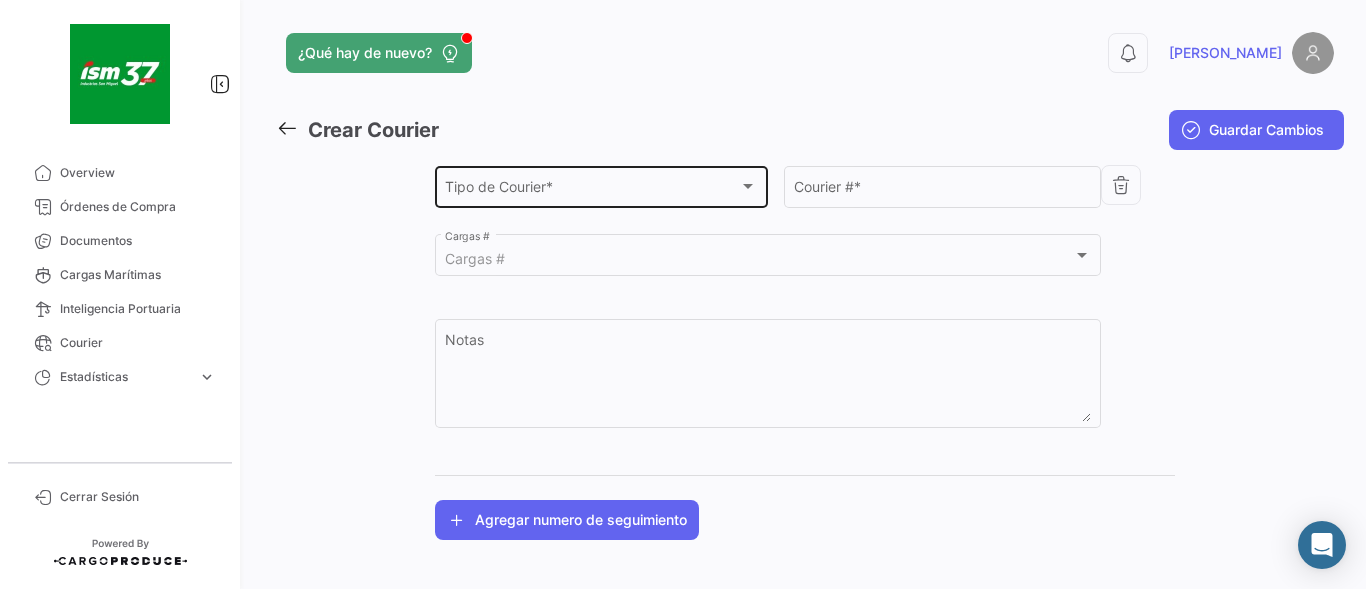 click on "Tipo de Courier *" at bounding box center [592, 190] 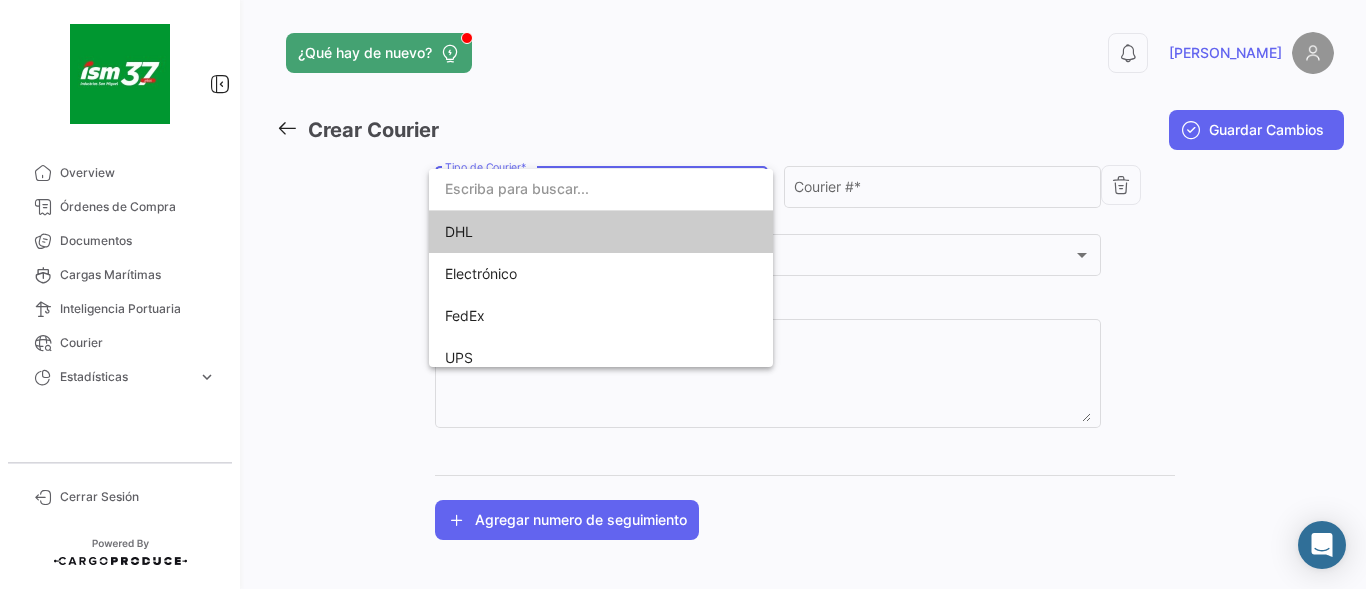 click on "DHL" at bounding box center (585, 232) 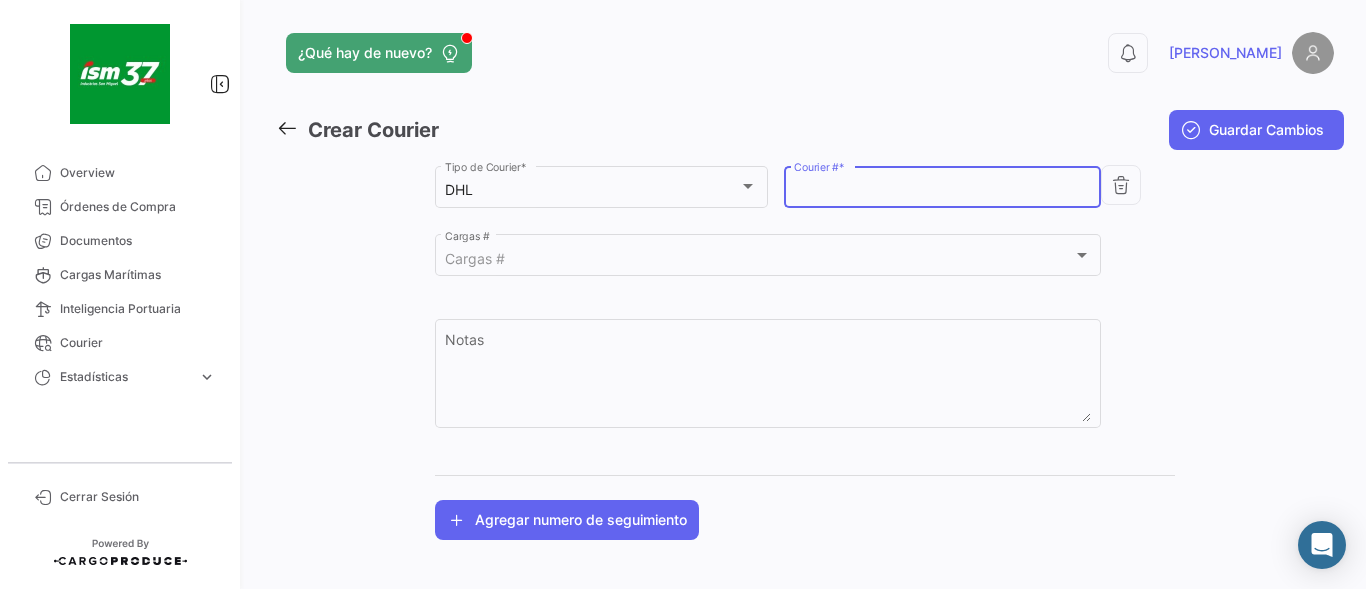 click on "Courier #  *" at bounding box center (942, 190) 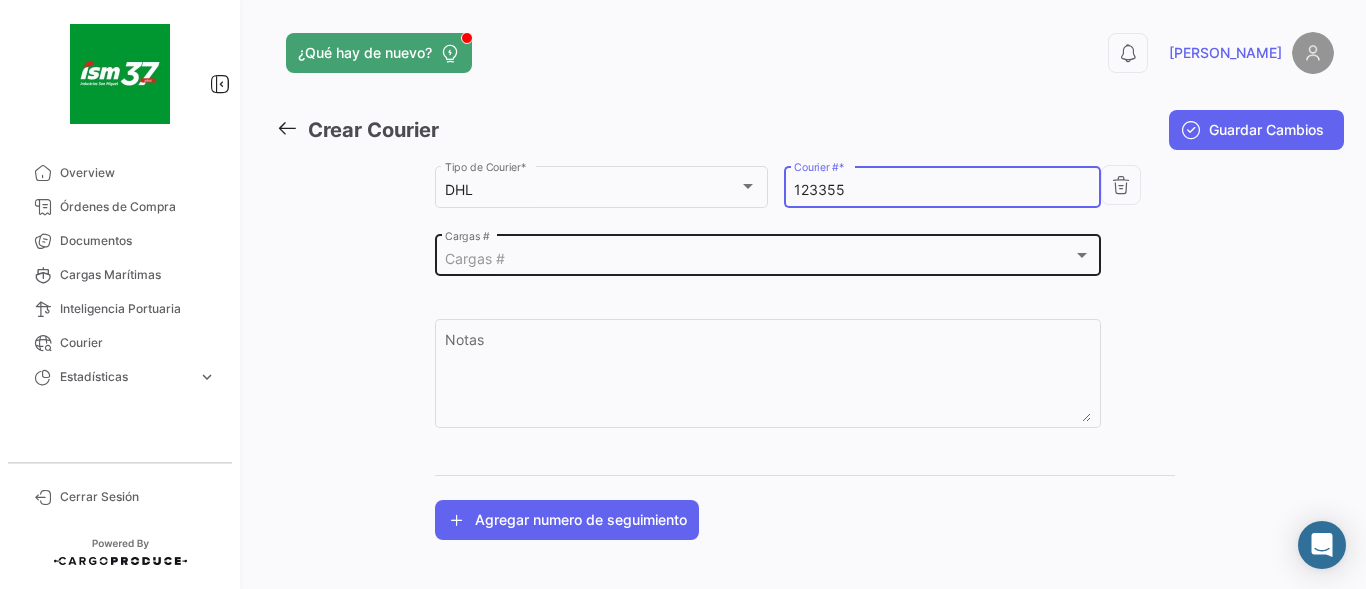 type on "123355" 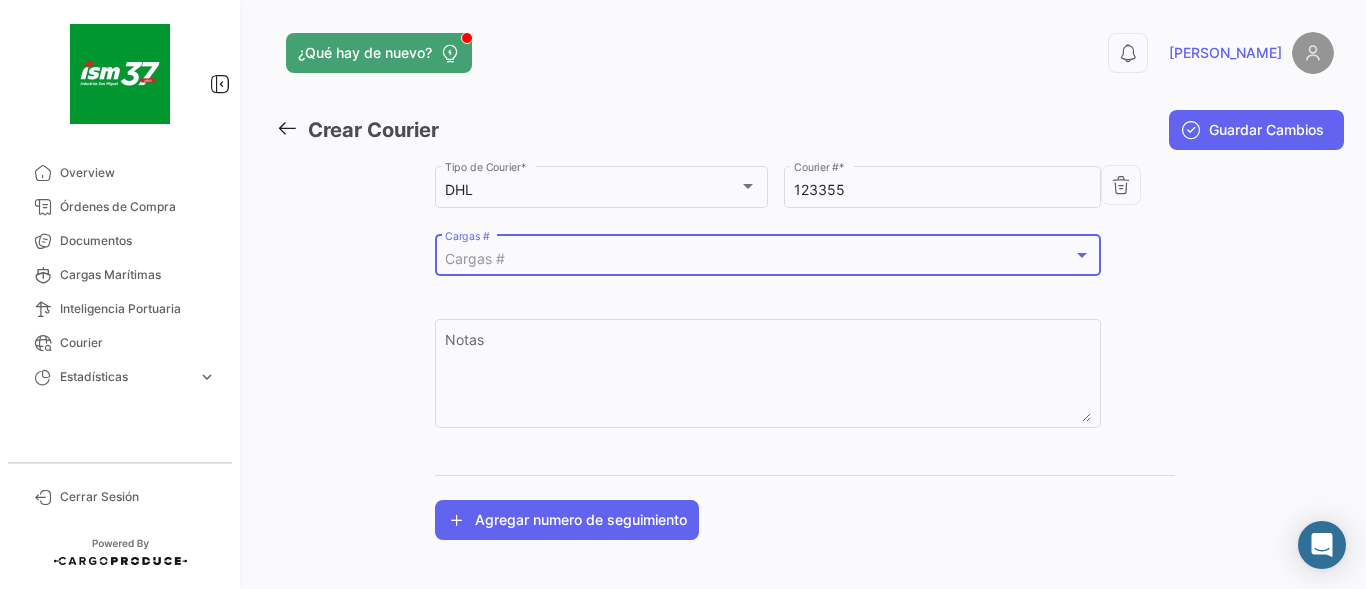 click on "Cargas #" at bounding box center (759, 259) 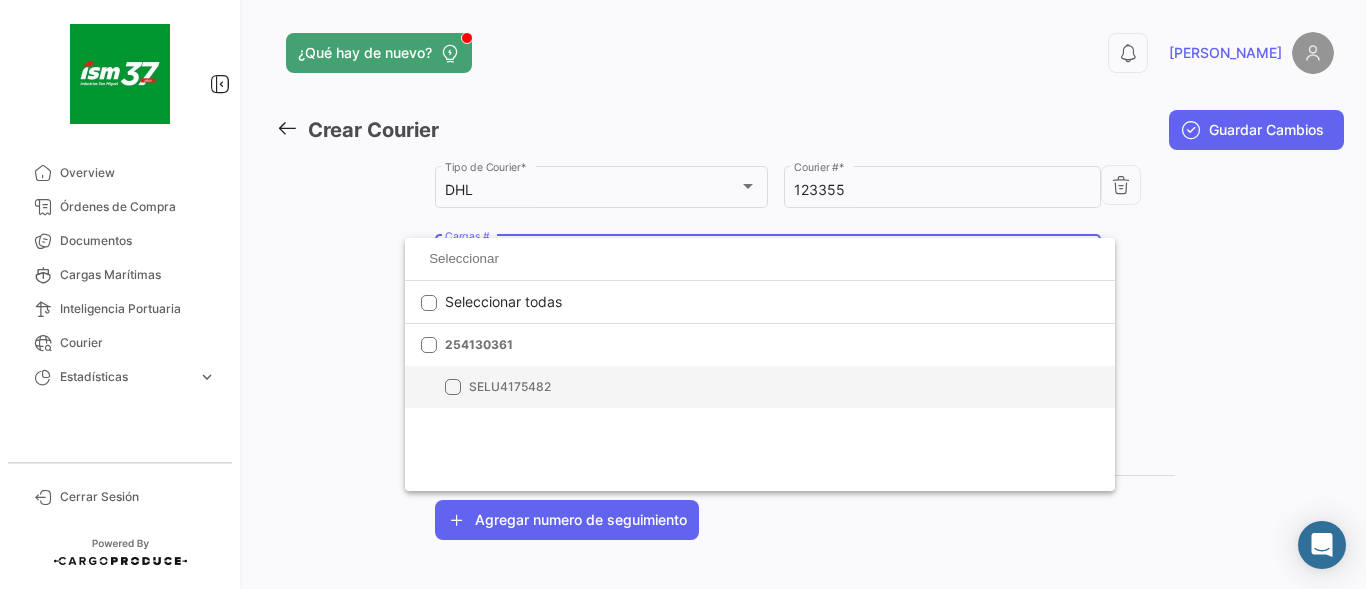 click at bounding box center (453, 387) 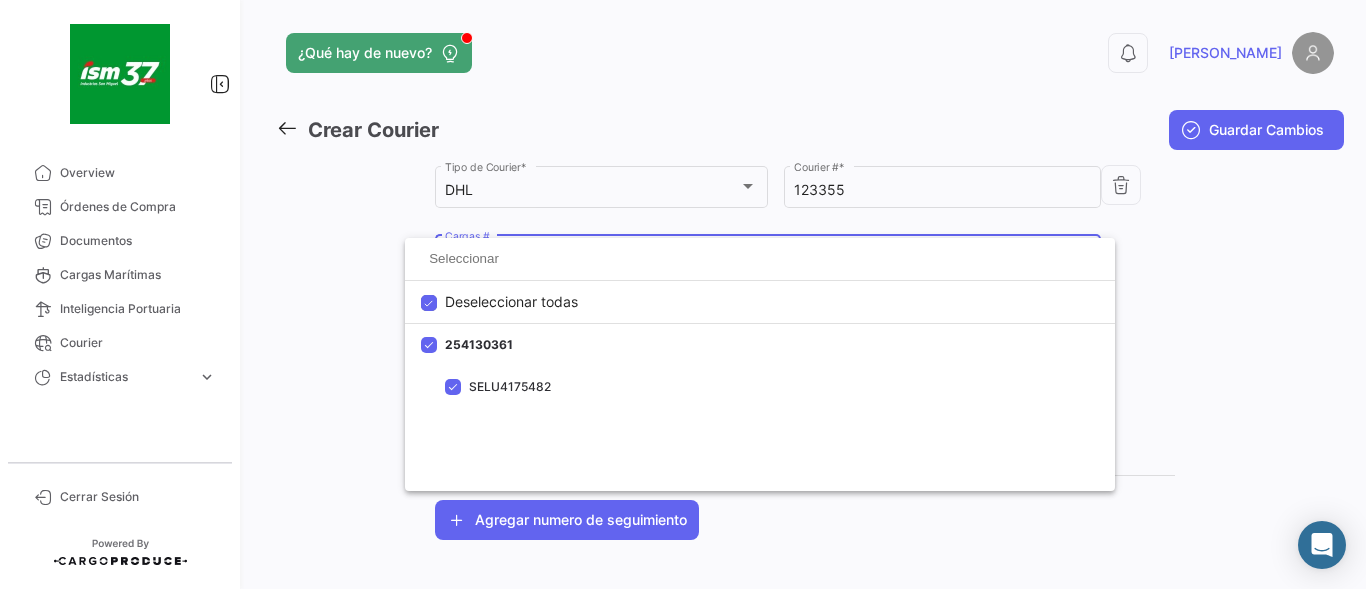 click at bounding box center [683, 294] 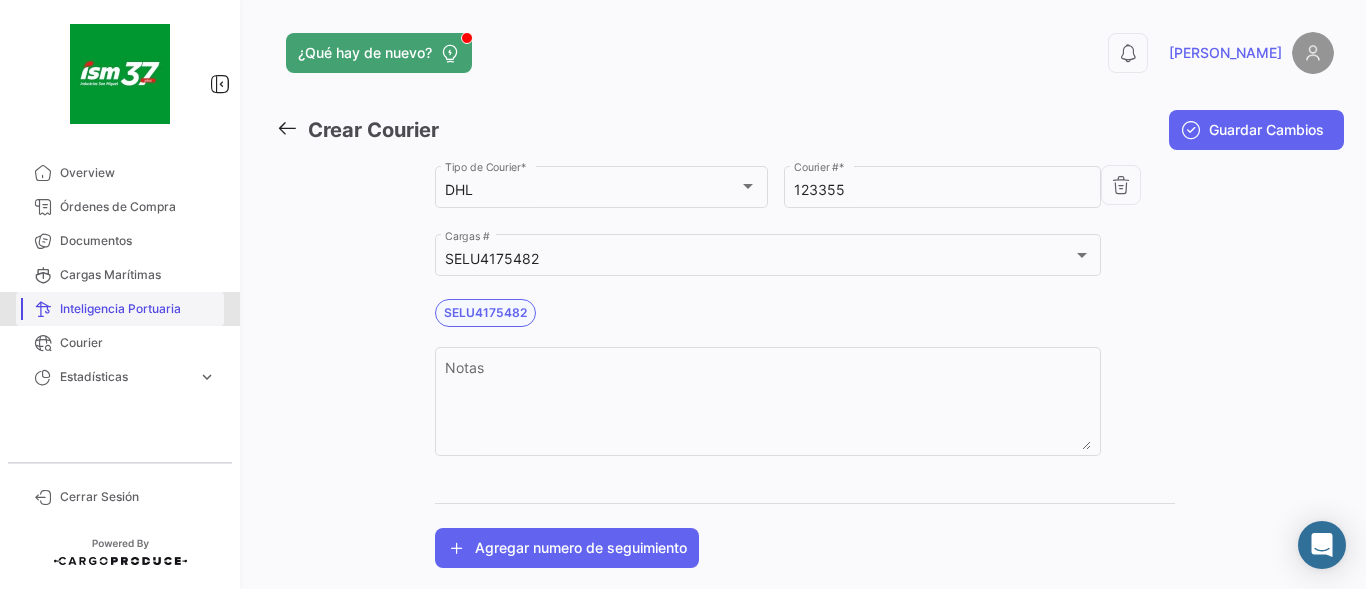 click on "Inteligencia Portuaria" at bounding box center [138, 309] 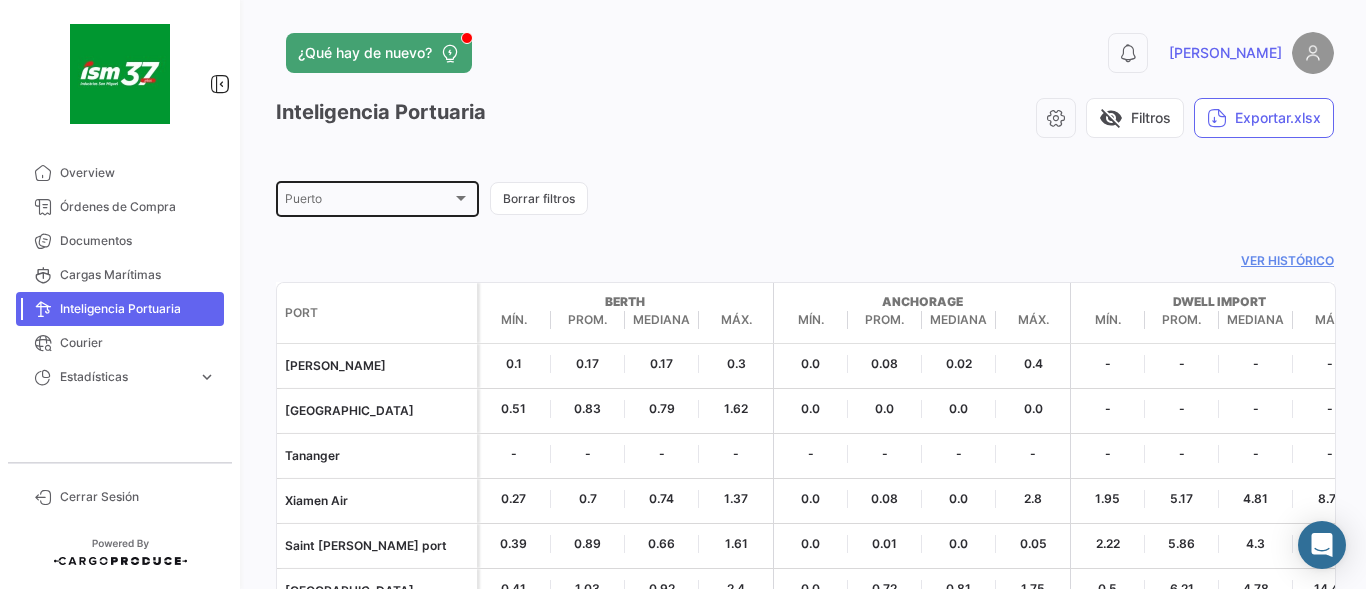 click on "[GEOGRAPHIC_DATA]" 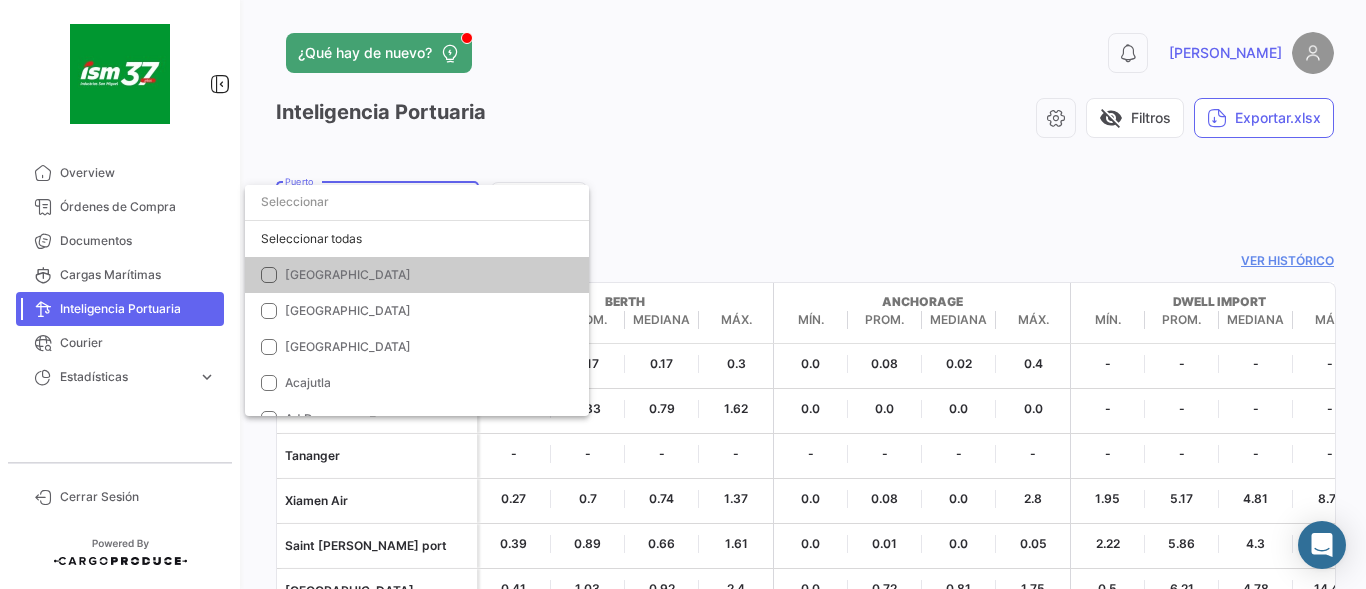 click at bounding box center [683, 294] 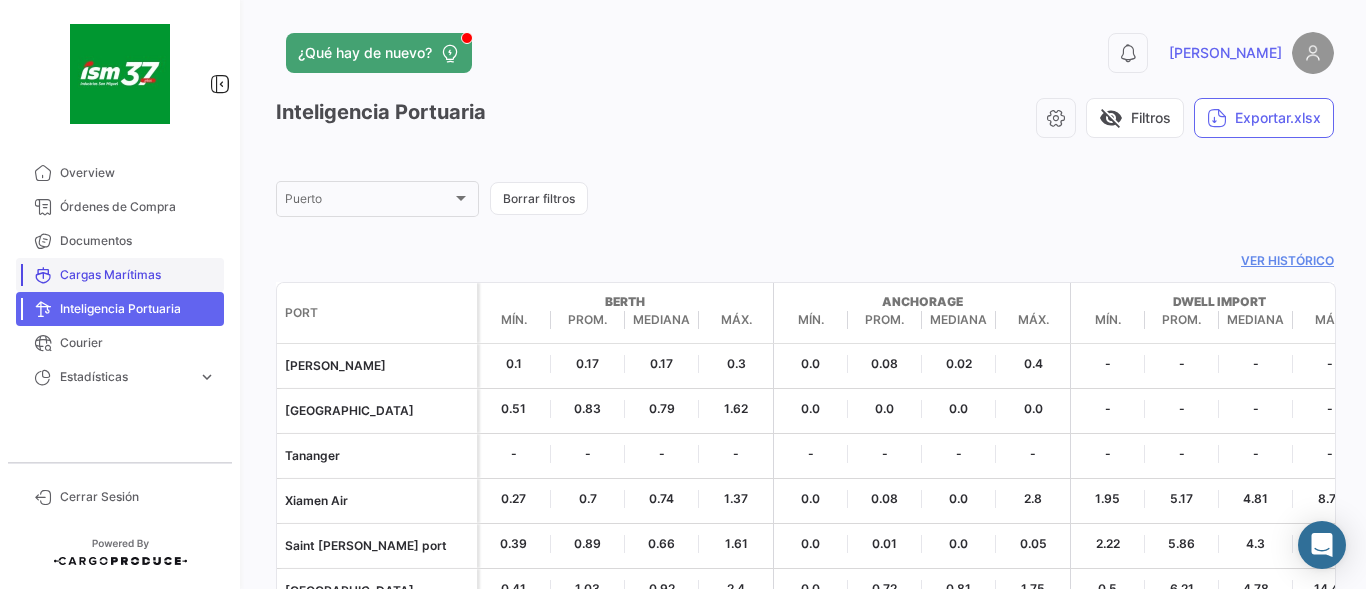 scroll, scrollTop: 200, scrollLeft: 0, axis: vertical 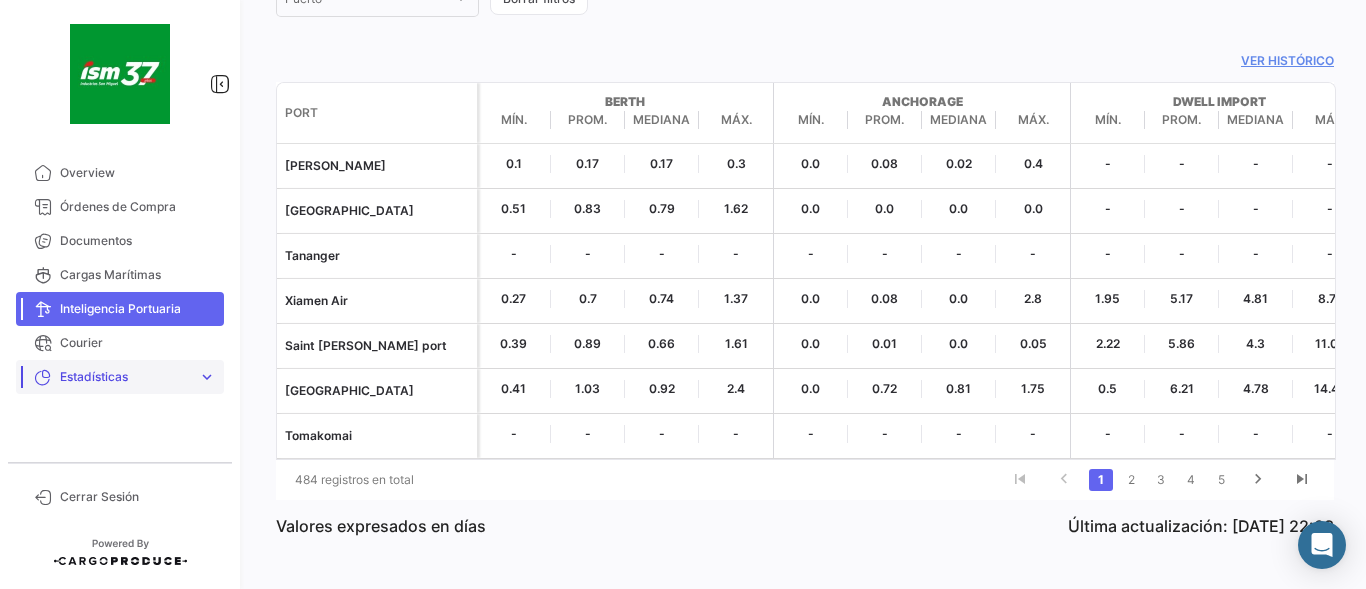 click on "Estadísticas" at bounding box center [125, 377] 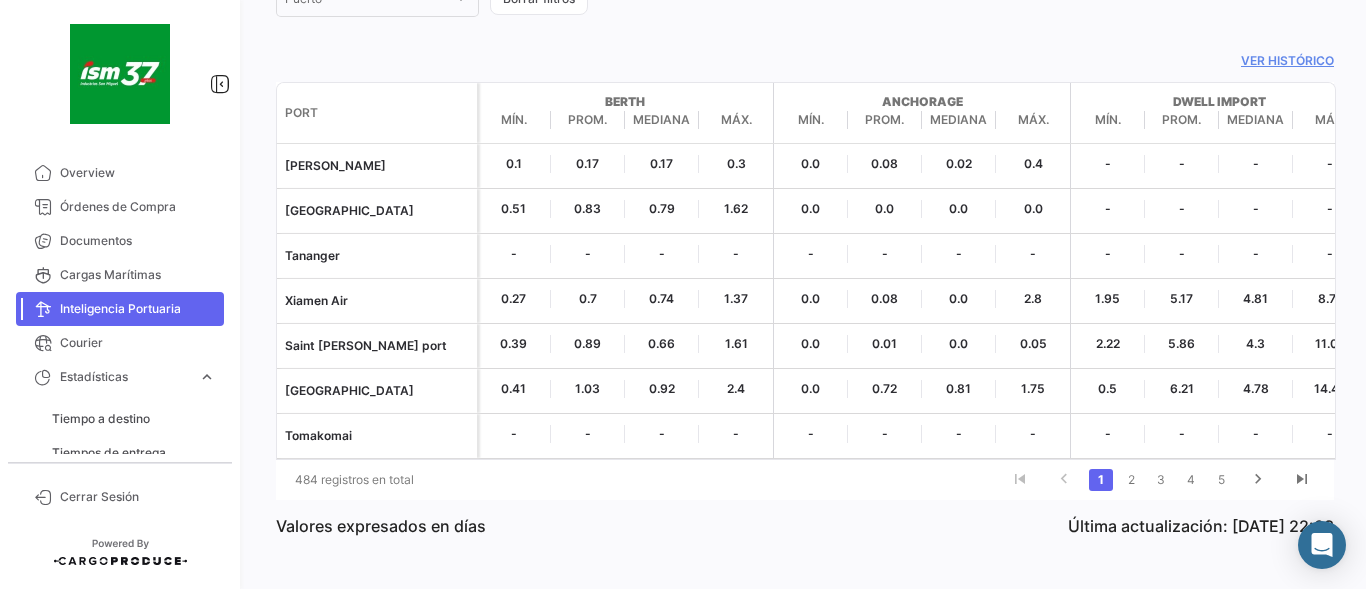 scroll, scrollTop: 57, scrollLeft: 0, axis: vertical 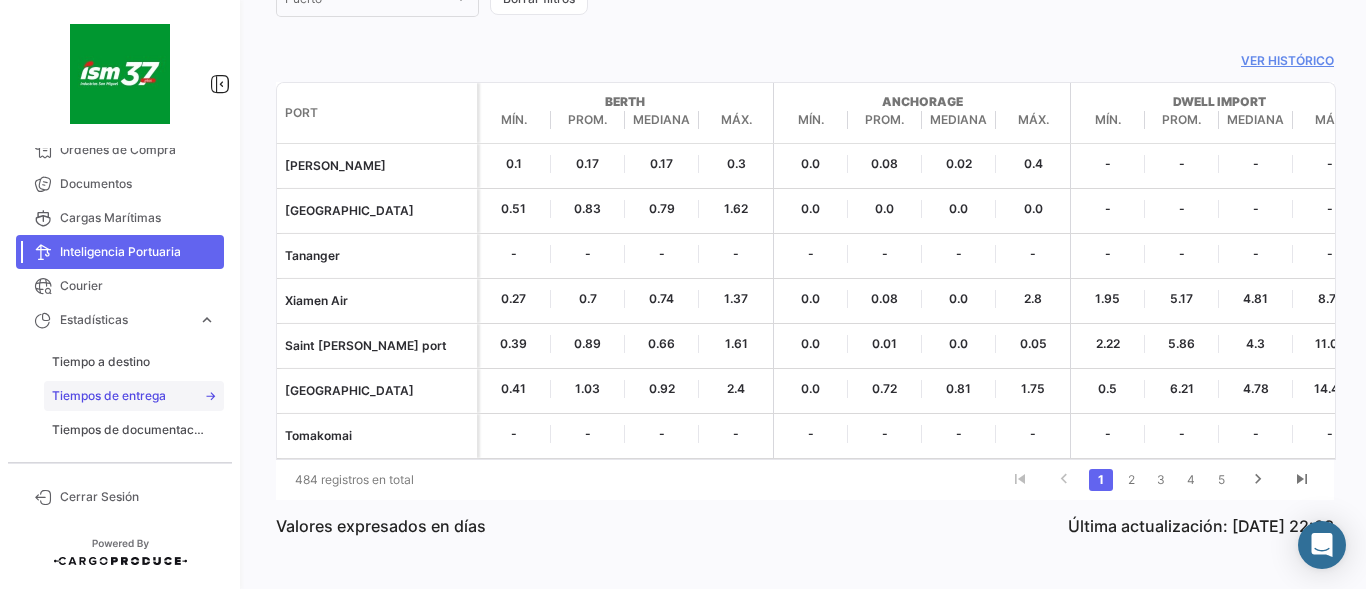 click on "Tiempos de entrega" at bounding box center [109, 396] 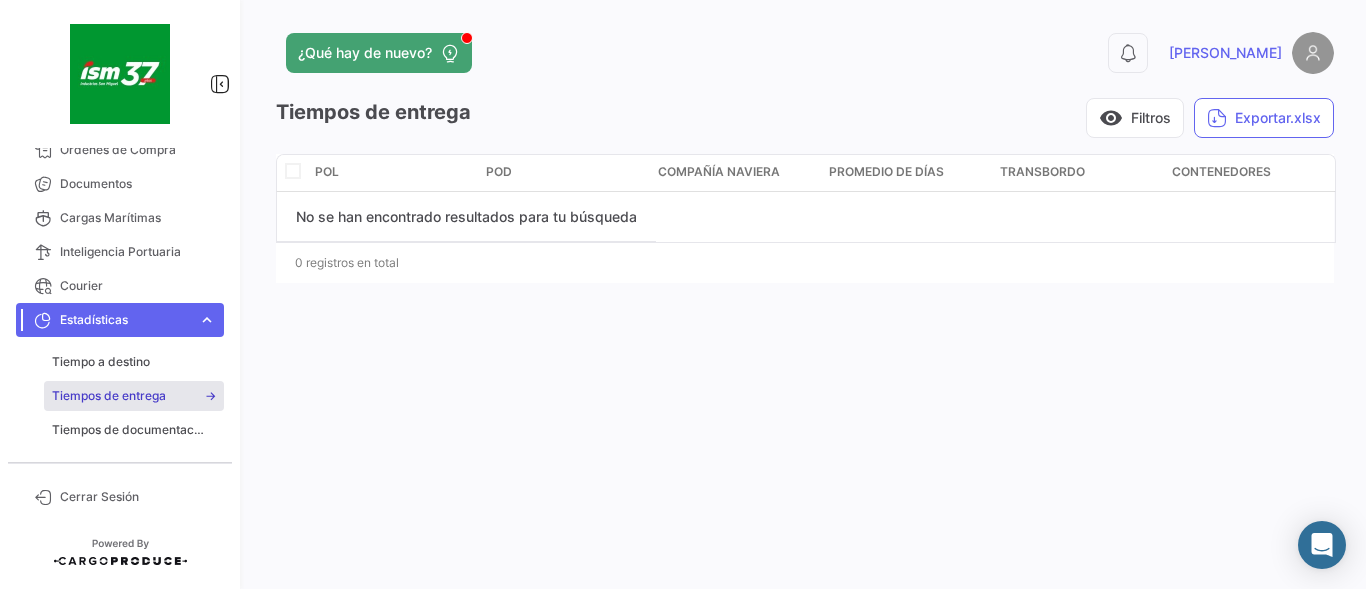 scroll, scrollTop: 0, scrollLeft: 0, axis: both 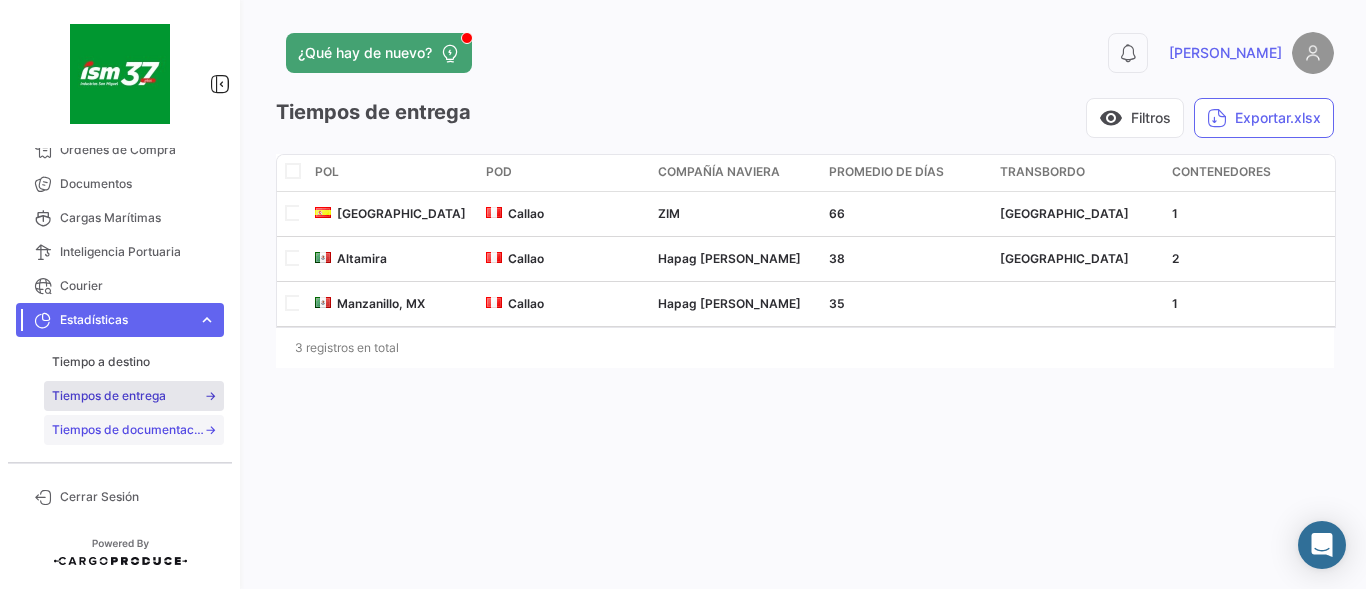 click on "Tiempos de documentación" at bounding box center (134, 430) 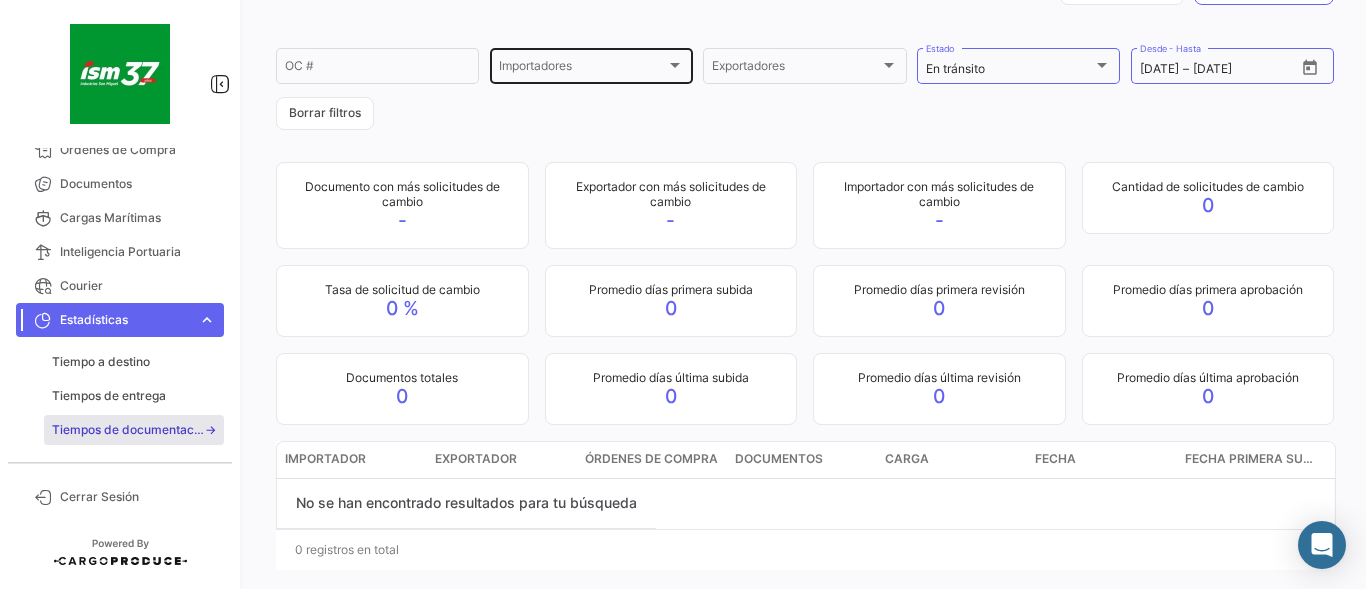 scroll, scrollTop: 66, scrollLeft: 0, axis: vertical 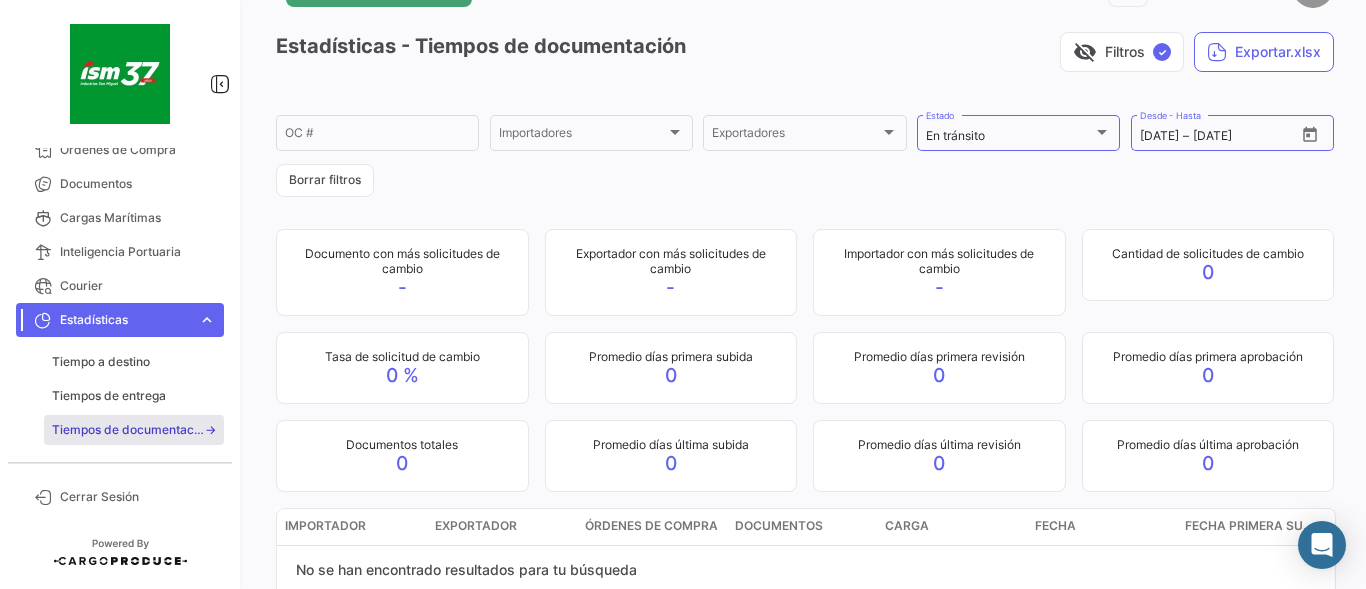 click on "Estadísticas" at bounding box center (125, 320) 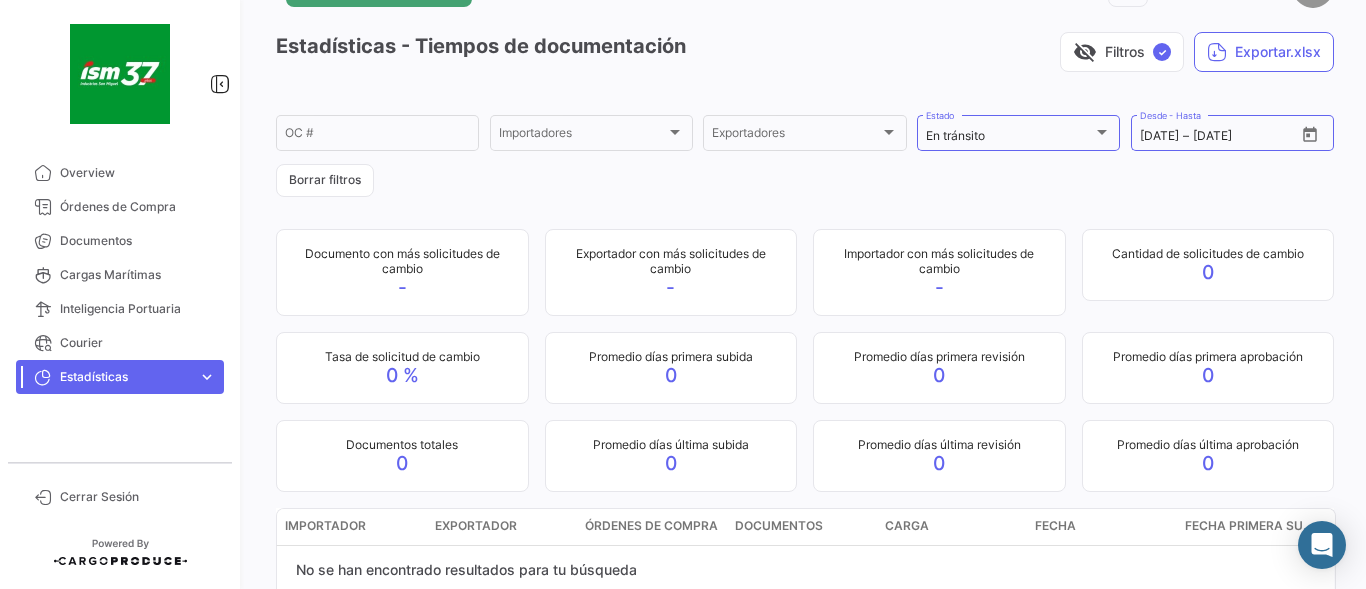 scroll, scrollTop: 0, scrollLeft: 0, axis: both 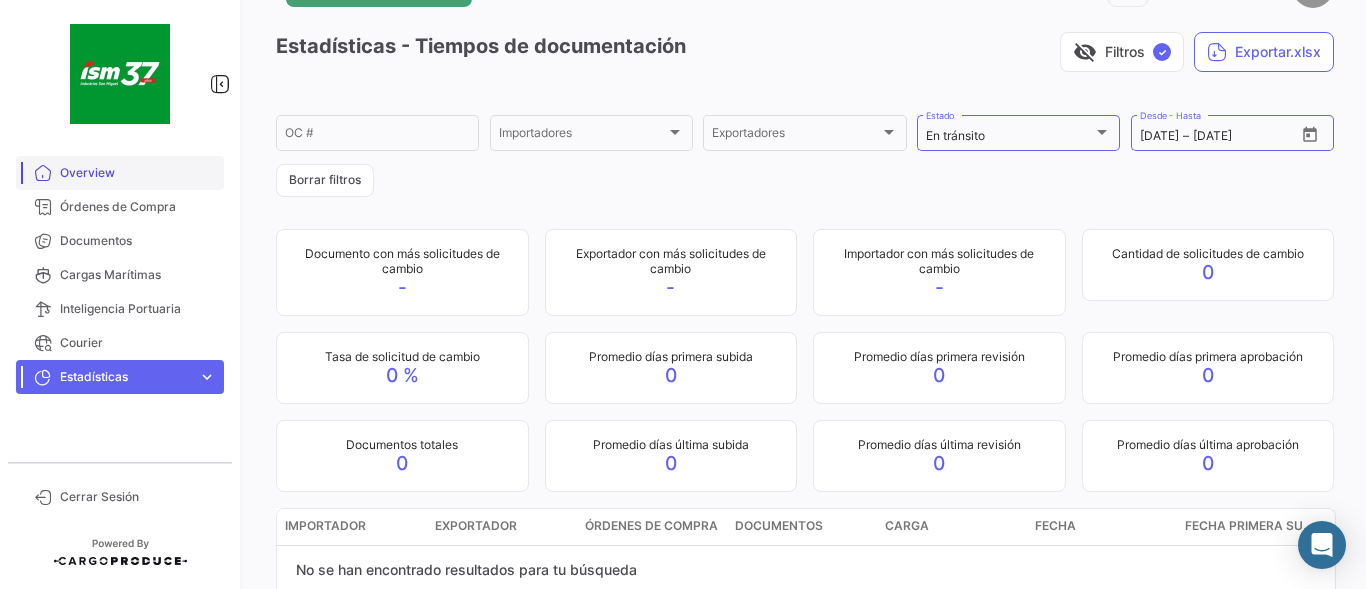 click on "Overview" at bounding box center (138, 173) 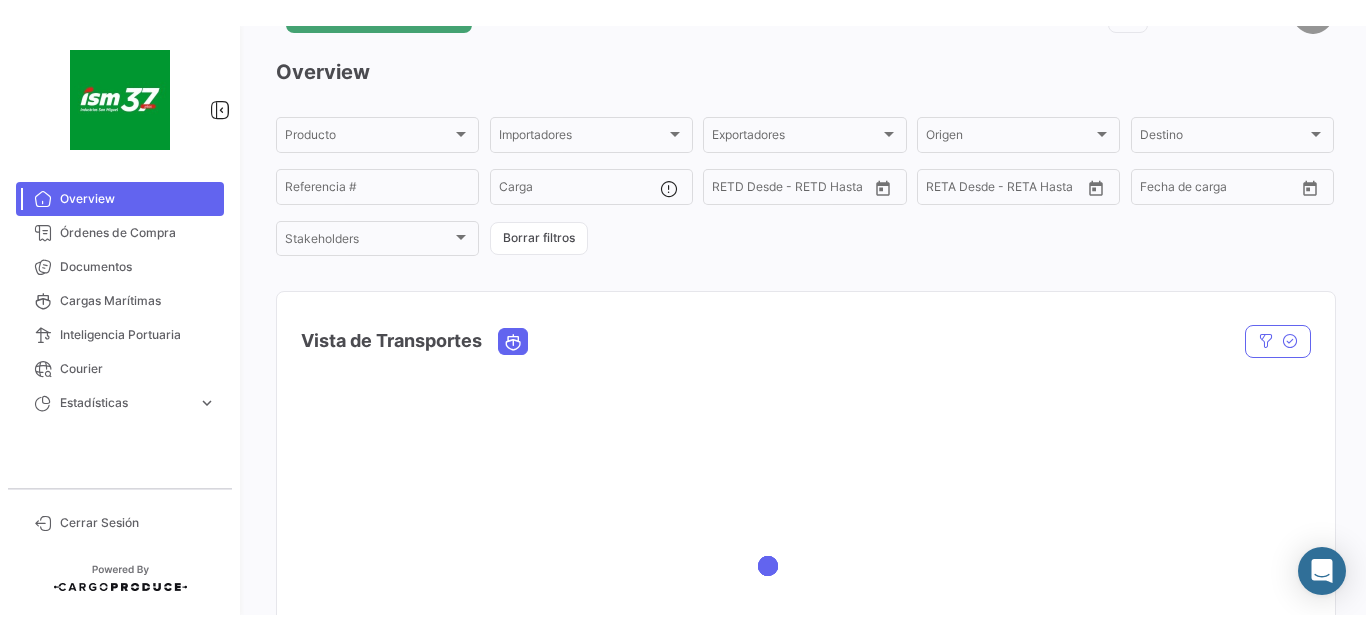 scroll, scrollTop: 0, scrollLeft: 0, axis: both 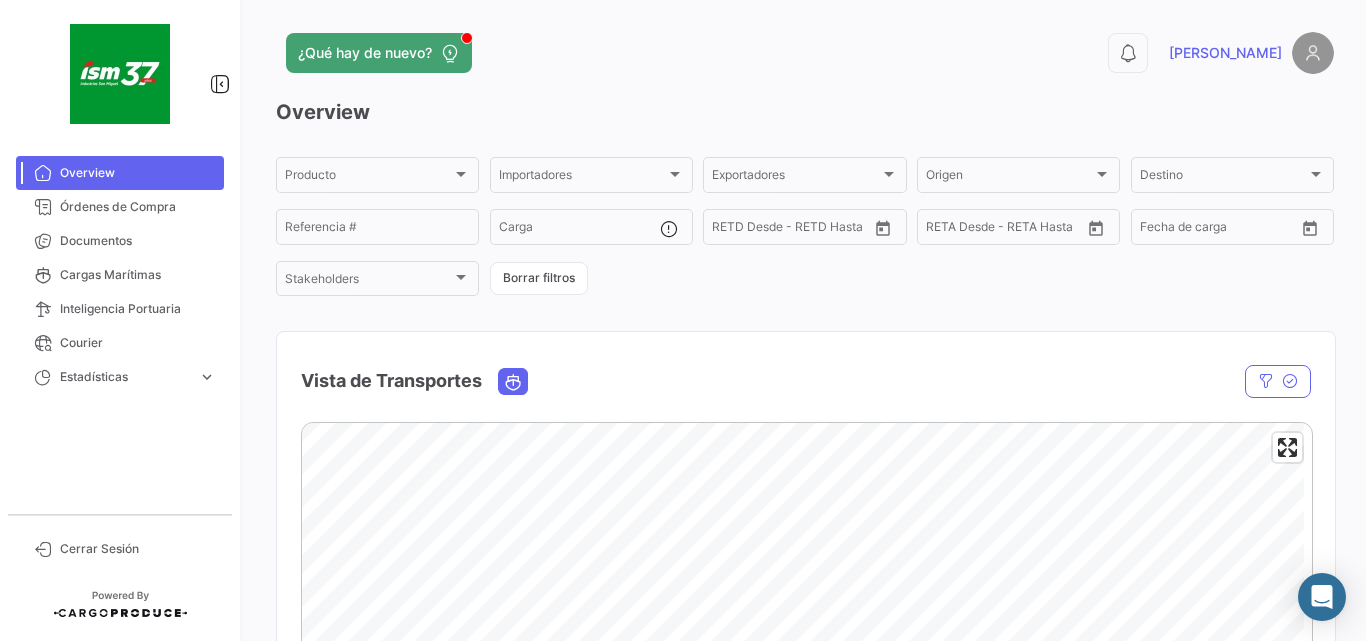 click on "Overview" at bounding box center (138, 173) 